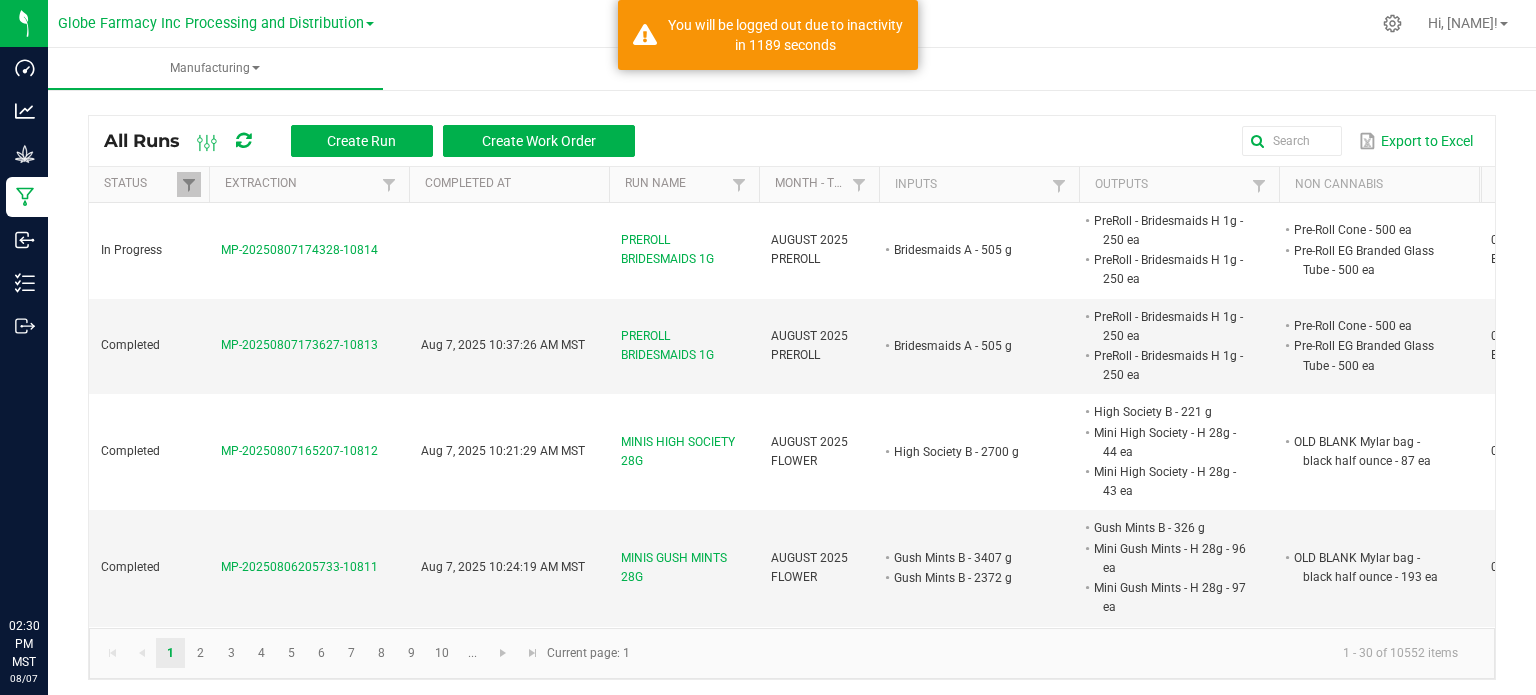 scroll, scrollTop: 0, scrollLeft: 0, axis: both 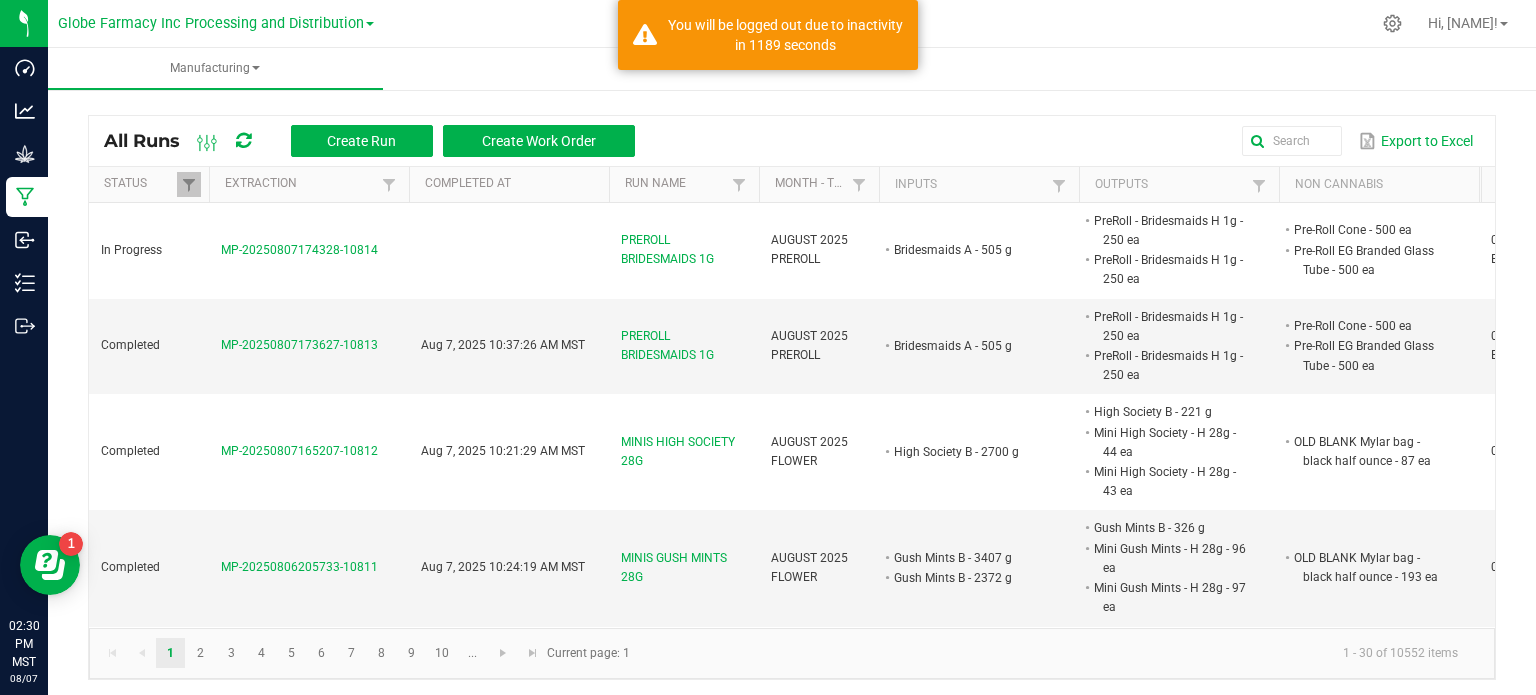 click at bounding box center [243, 141] 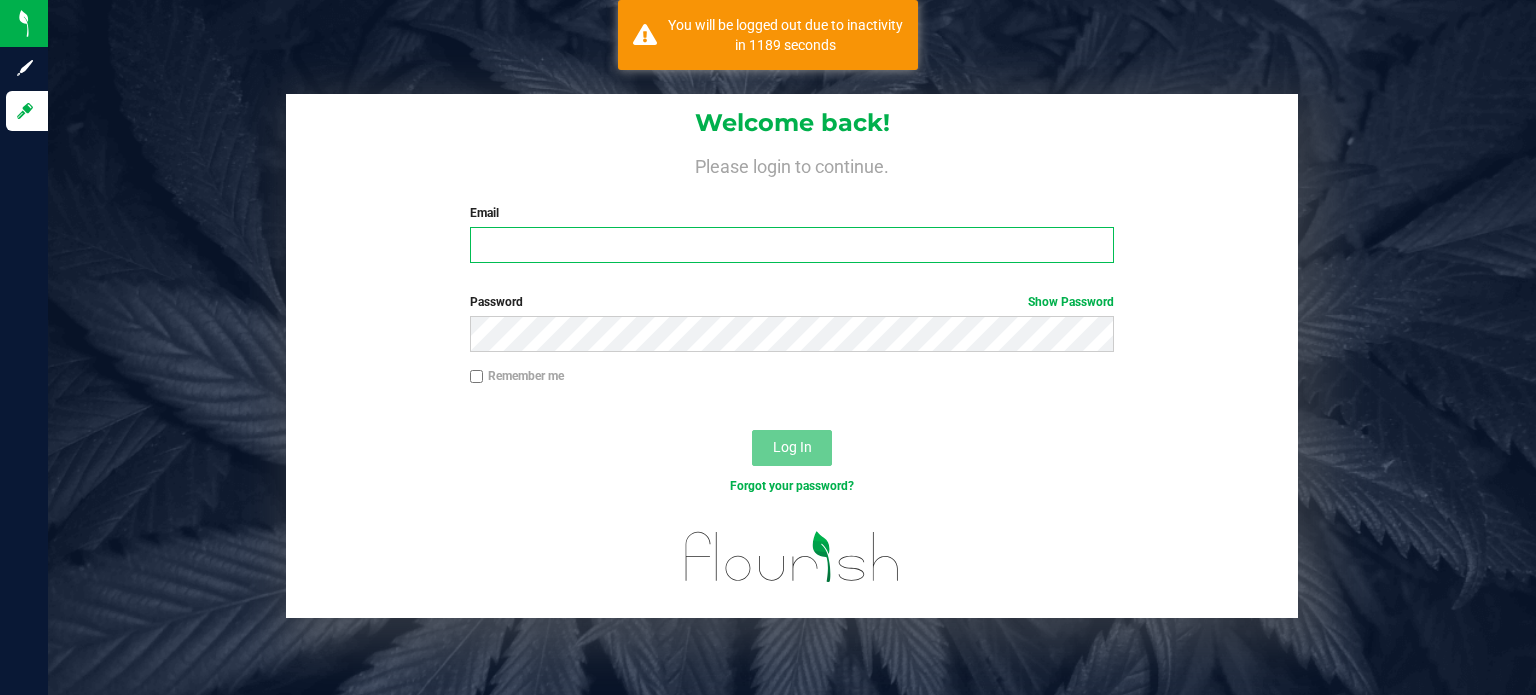 click on "Email" at bounding box center (792, 245) 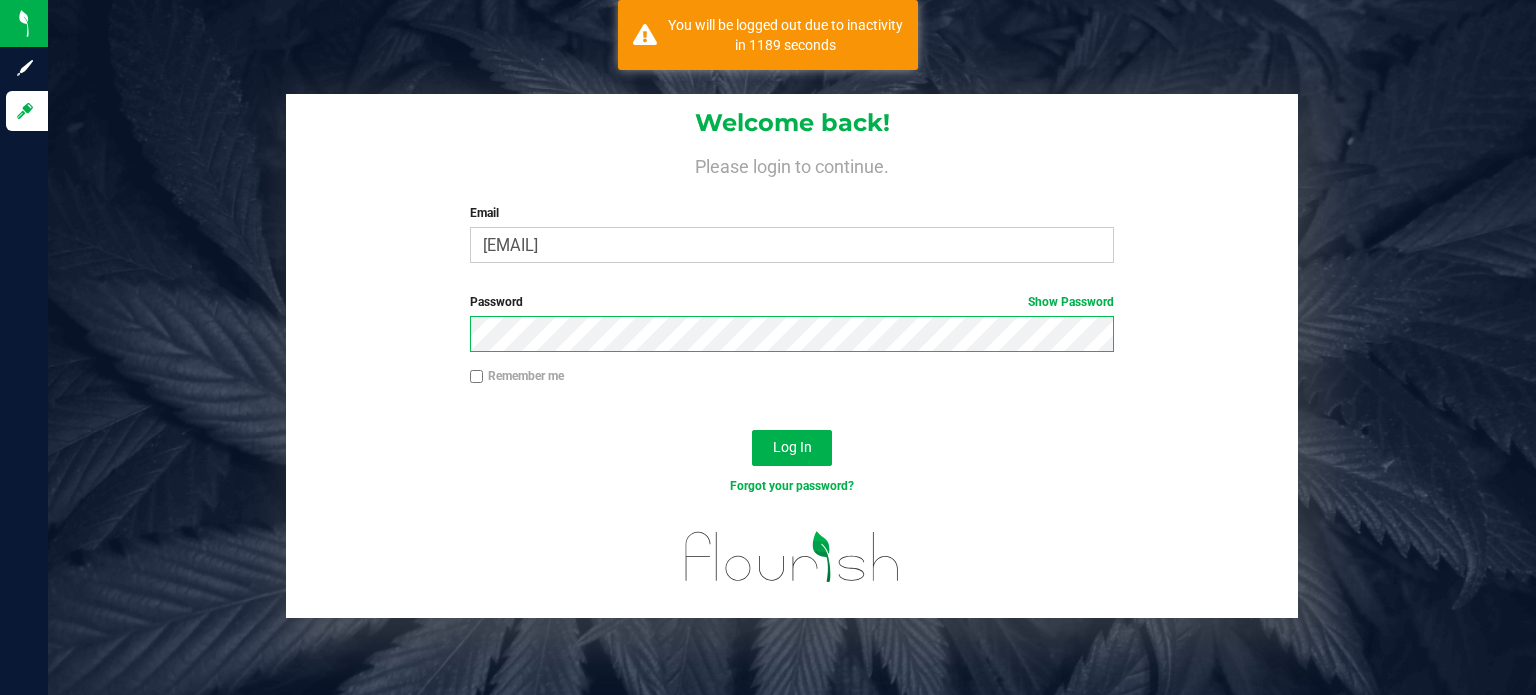 click on "Log In" at bounding box center [792, 448] 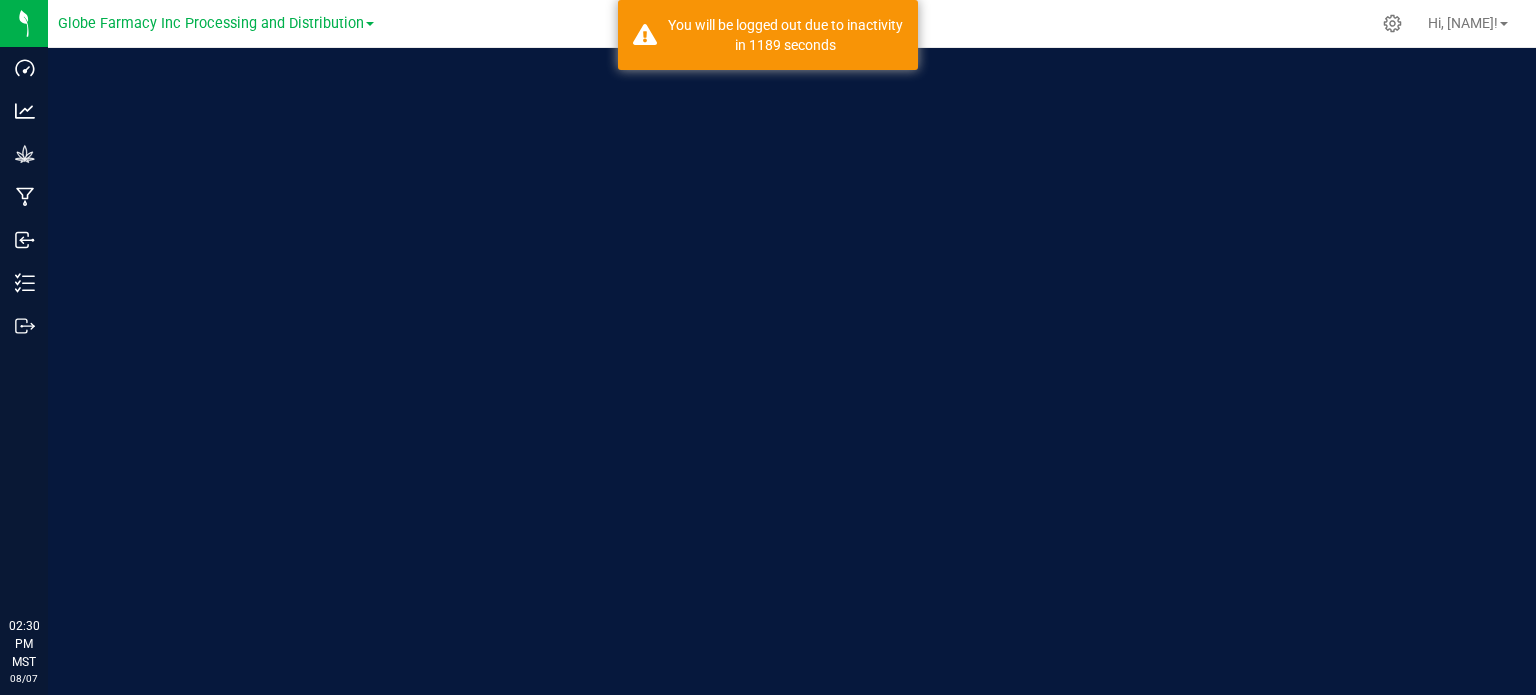scroll, scrollTop: 0, scrollLeft: 0, axis: both 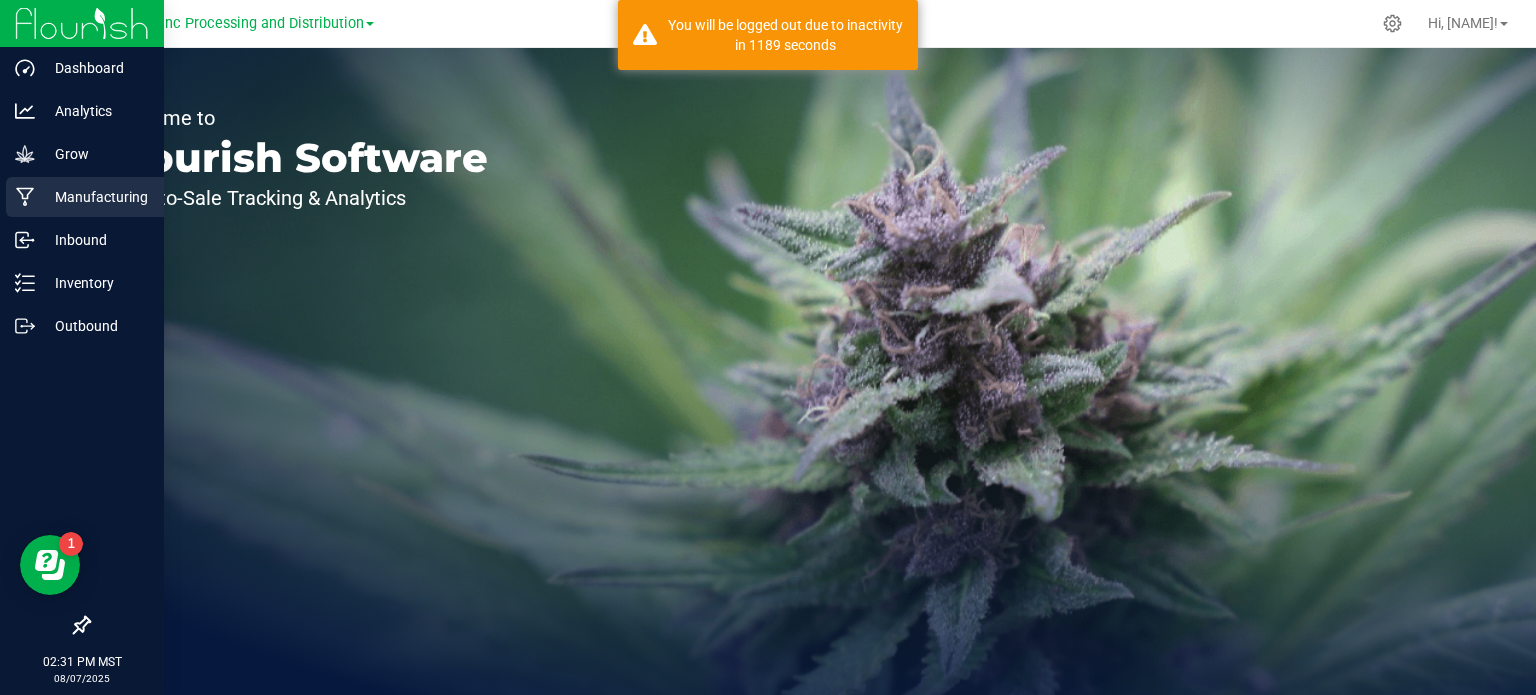 click on "Manufacturing" at bounding box center (85, 197) 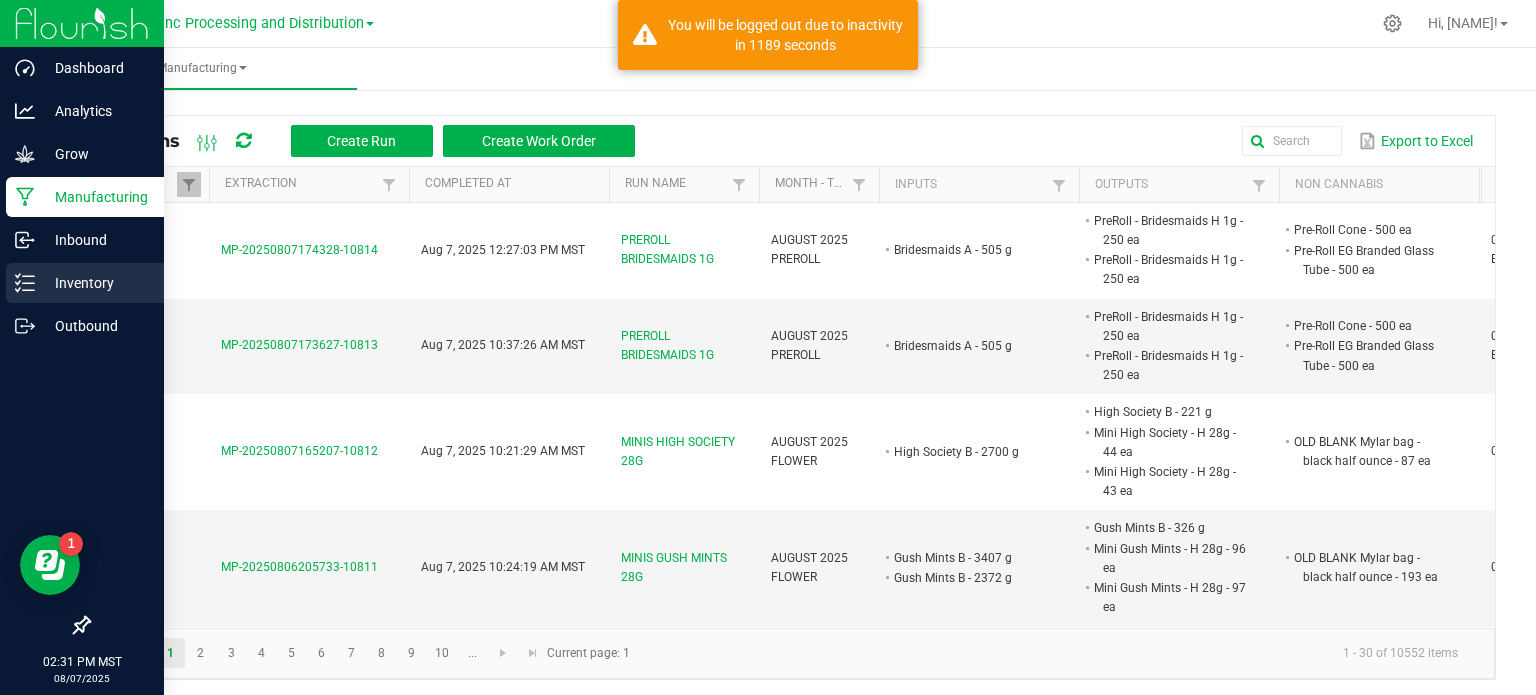 click on "Inventory" at bounding box center (85, 283) 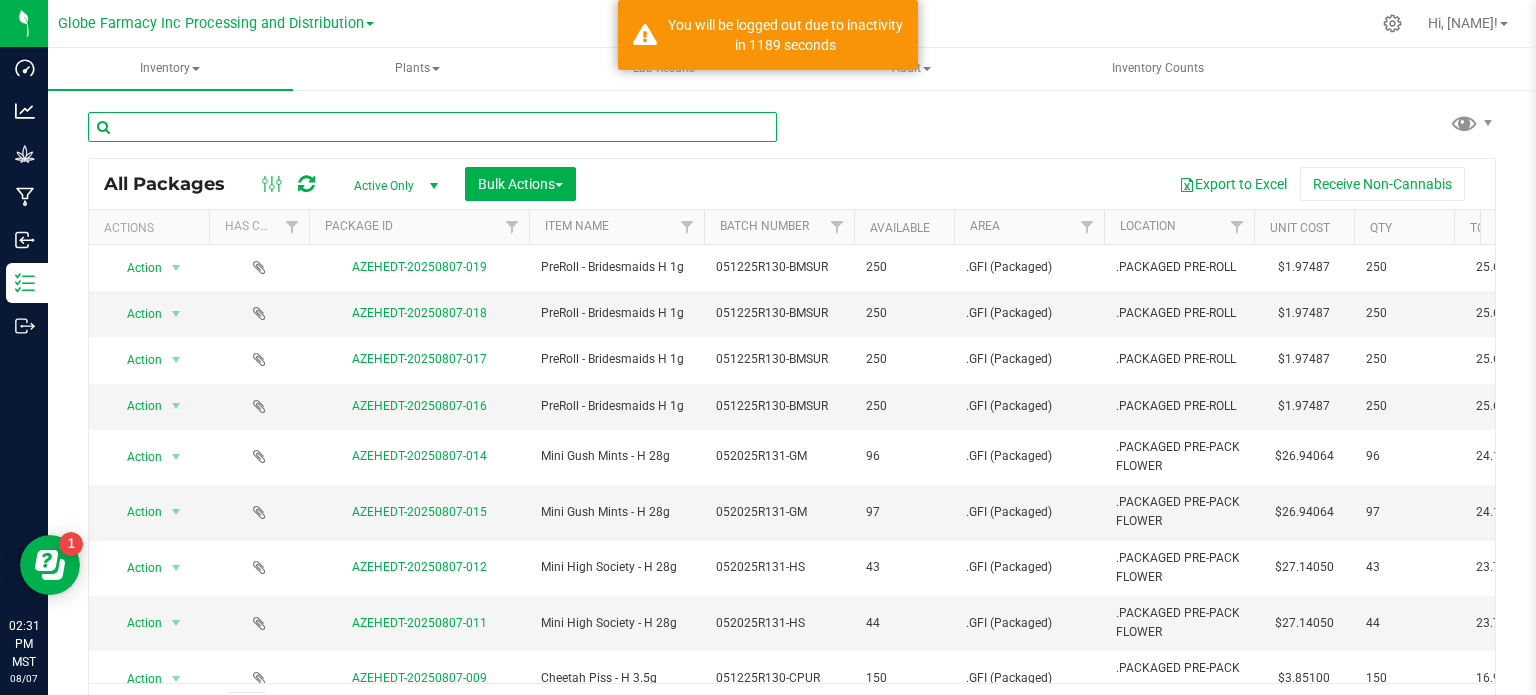 click at bounding box center [432, 127] 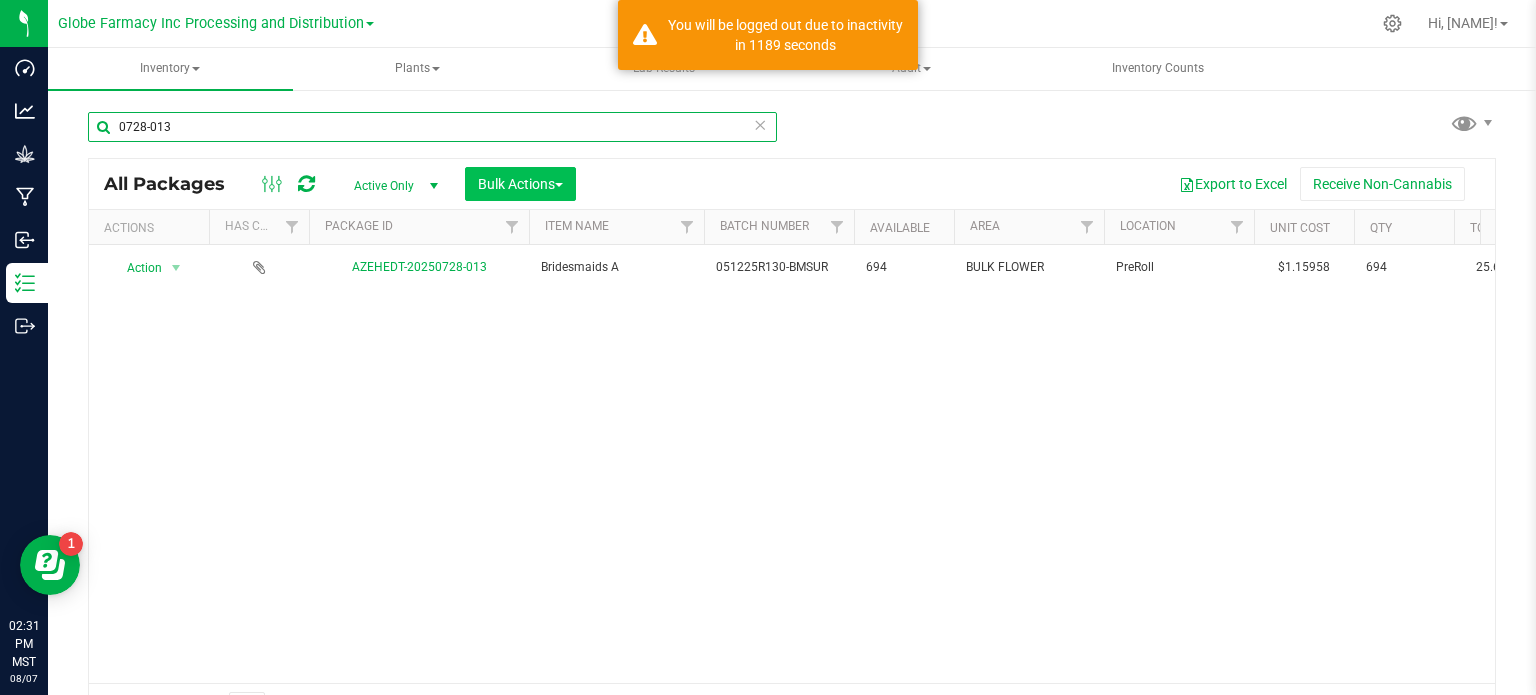 type on "0728-013" 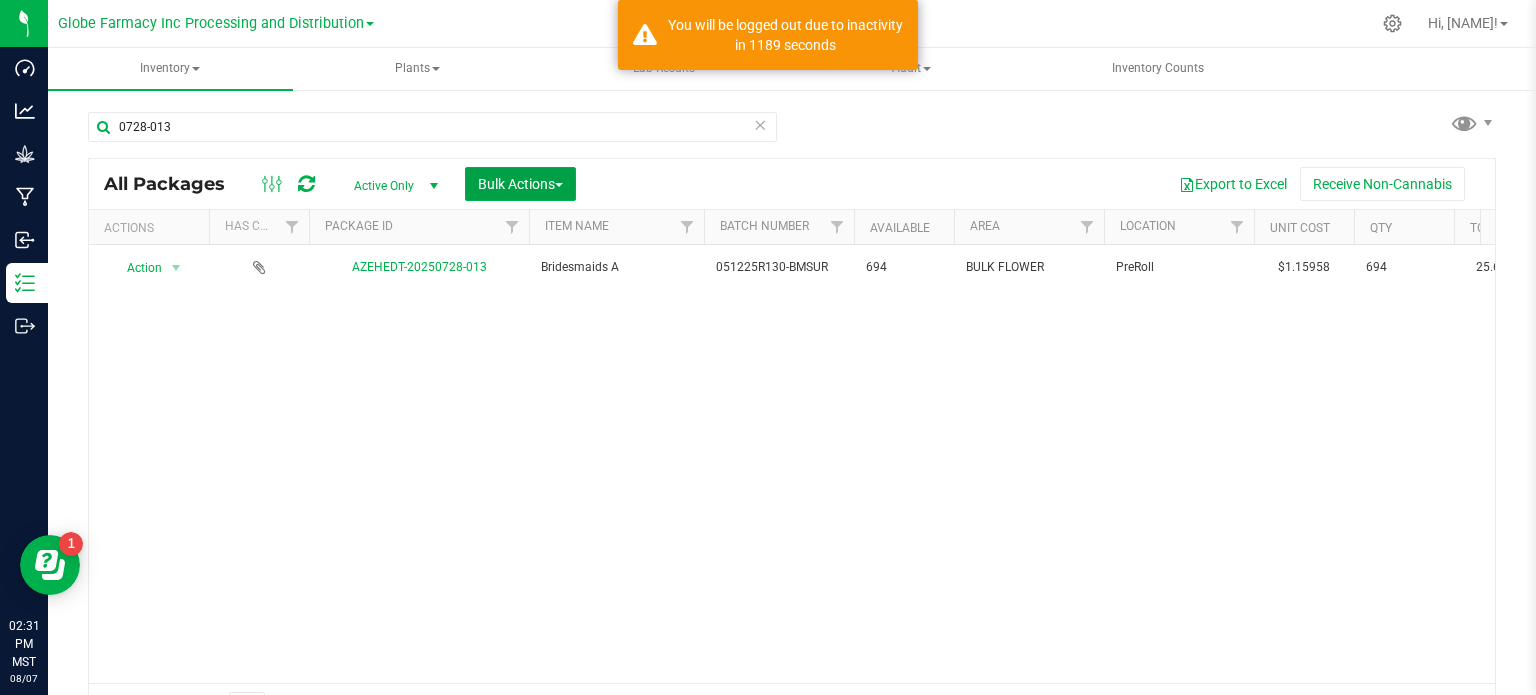 drag, startPoint x: 539, startPoint y: 181, endPoint x: 548, endPoint y: 244, distance: 63.63961 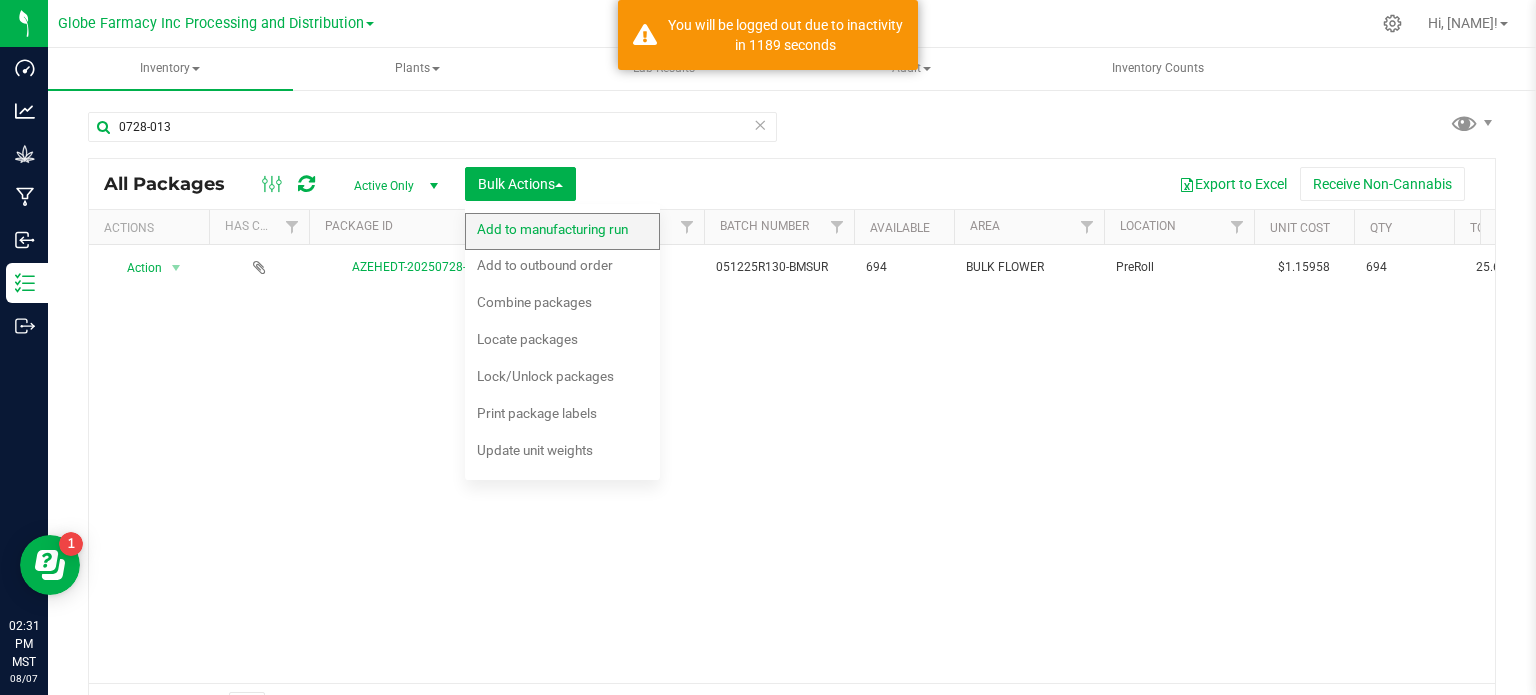 click on "Add to manufacturing run" at bounding box center [552, 229] 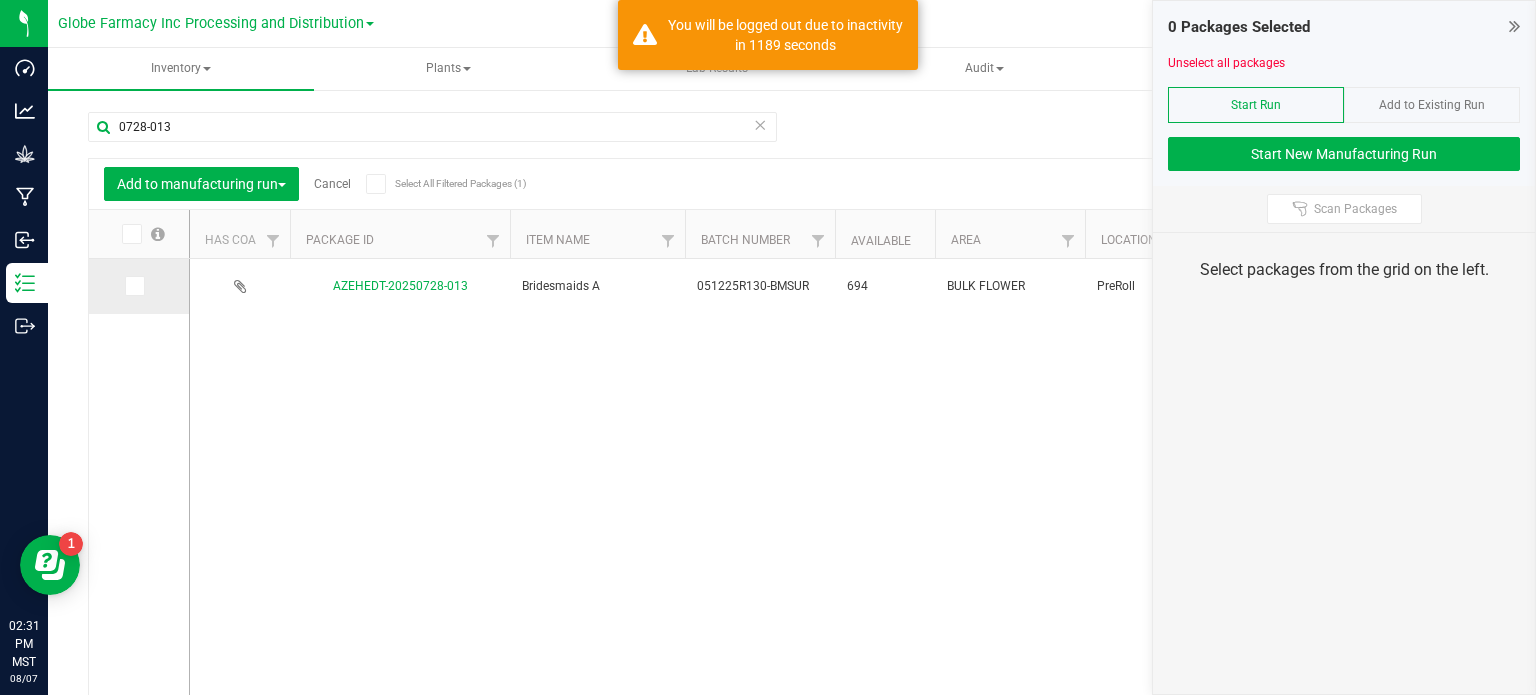 click at bounding box center [133, 286] 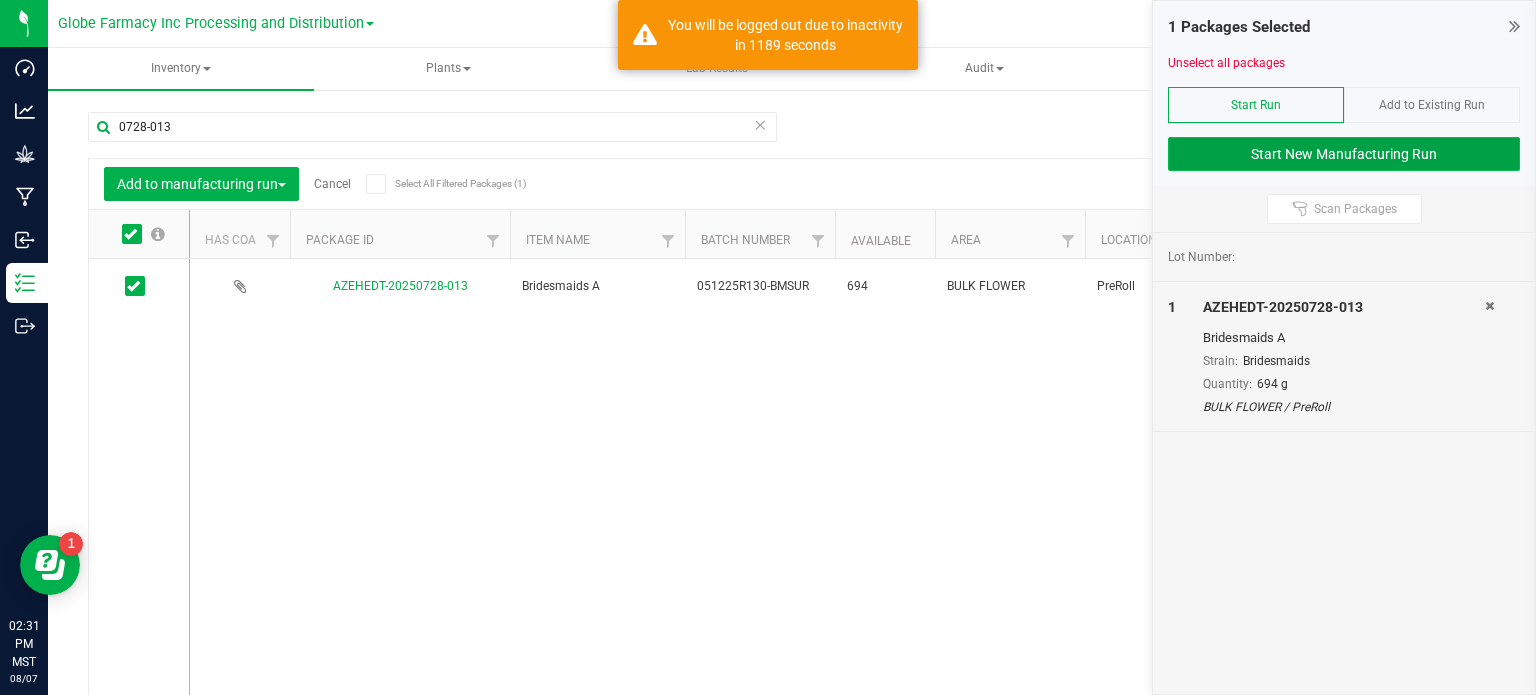 click on "Start New Manufacturing Run" at bounding box center [1344, 154] 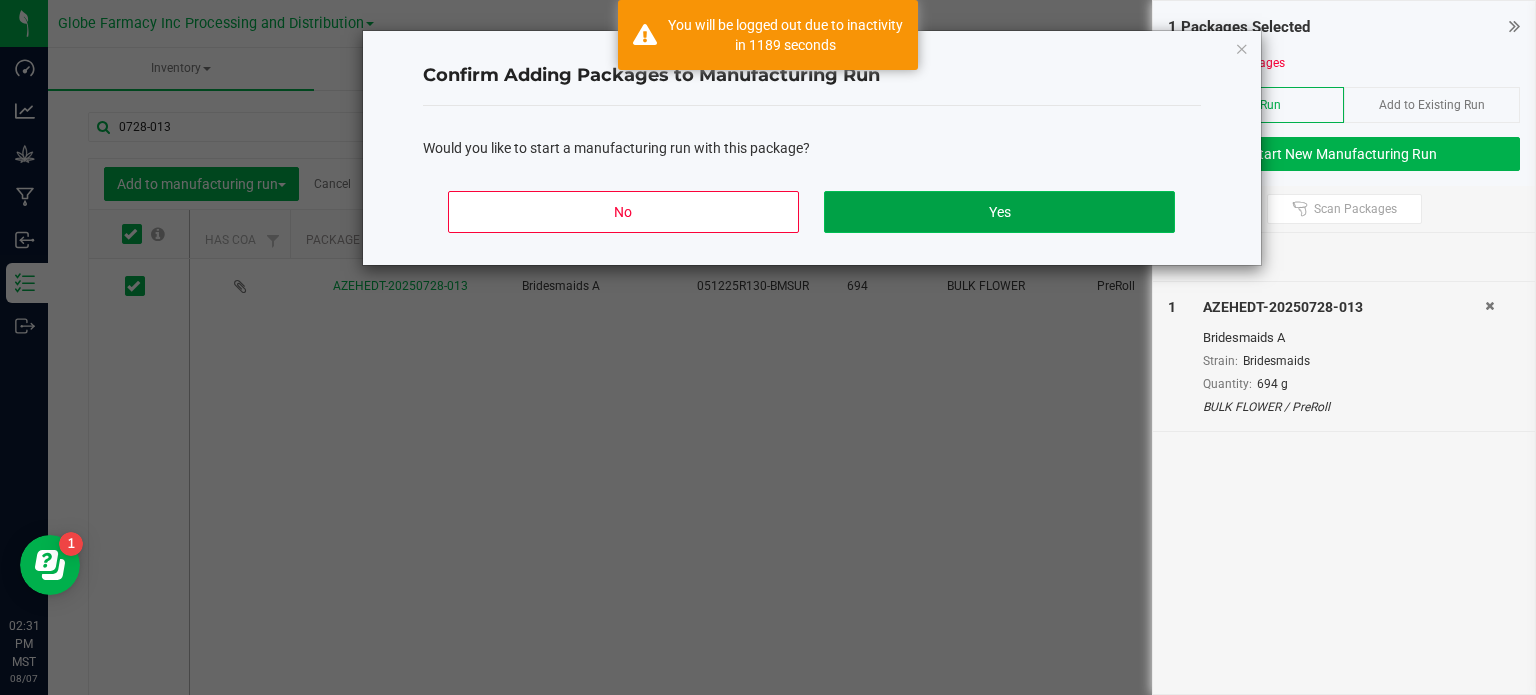click on "Yes" 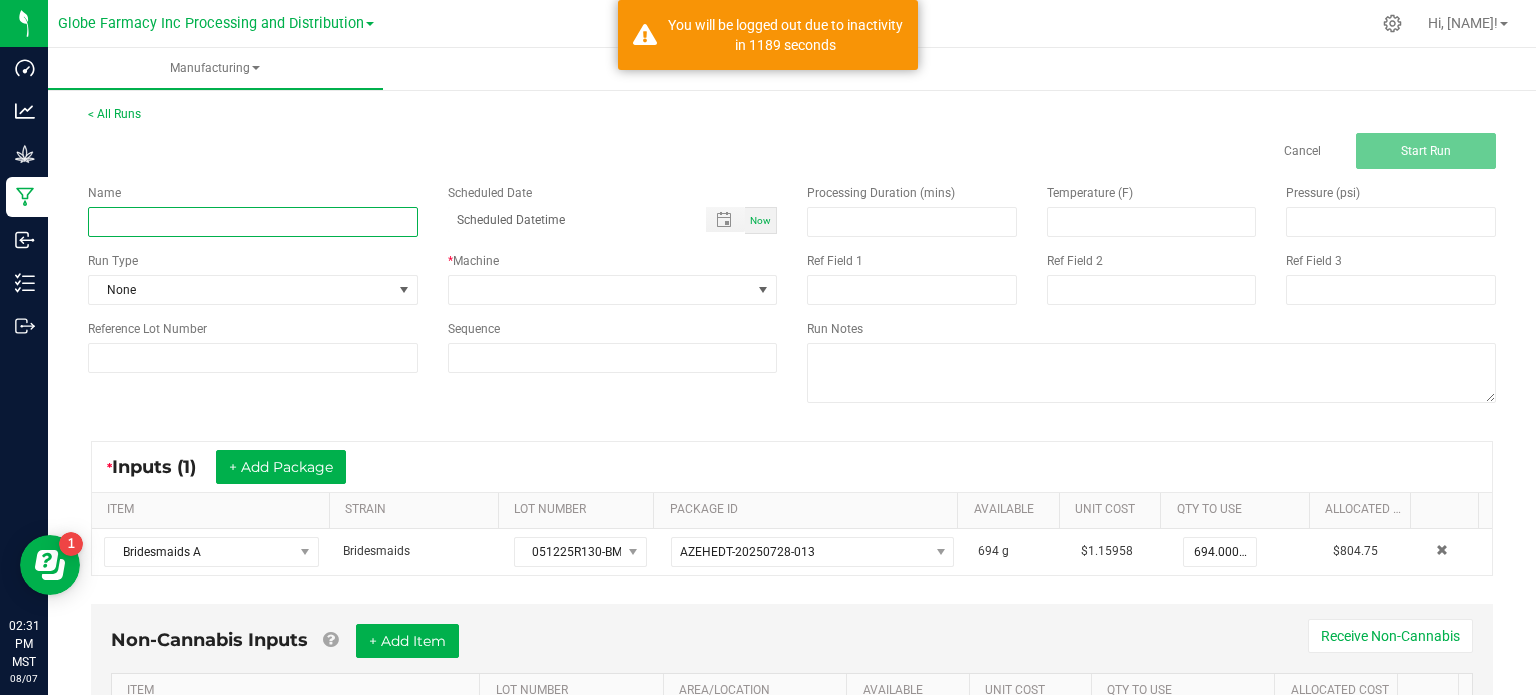 click at bounding box center (253, 222) 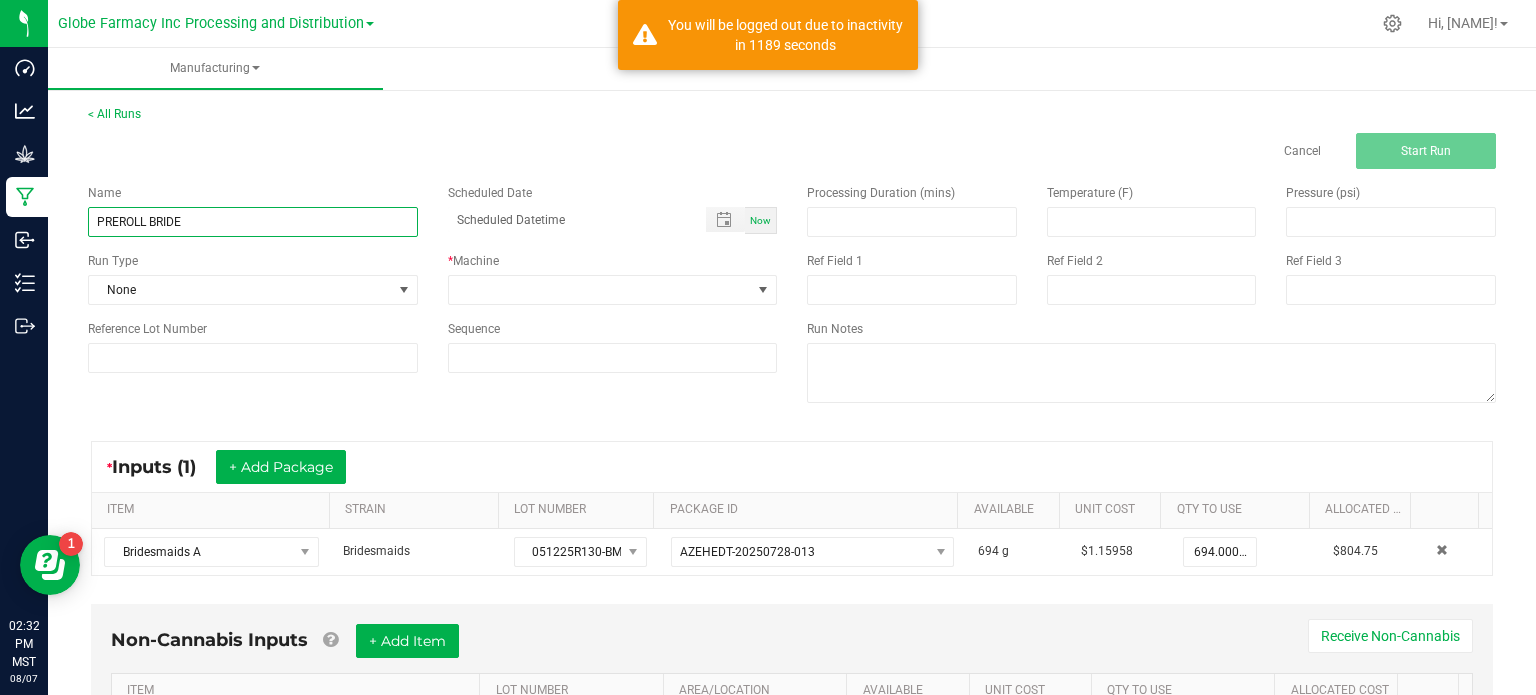 type on "PREROLL BRIDESMAIDS 1G" 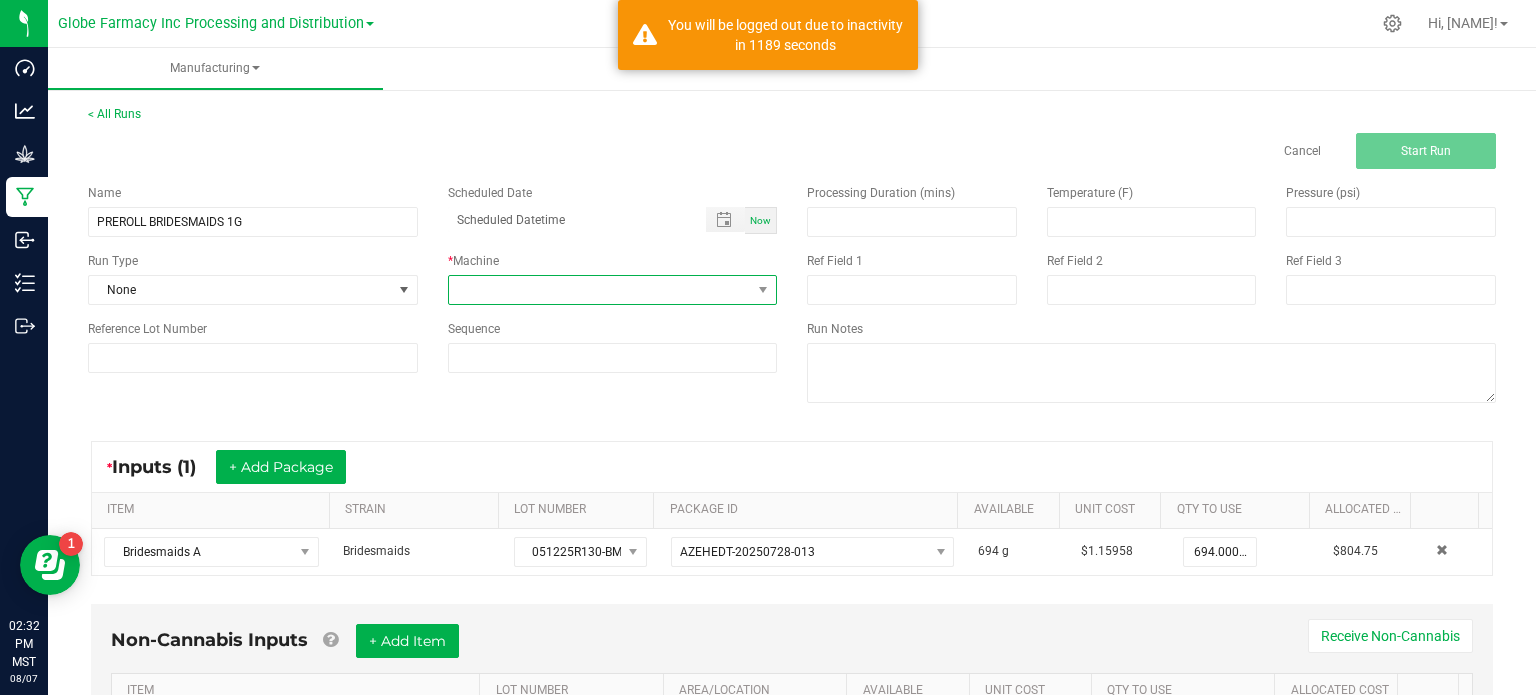 click at bounding box center (600, 290) 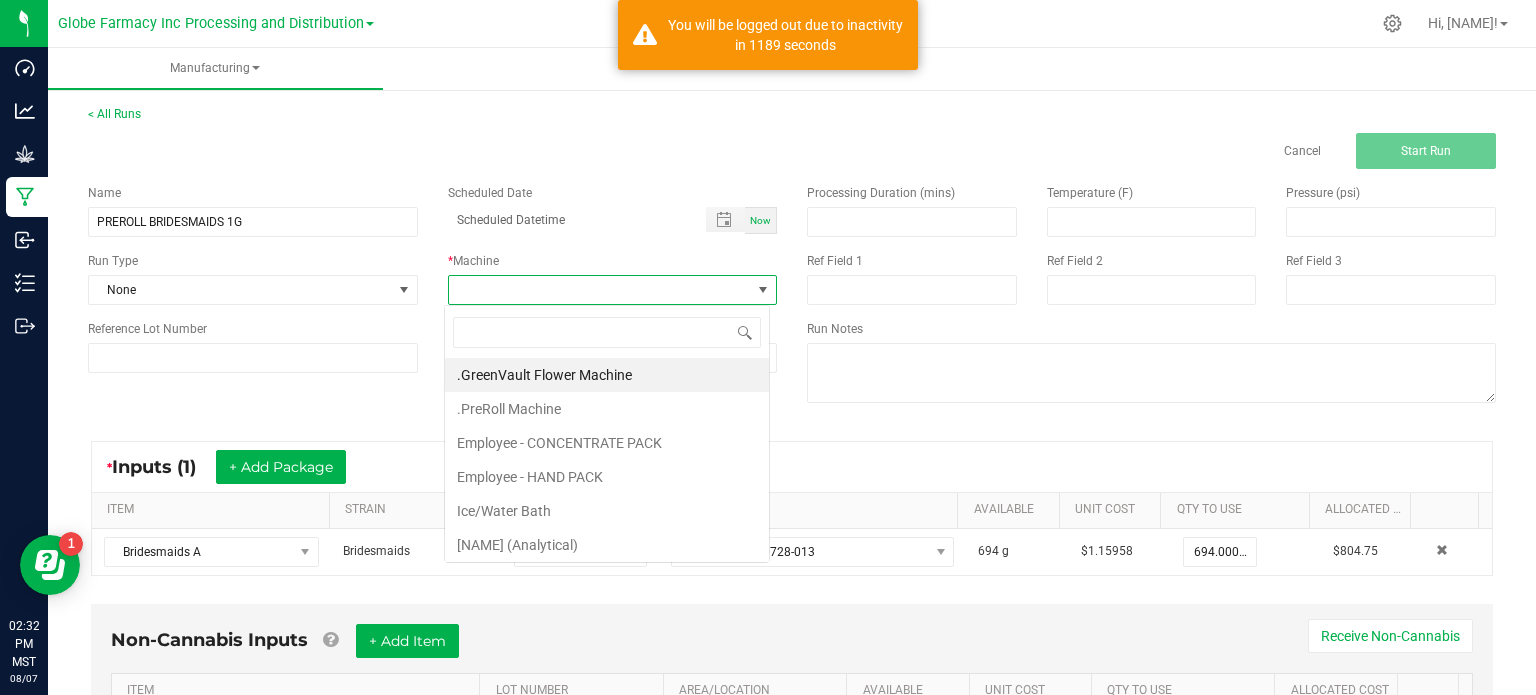 scroll, scrollTop: 99970, scrollLeft: 99674, axis: both 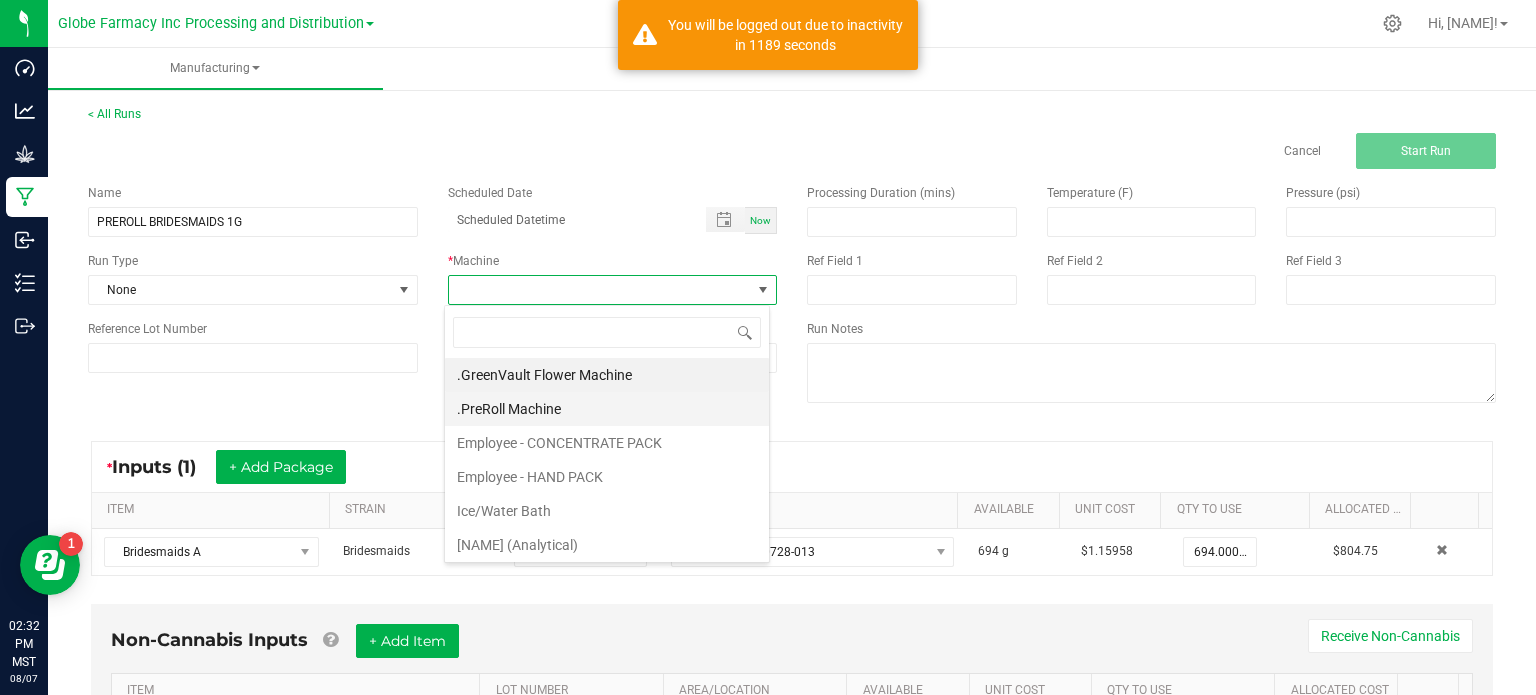 click on ".PreRoll Machine" at bounding box center (607, 409) 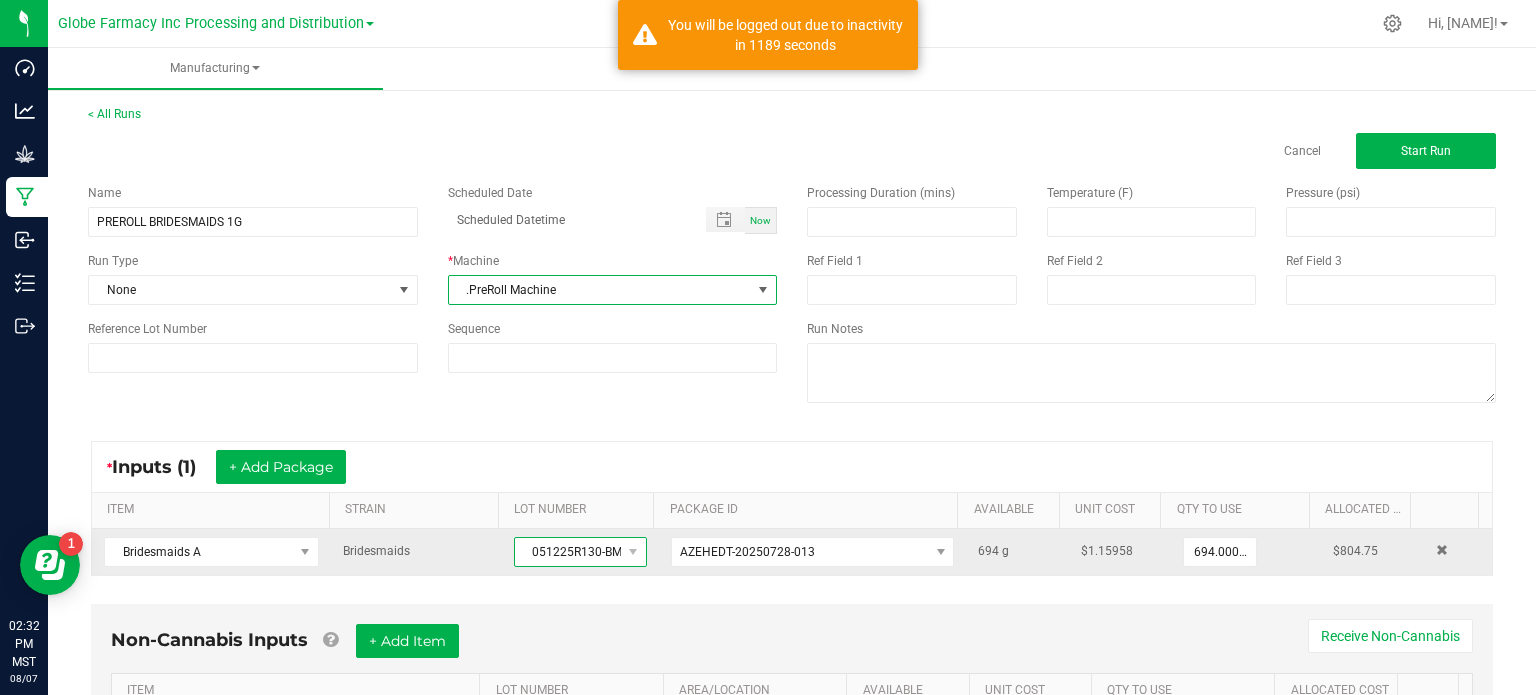 click on "051225R130-BMSUR" at bounding box center [568, 552] 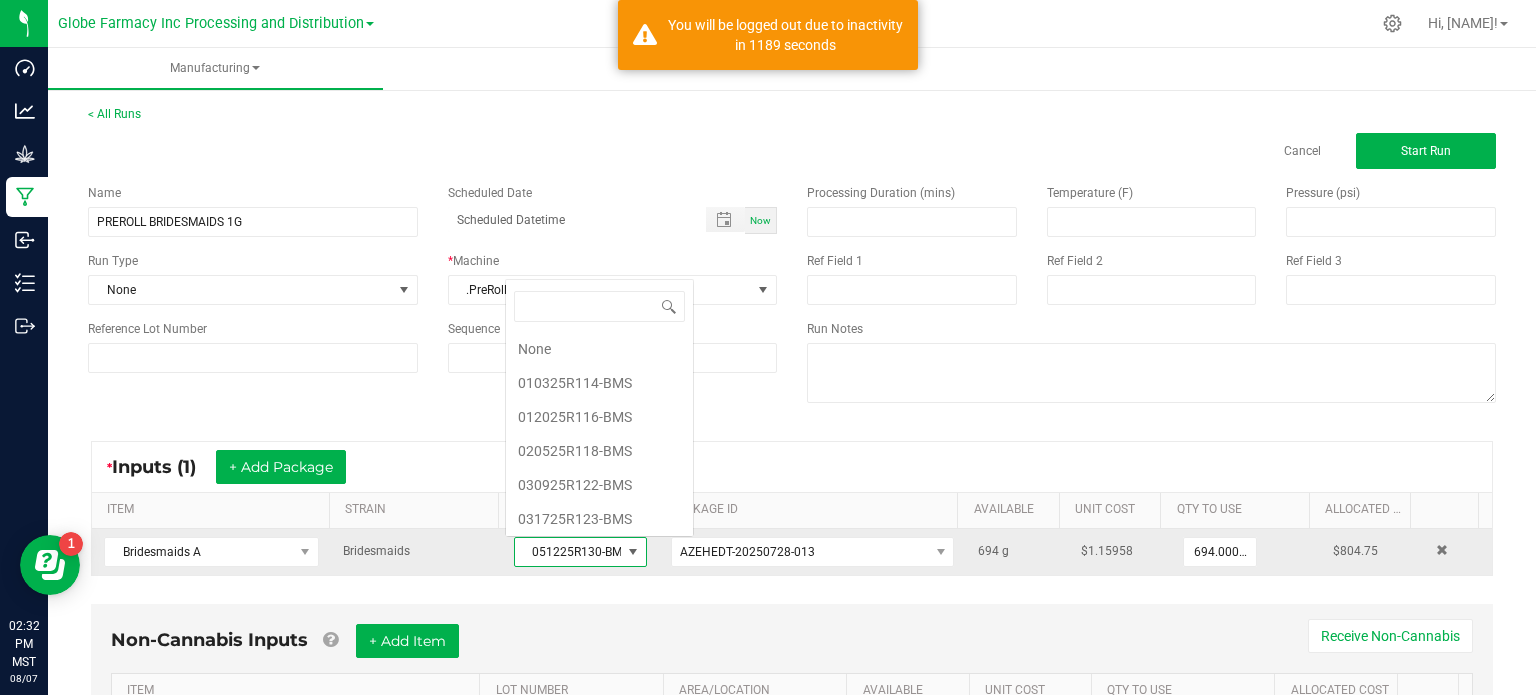click on "051225R130-BMSUR" at bounding box center [568, 552] 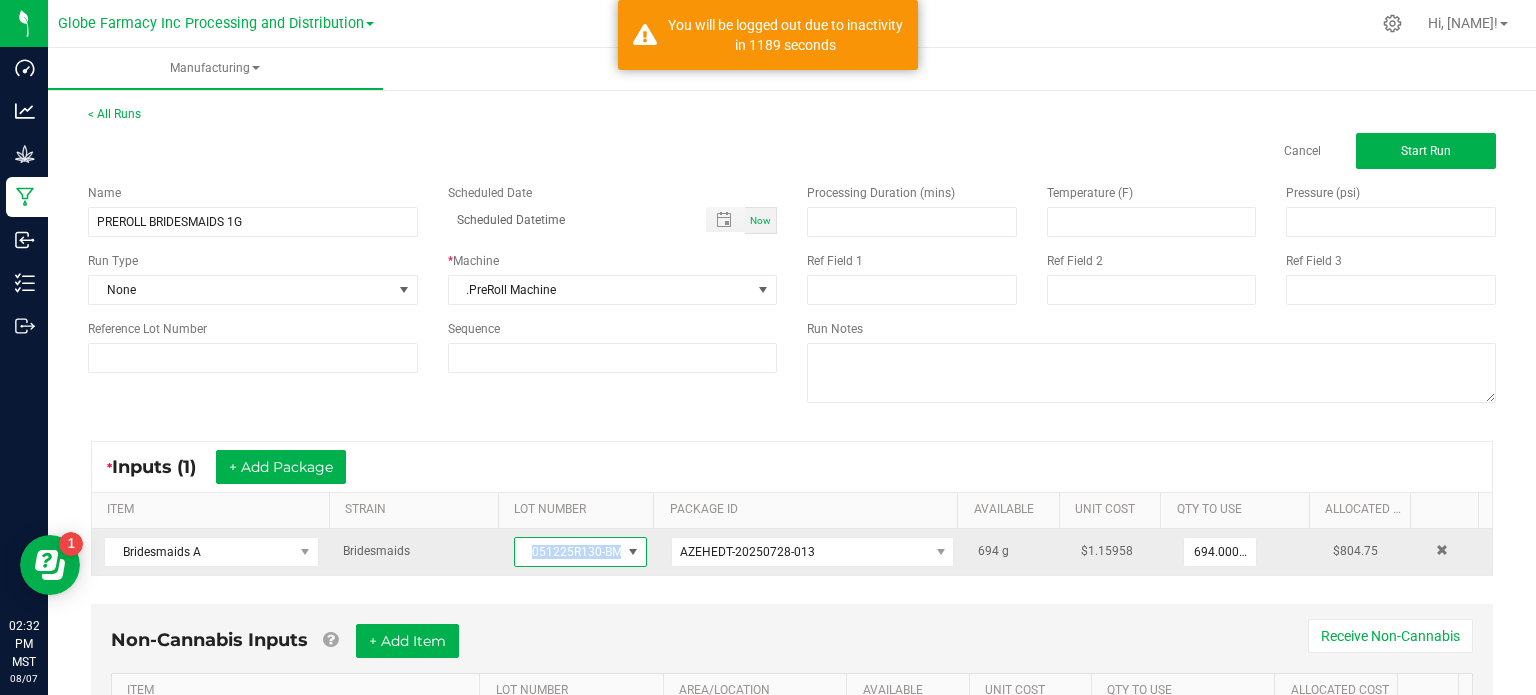 click on "051225R130-BMSUR" at bounding box center (568, 552) 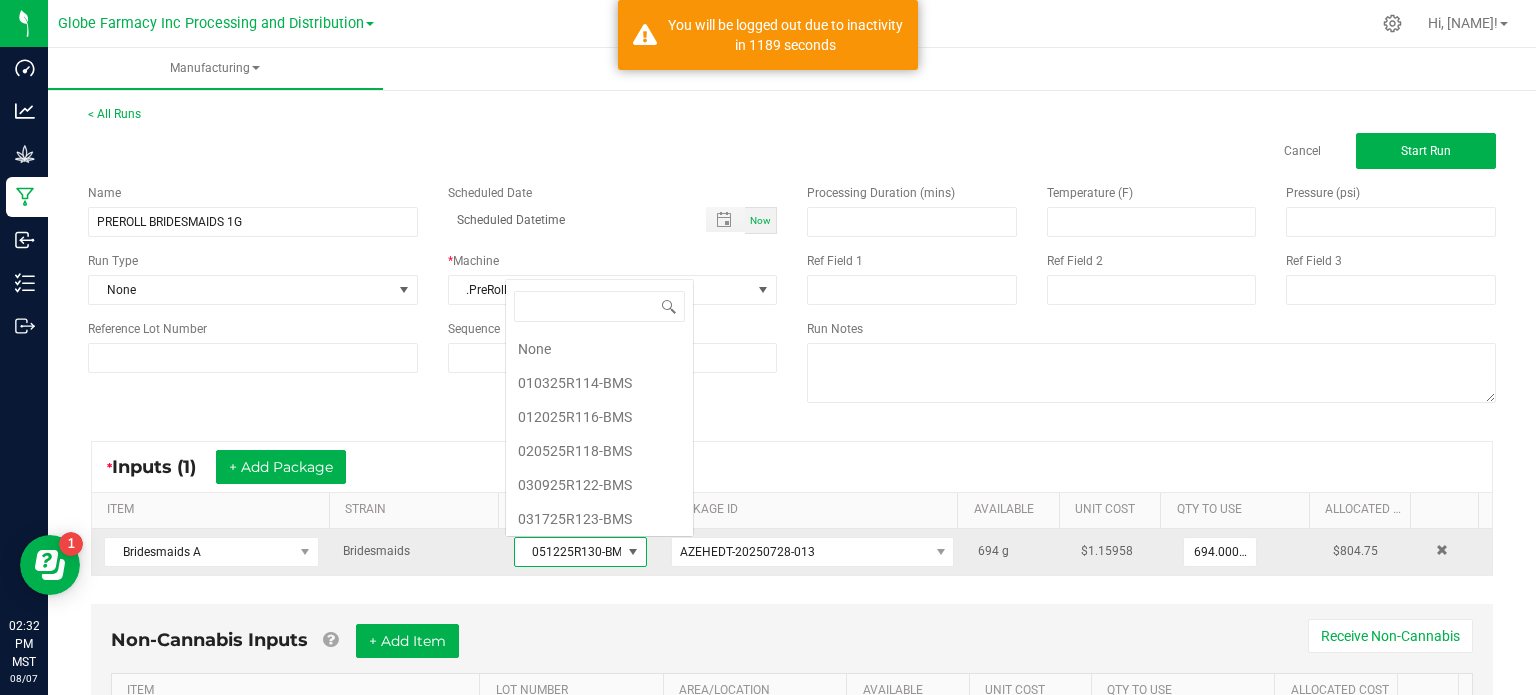 scroll, scrollTop: 0, scrollLeft: 0, axis: both 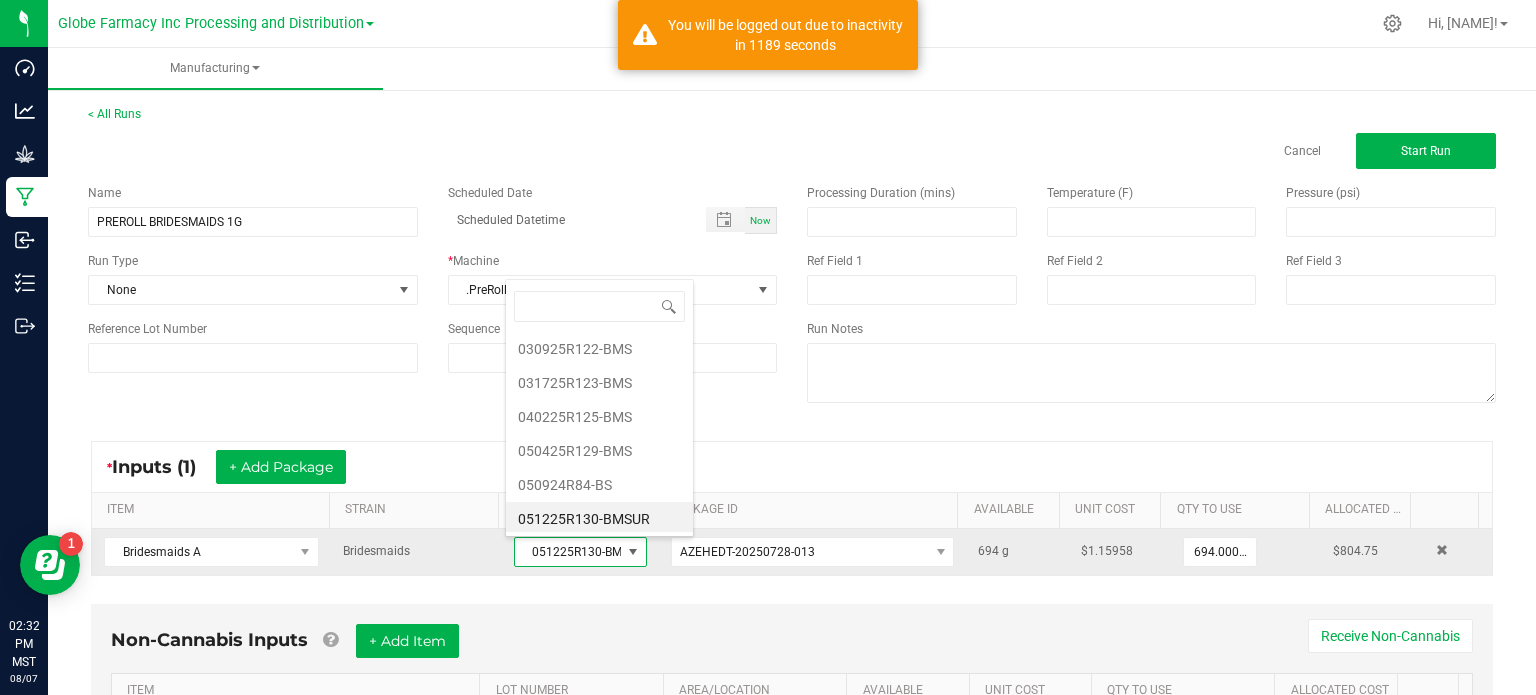 click on "051225R130-BMSUR" at bounding box center (568, 552) 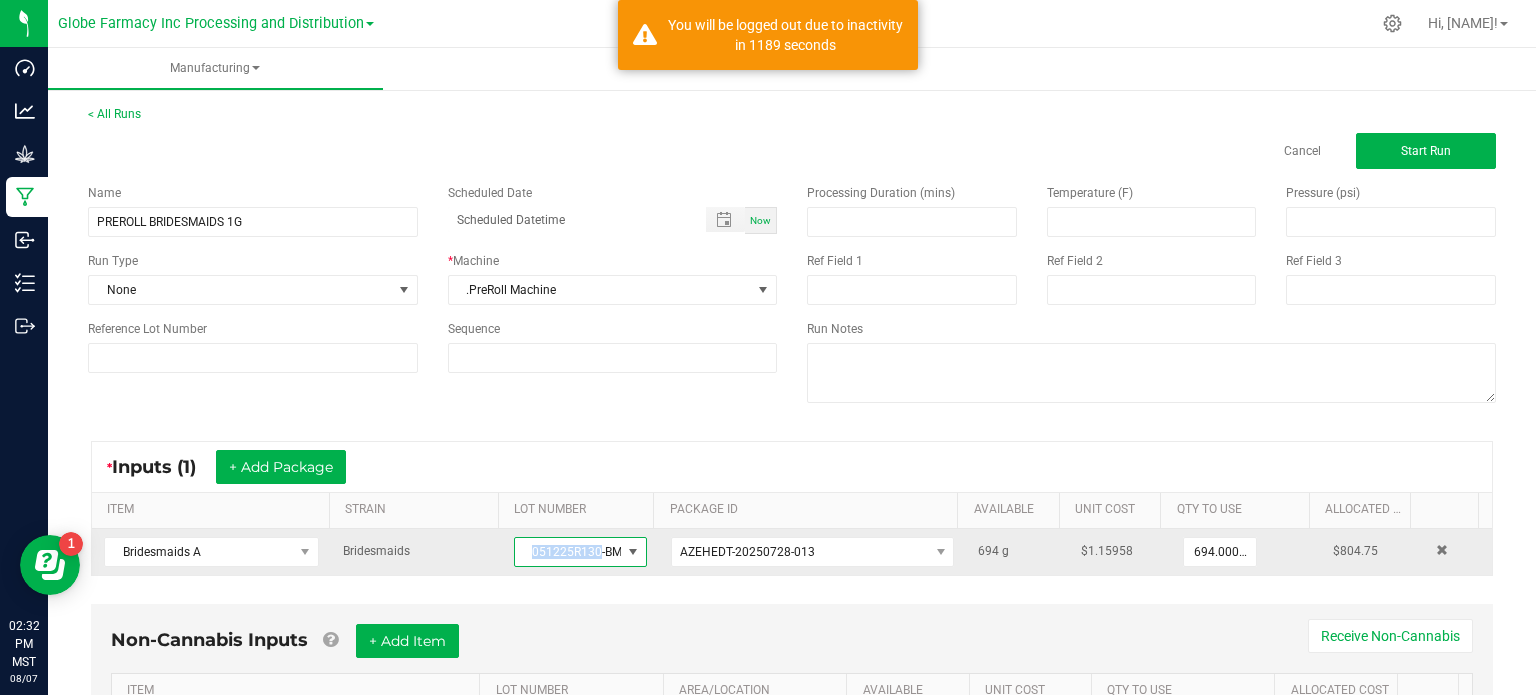click on "051225R130-BMSUR" at bounding box center (568, 552) 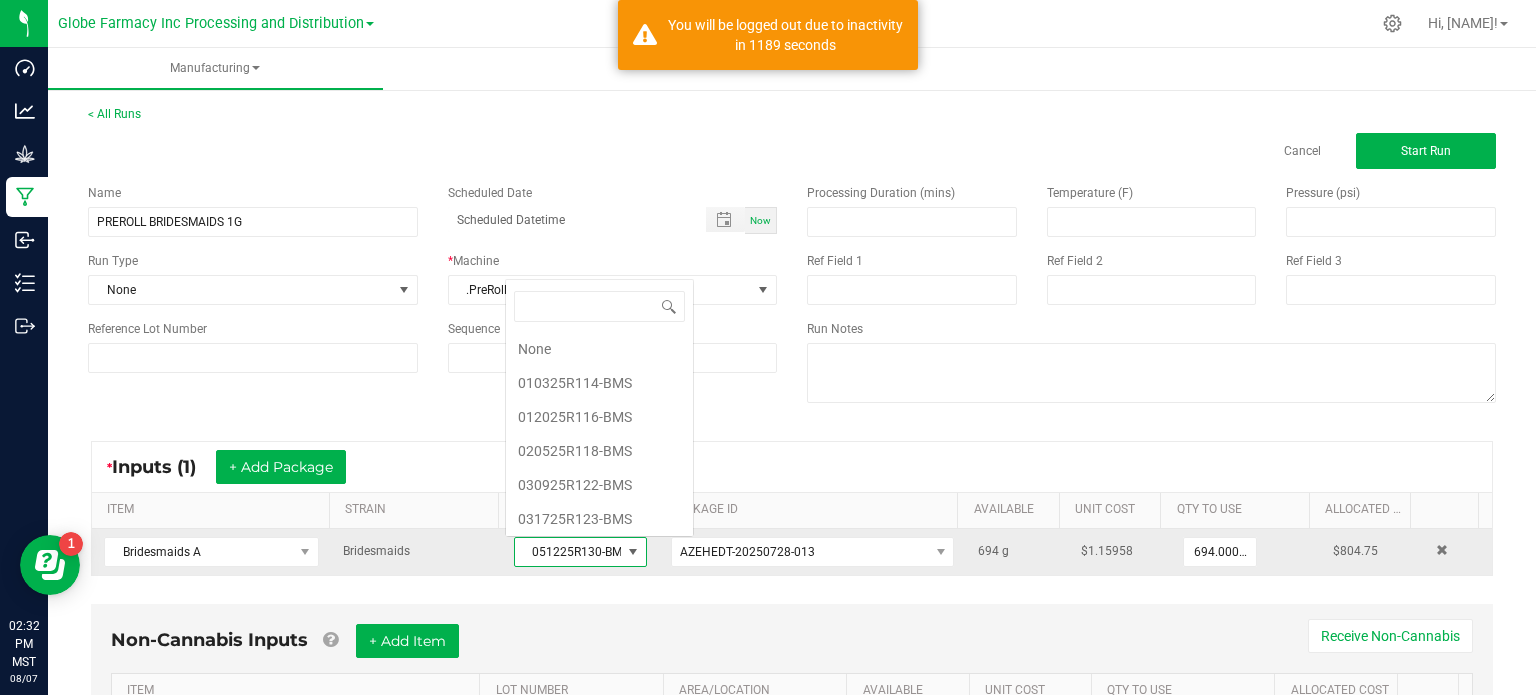scroll, scrollTop: 0, scrollLeft: 0, axis: both 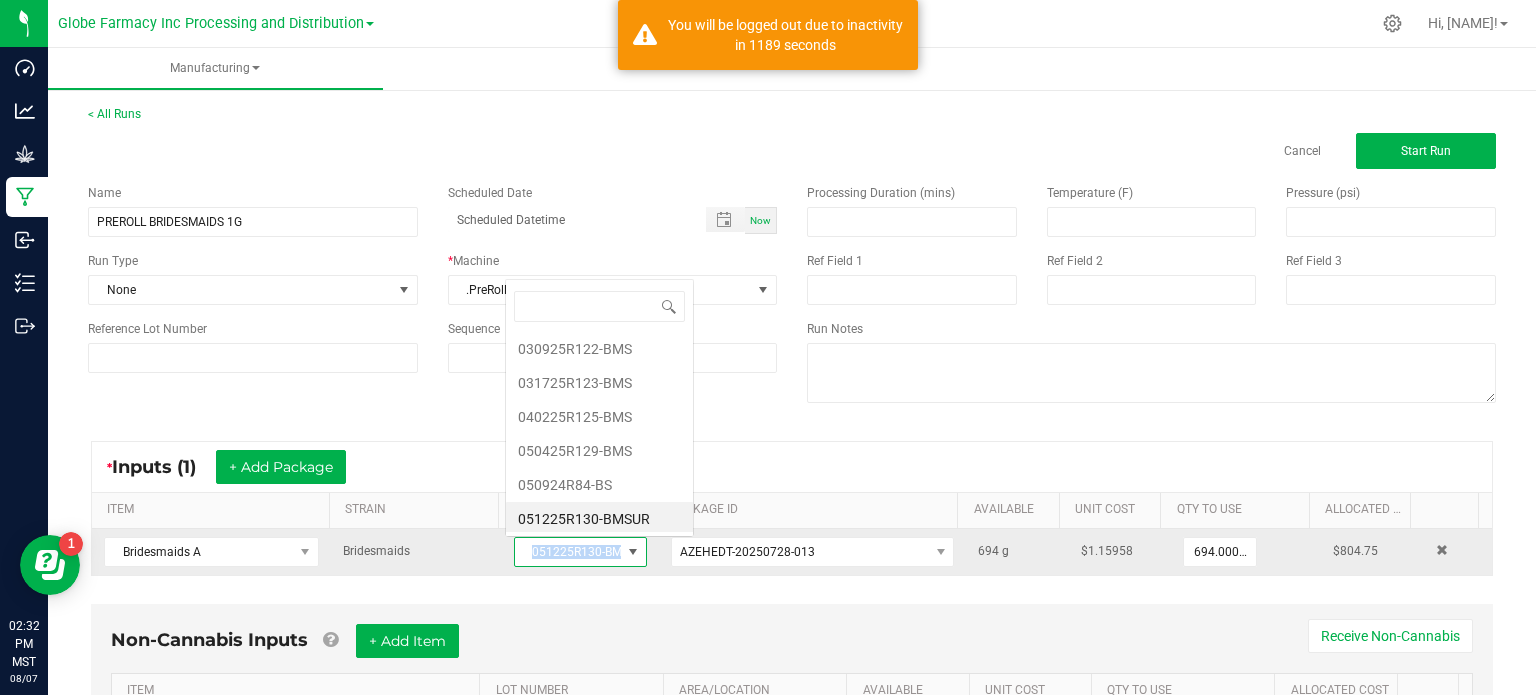 click on "051225R130-BMSUR" at bounding box center (568, 552) 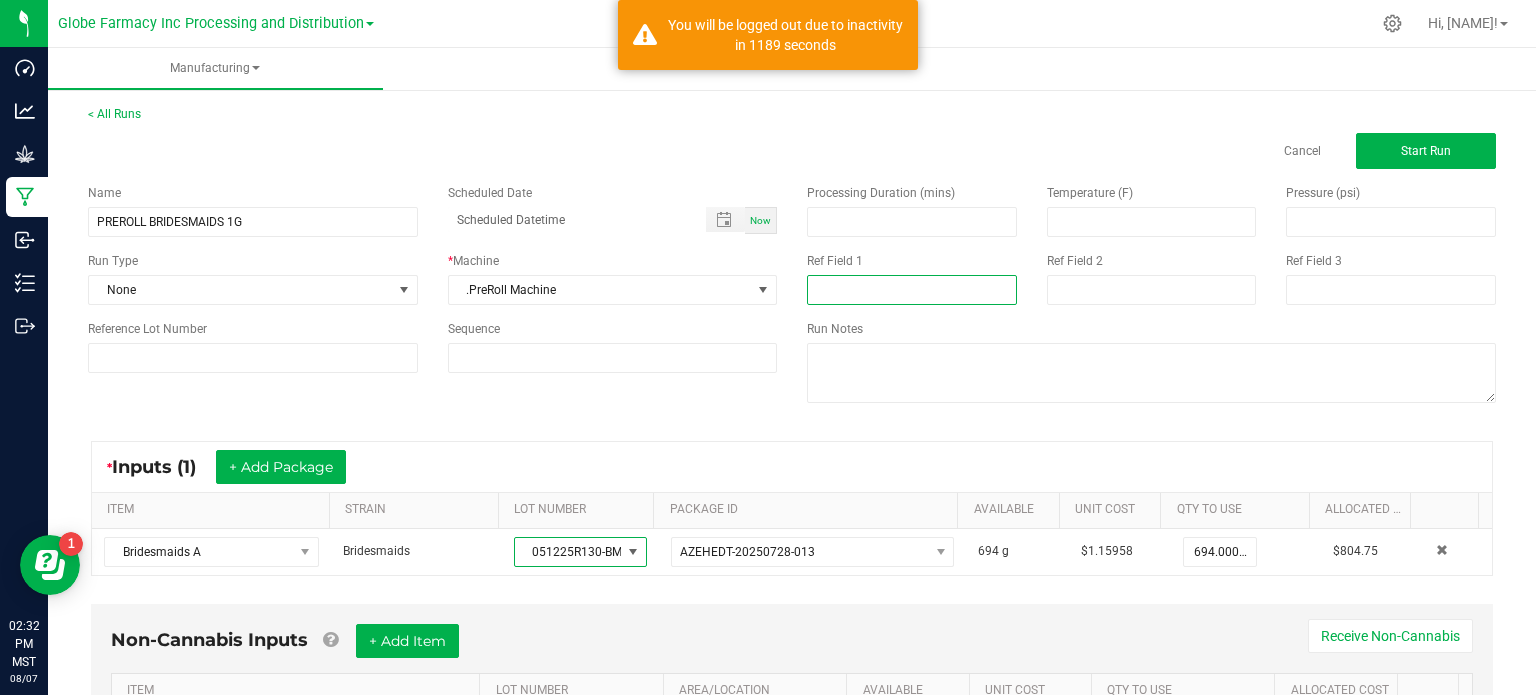 click at bounding box center [912, 290] 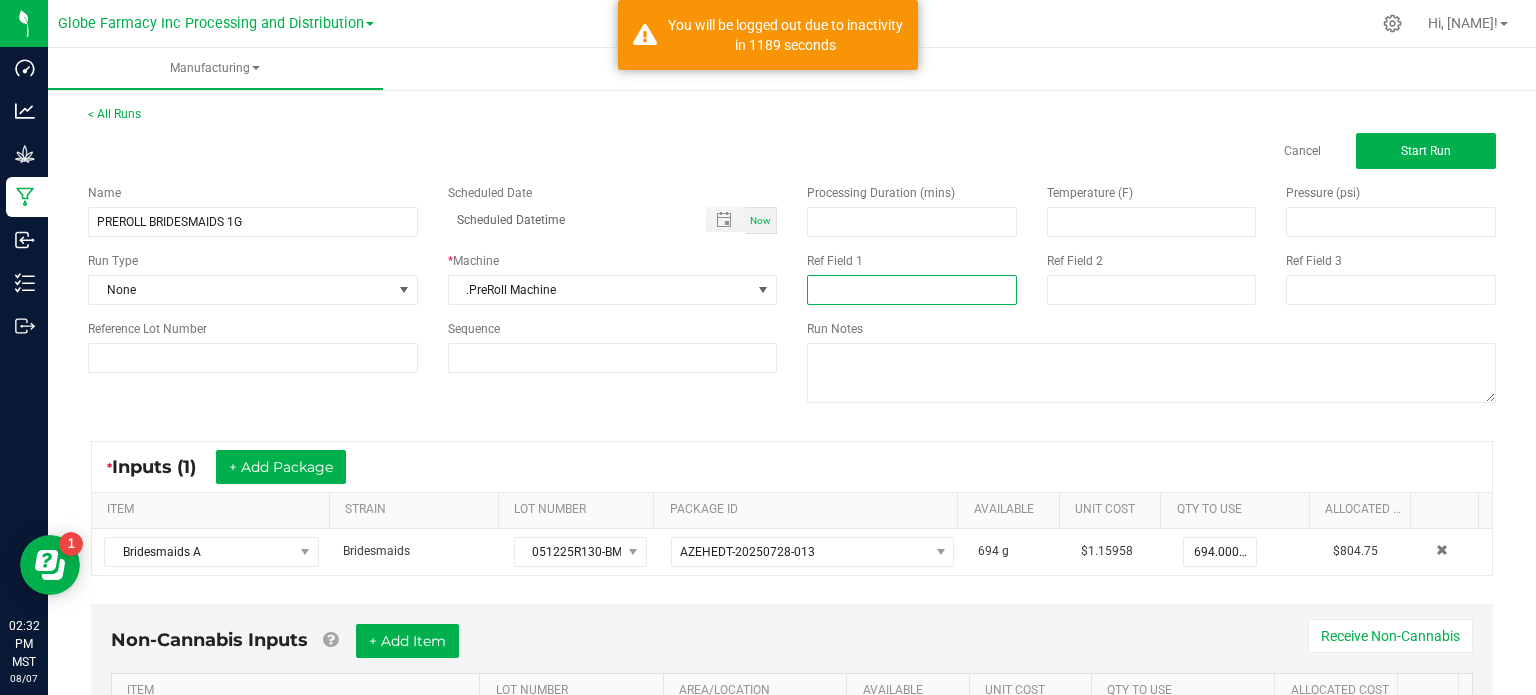 paste on "051225R130-BMSUR" 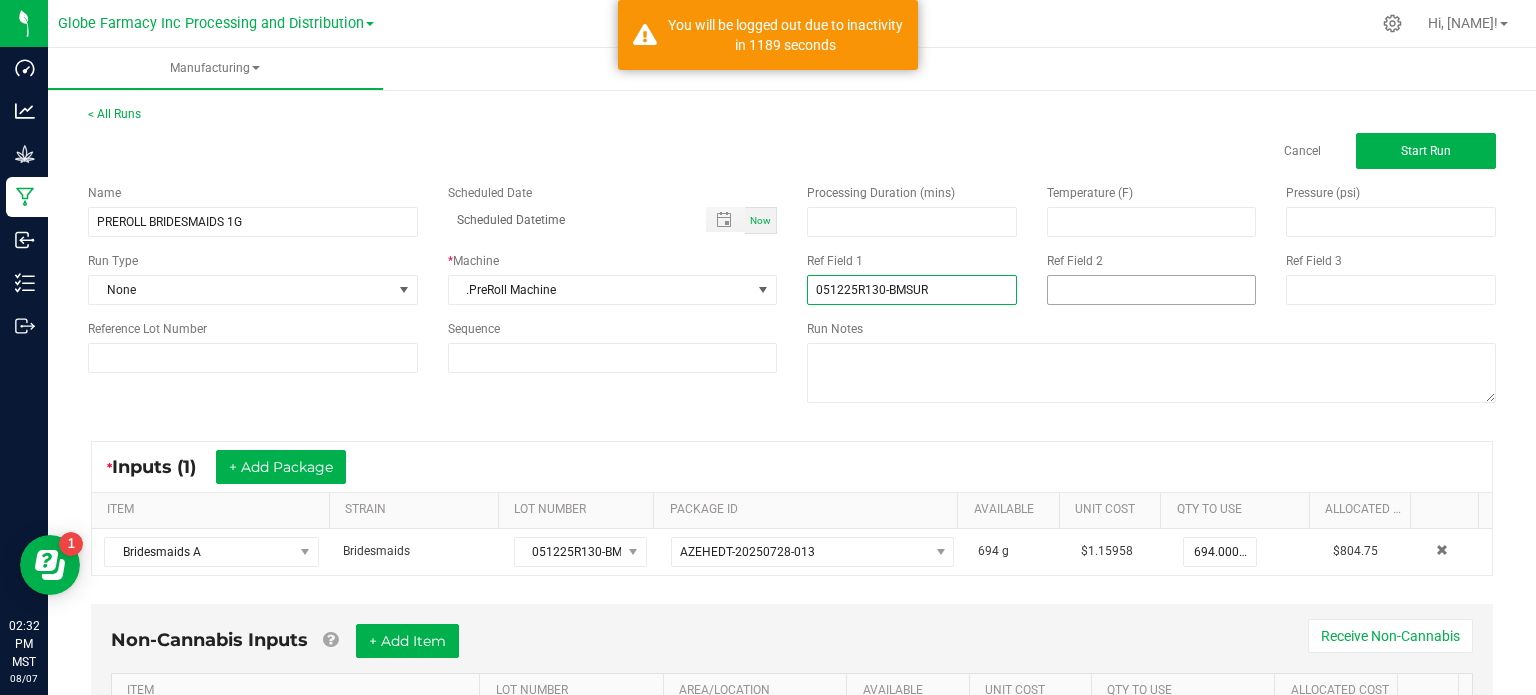 type on "051225R130-BMSUR" 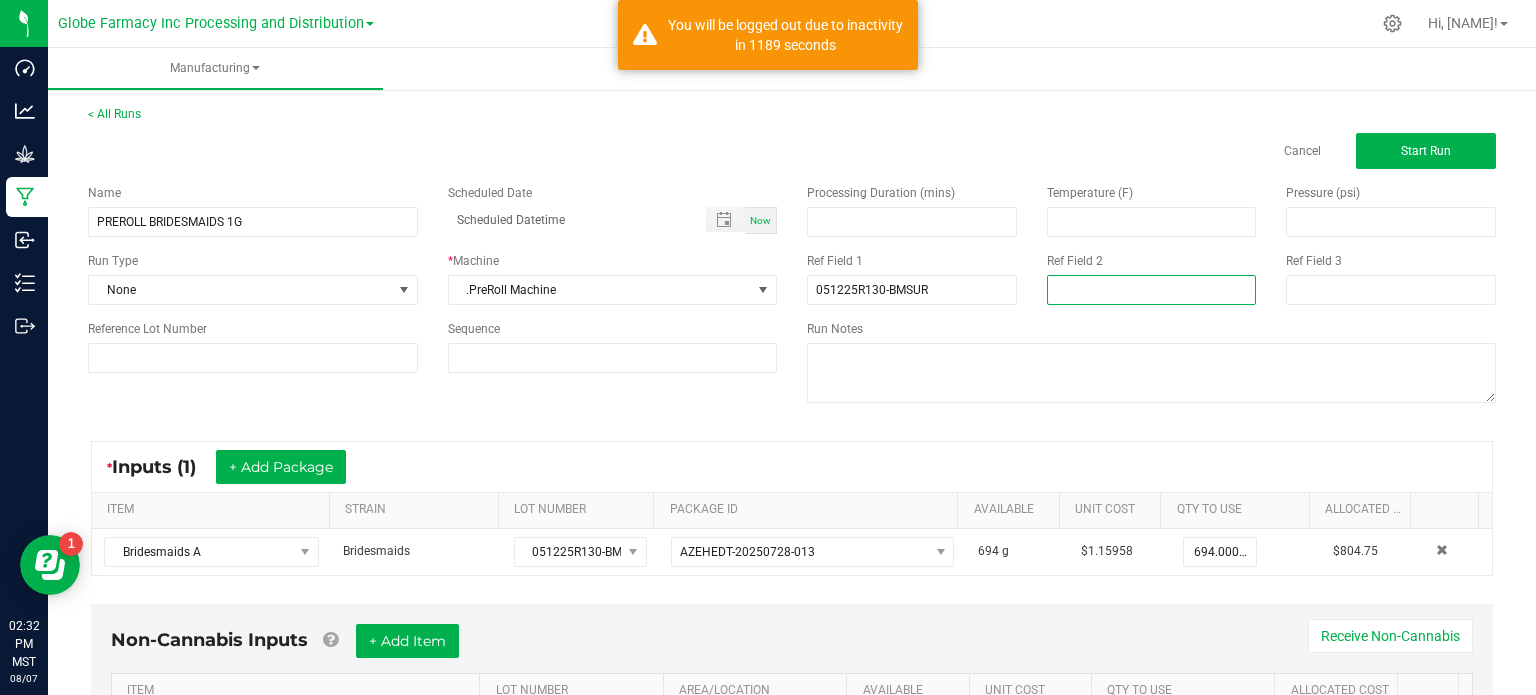 click at bounding box center [1152, 290] 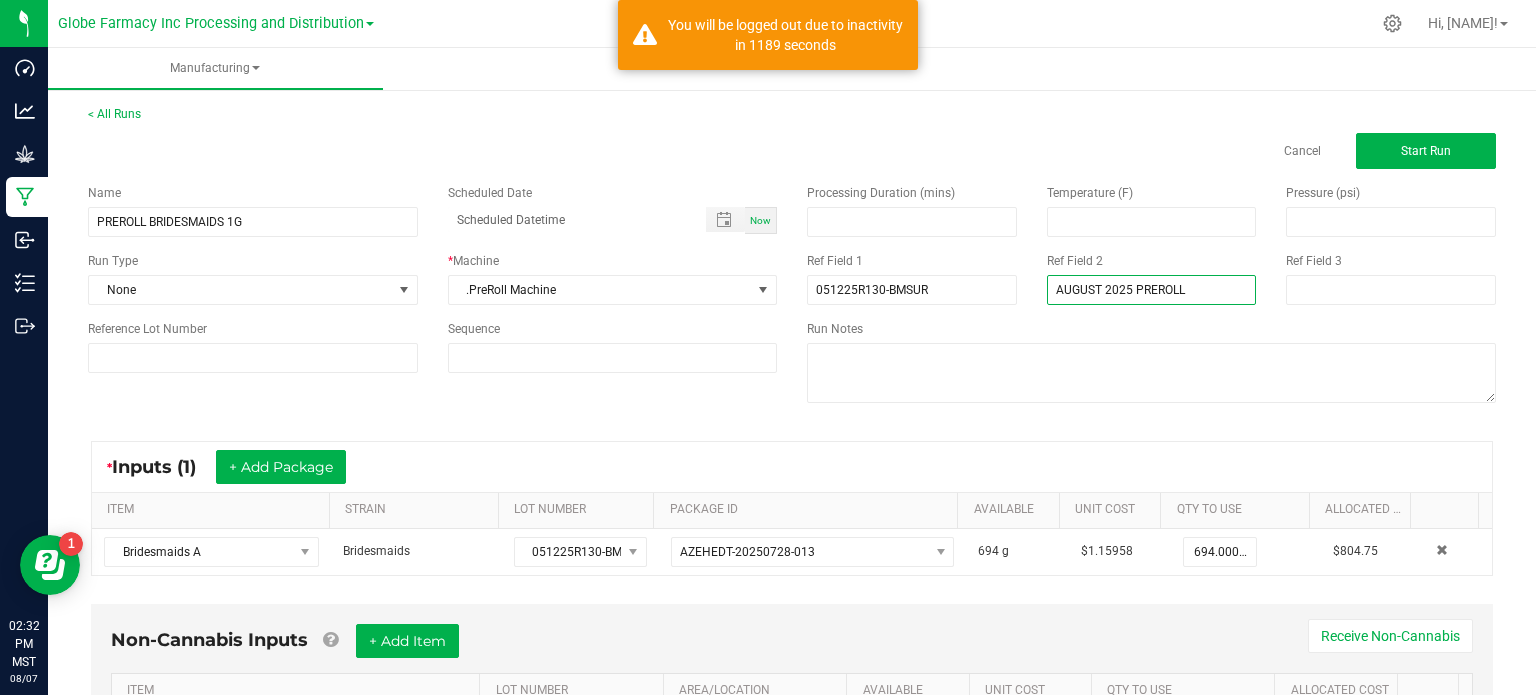 type on "AUGUST 2025 PREROLL" 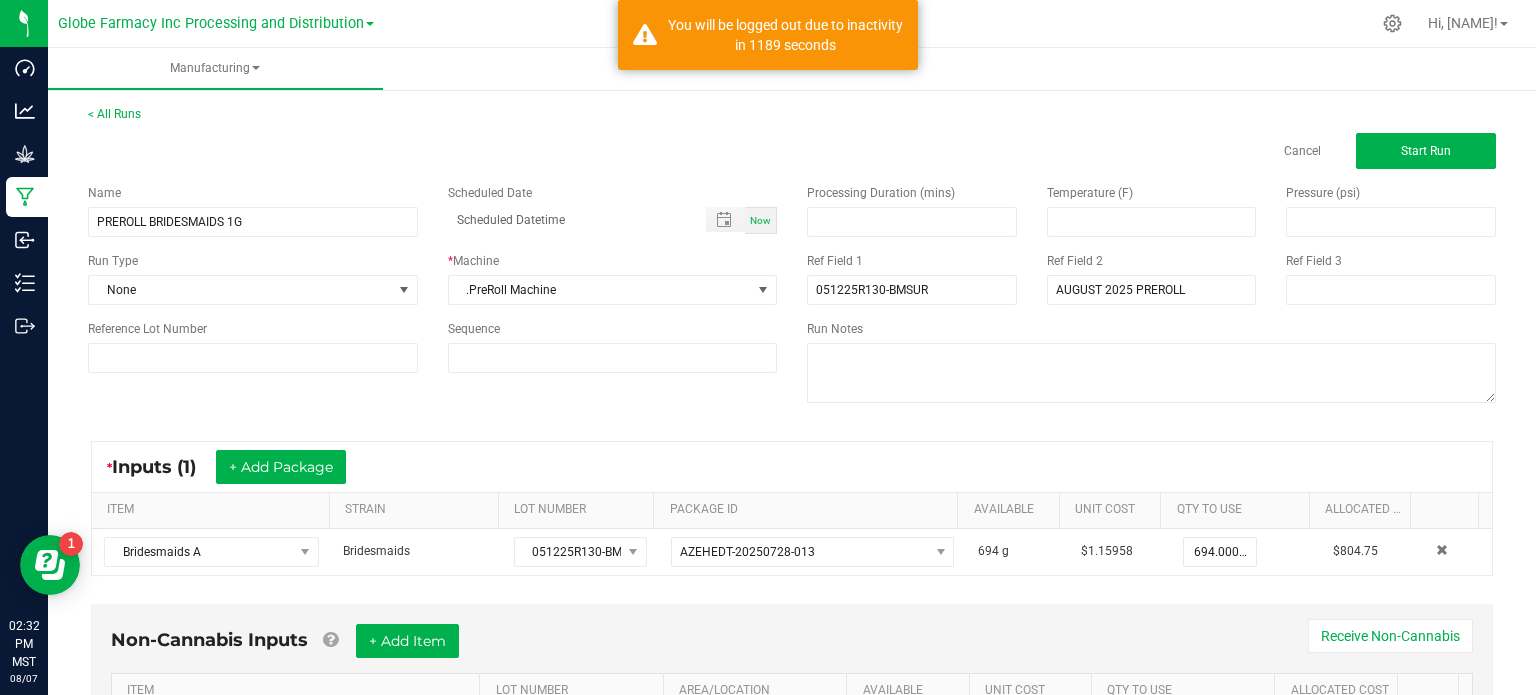 drag, startPoint x: 630, startPoint y: 419, endPoint x: 614, endPoint y: 417, distance: 16.124516 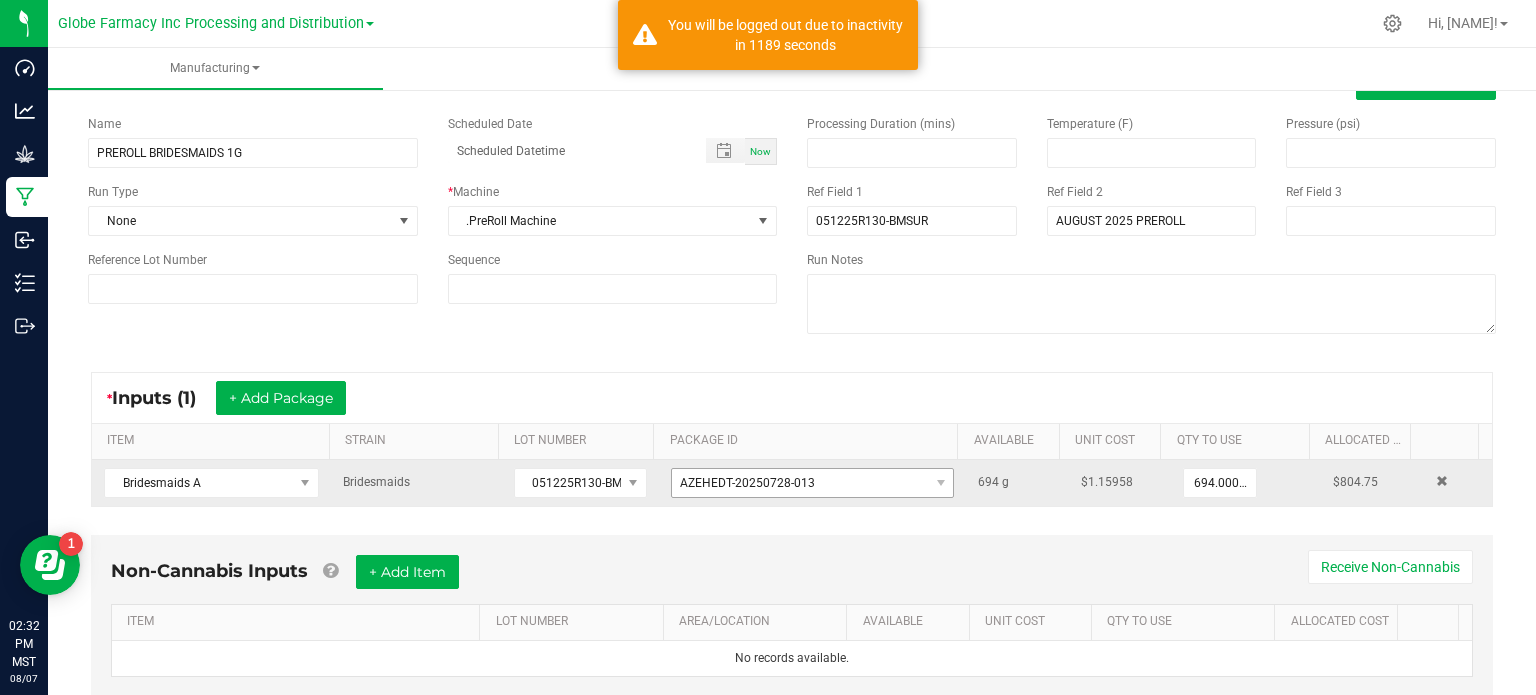 scroll, scrollTop: 125, scrollLeft: 0, axis: vertical 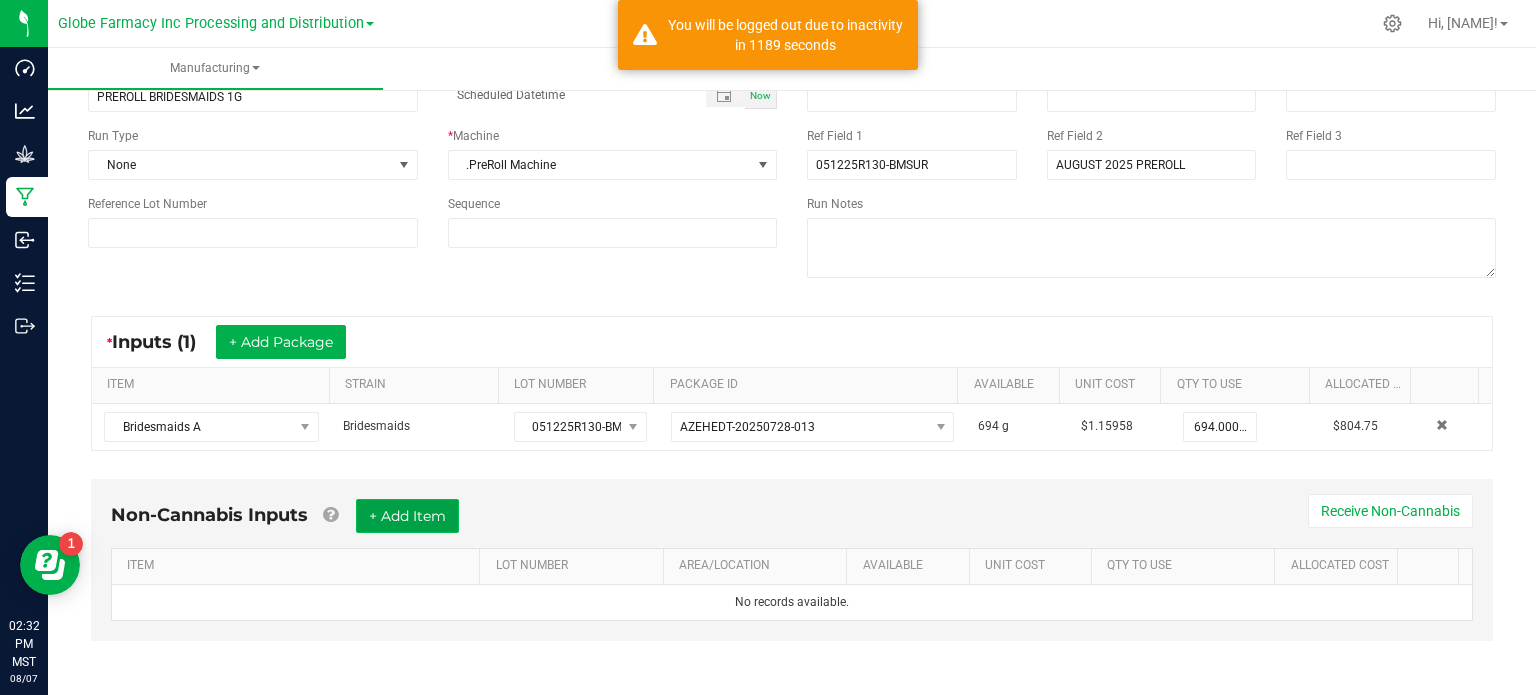 click on "+ Add Item" at bounding box center (407, 516) 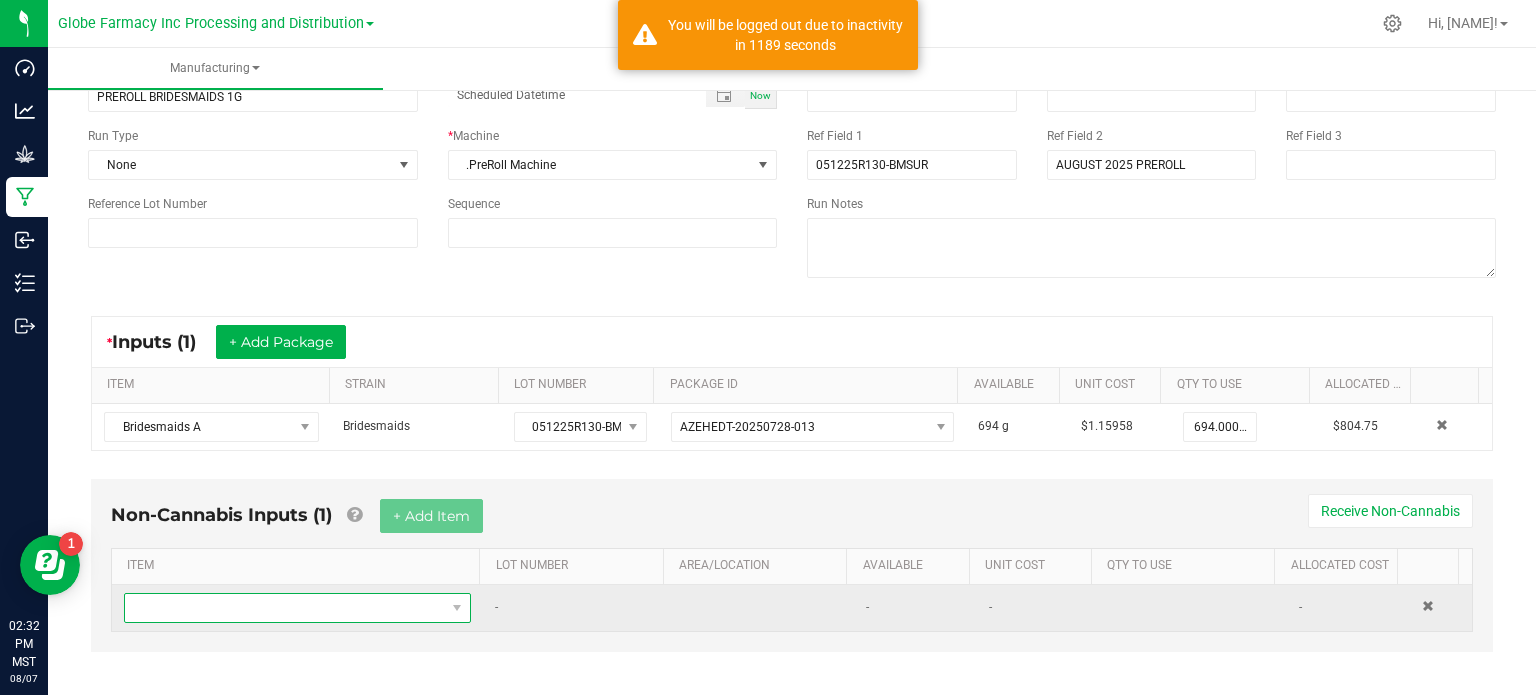 click at bounding box center [285, 608] 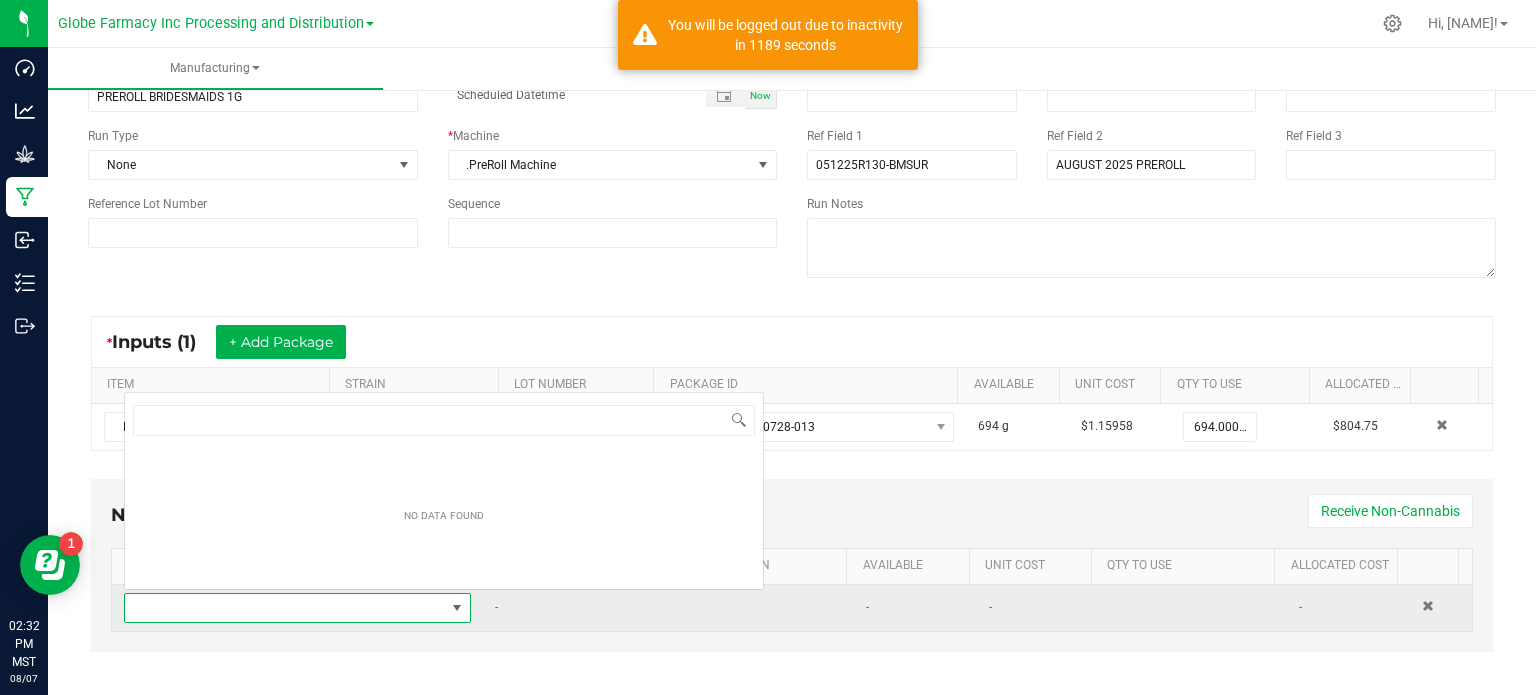 scroll, scrollTop: 0, scrollLeft: 0, axis: both 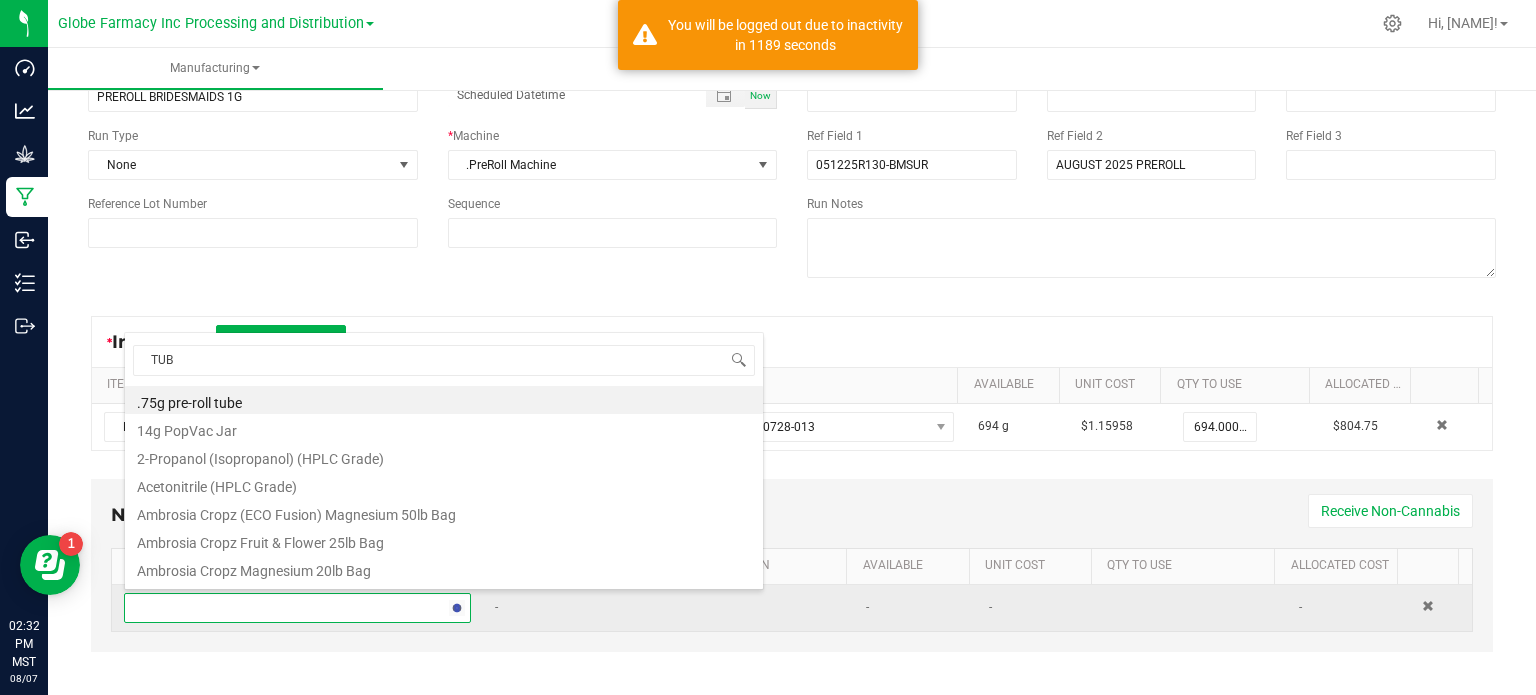 type on "TUBE" 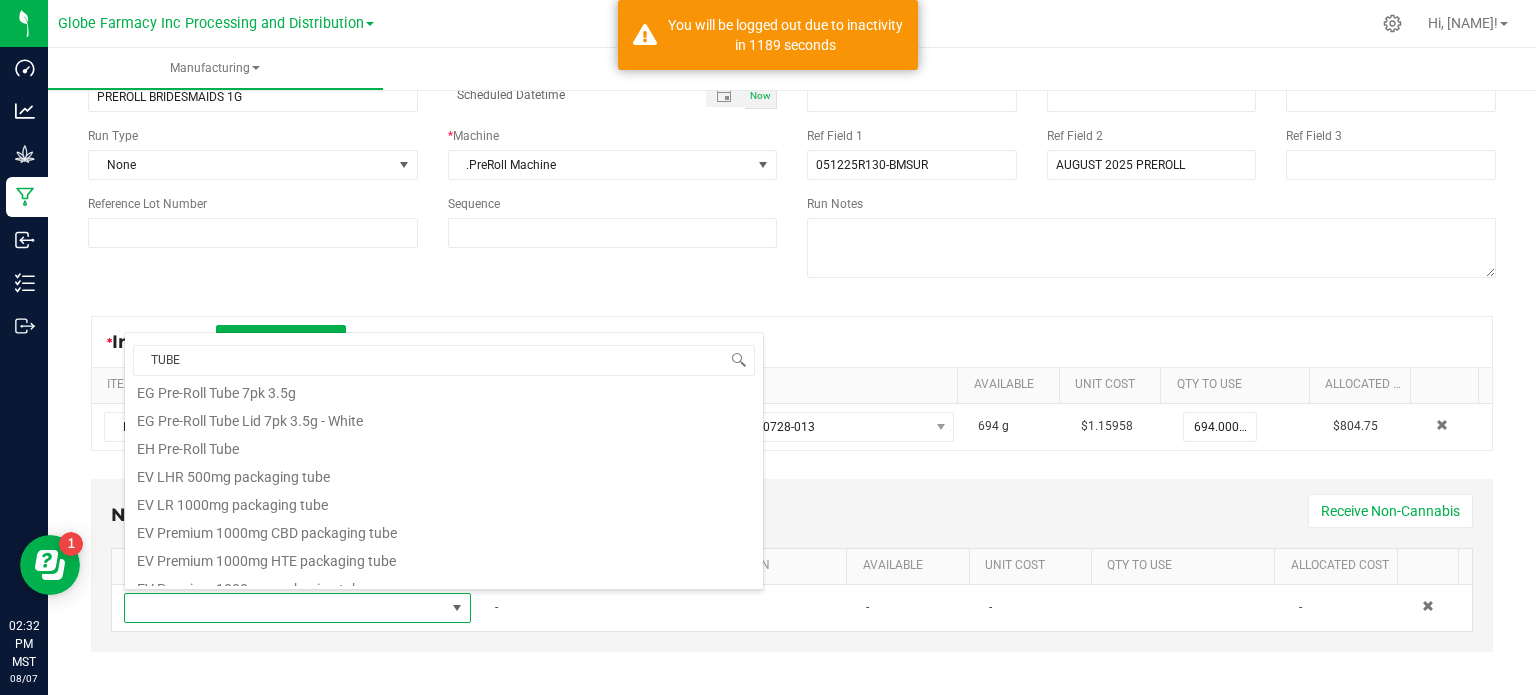 scroll, scrollTop: 472, scrollLeft: 0, axis: vertical 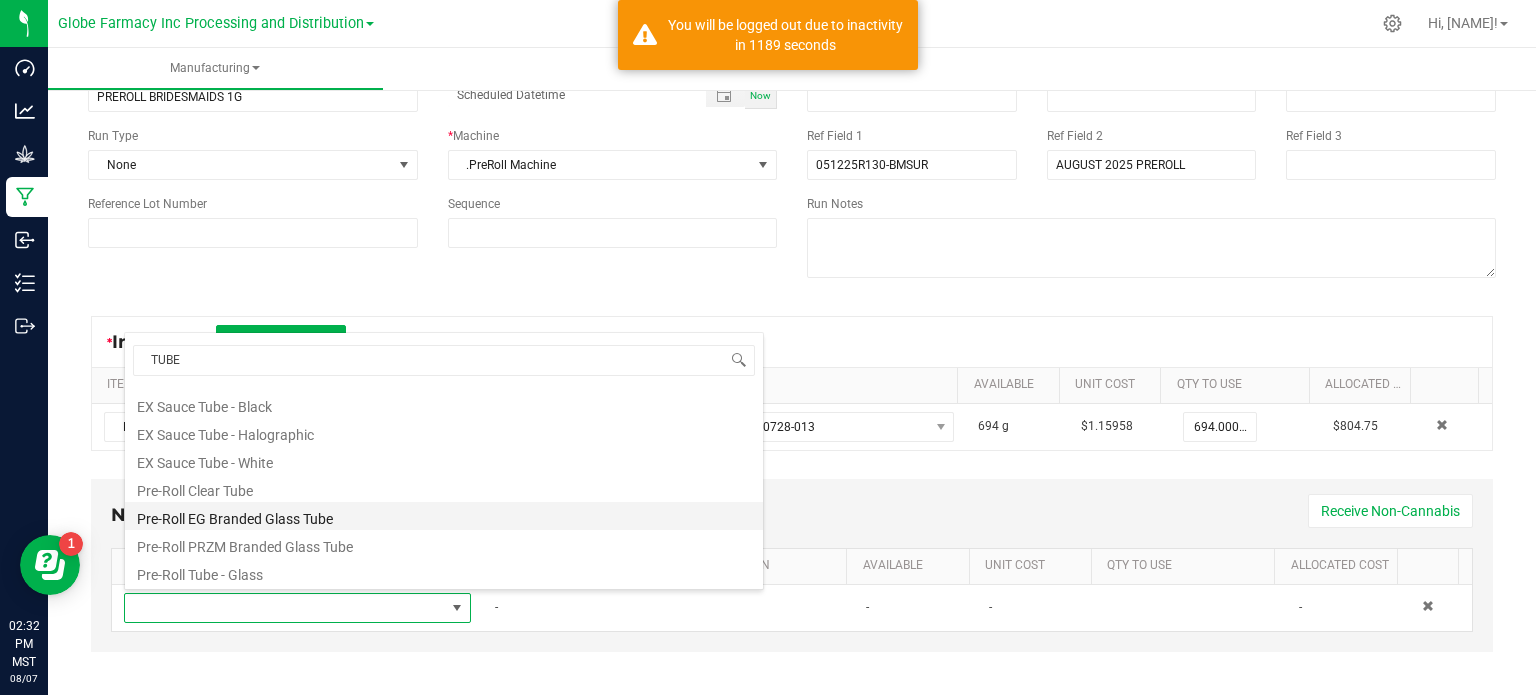 click on "Pre-Roll EG Branded Glass Tube" at bounding box center (444, 516) 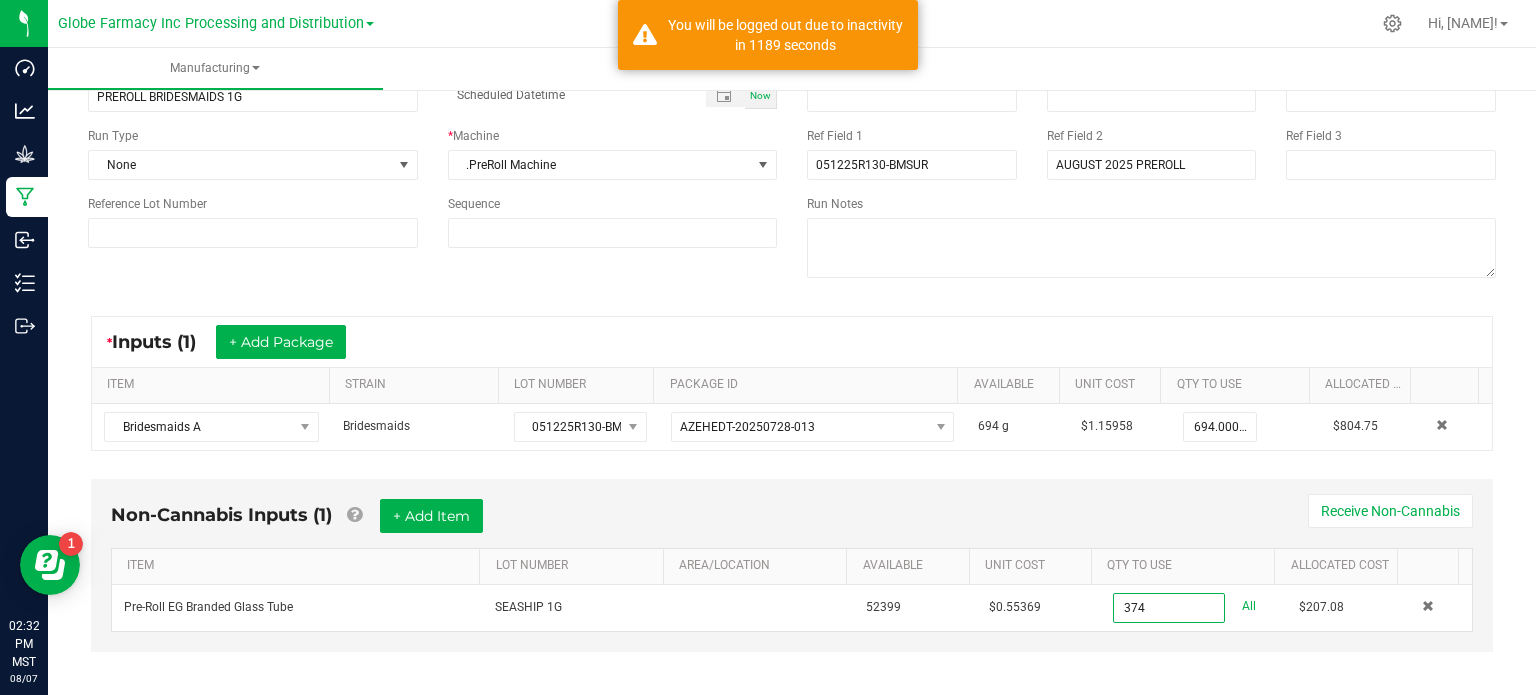 type on "374 ea" 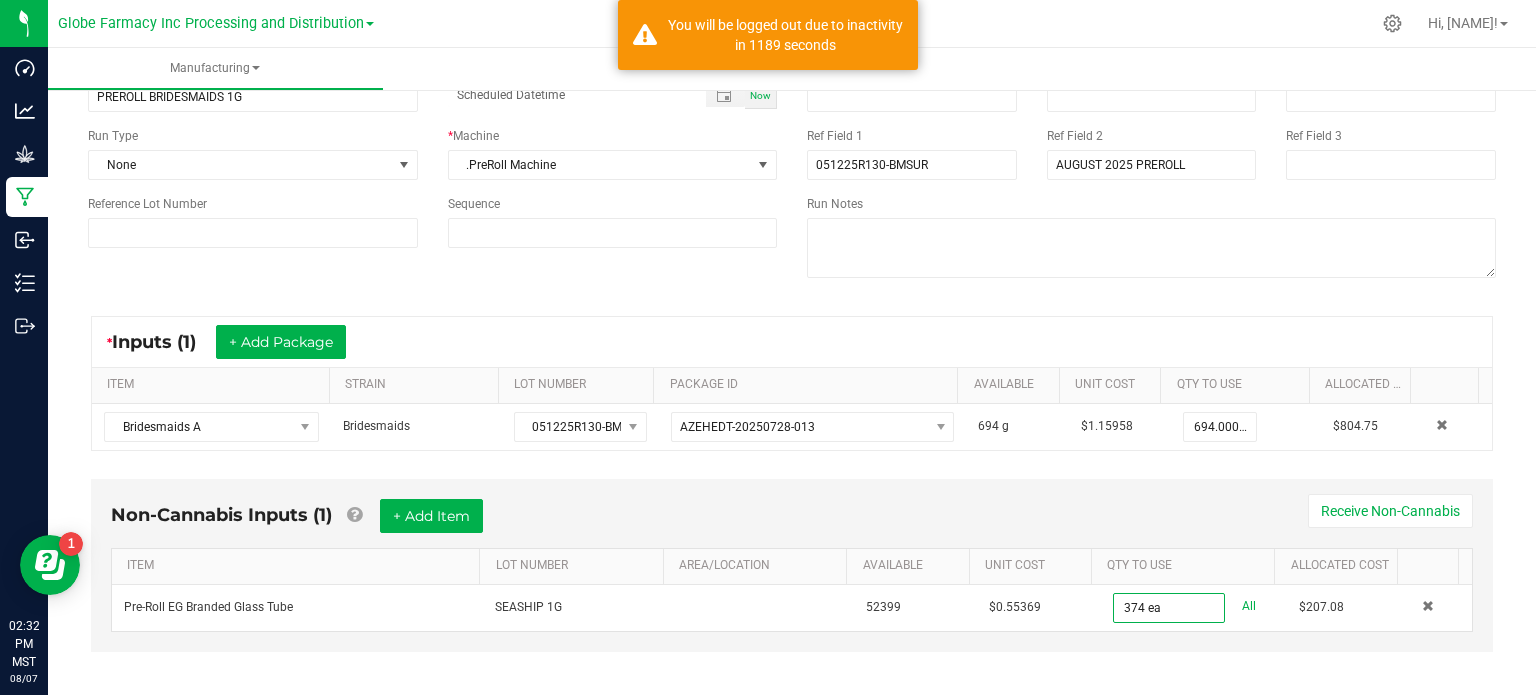click on "Non-Cannabis Inputs (1)  + Add Item   Receive Non-Cannabis" at bounding box center (792, 523) 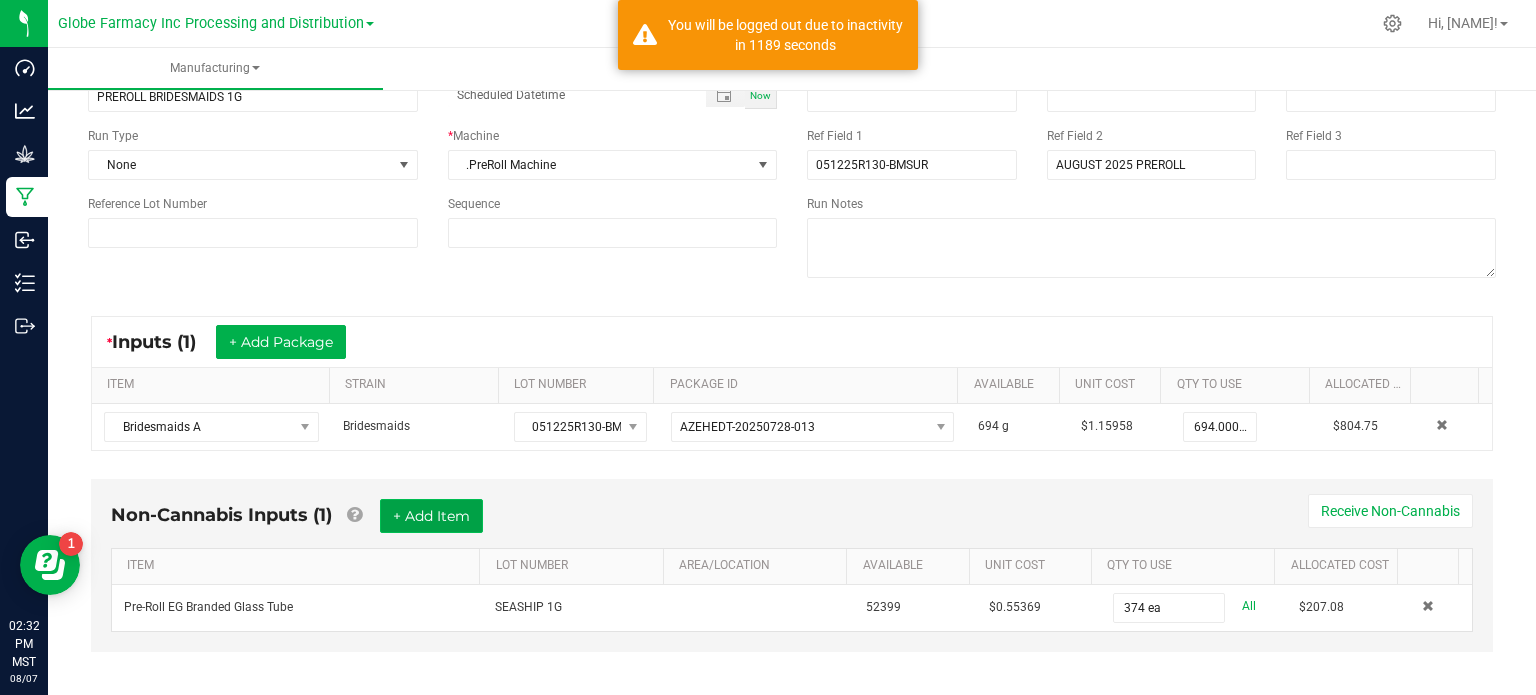 click on "+ Add Item" at bounding box center (431, 516) 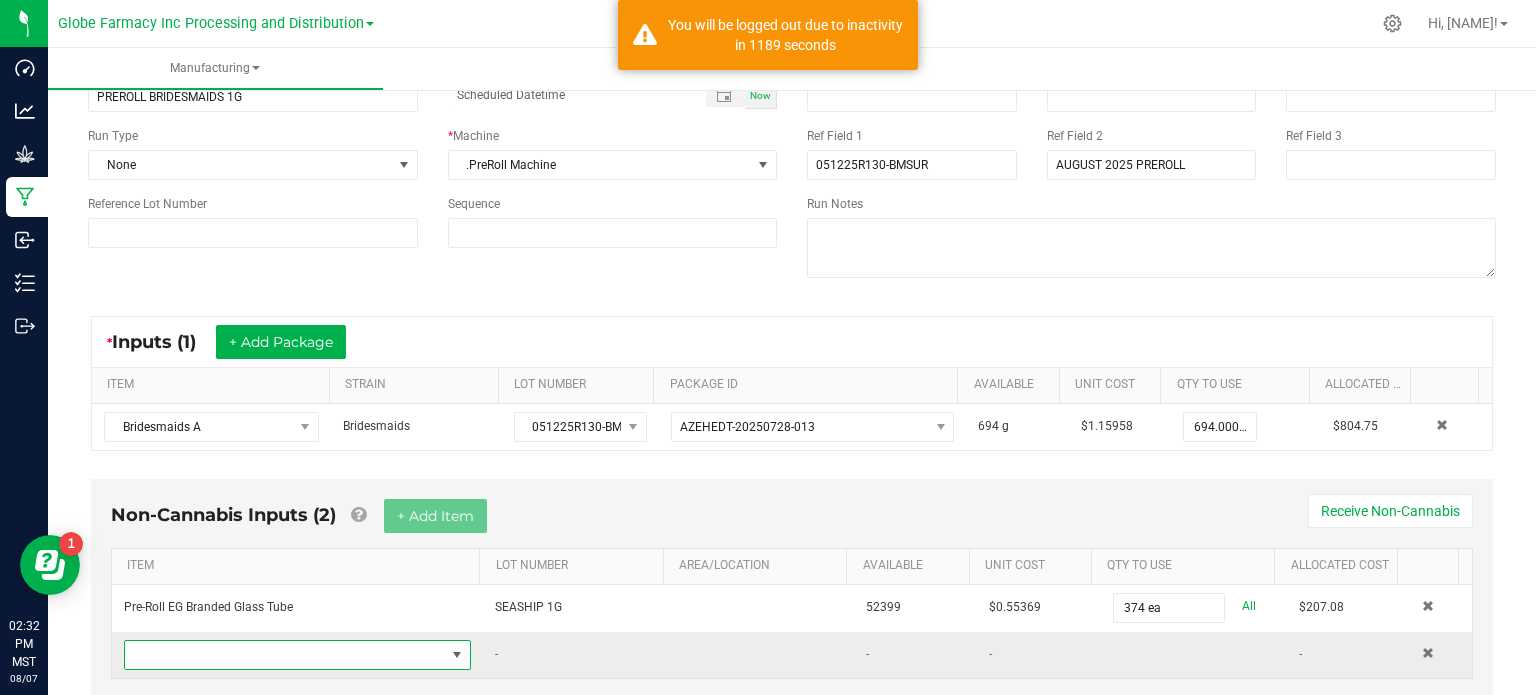 click at bounding box center (285, 655) 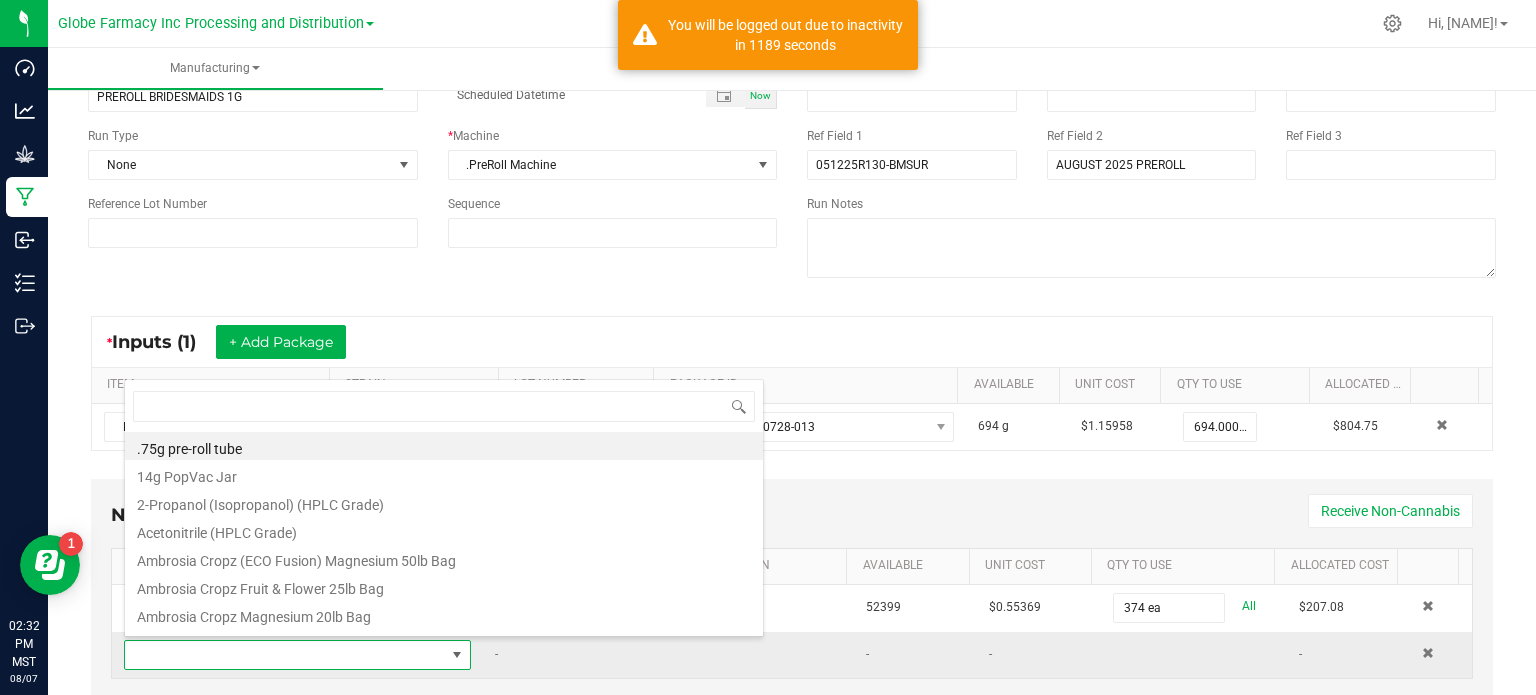 scroll, scrollTop: 99970, scrollLeft: 99661, axis: both 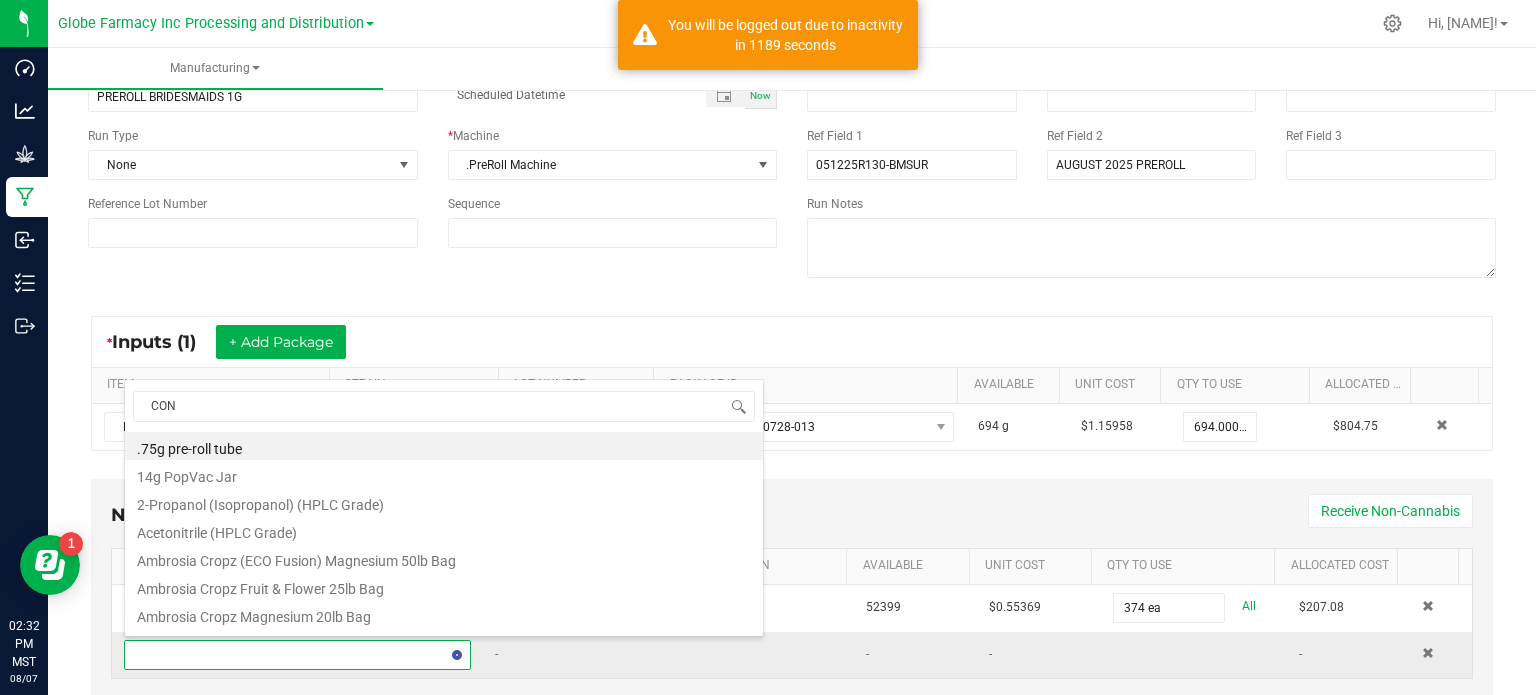 type on "CONE" 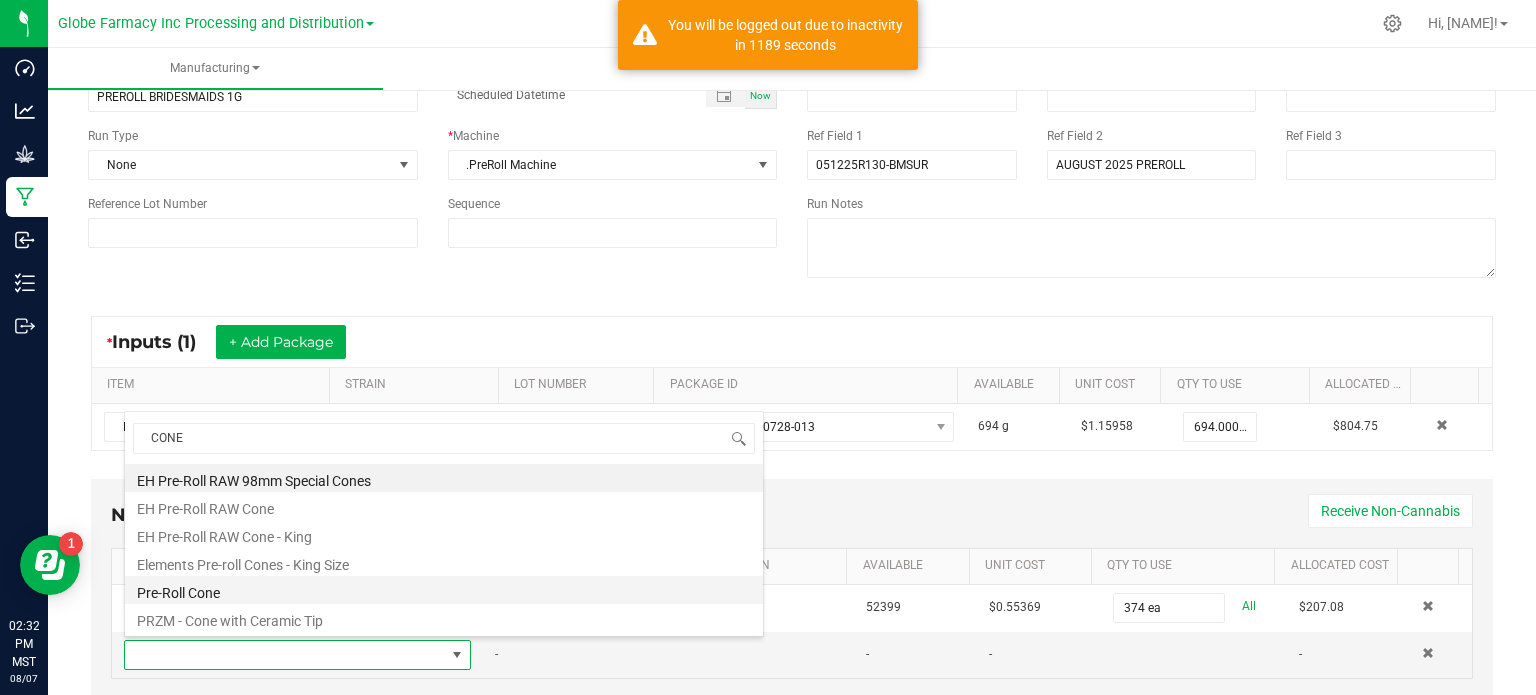 click on "Pre-Roll Cone" at bounding box center (444, 590) 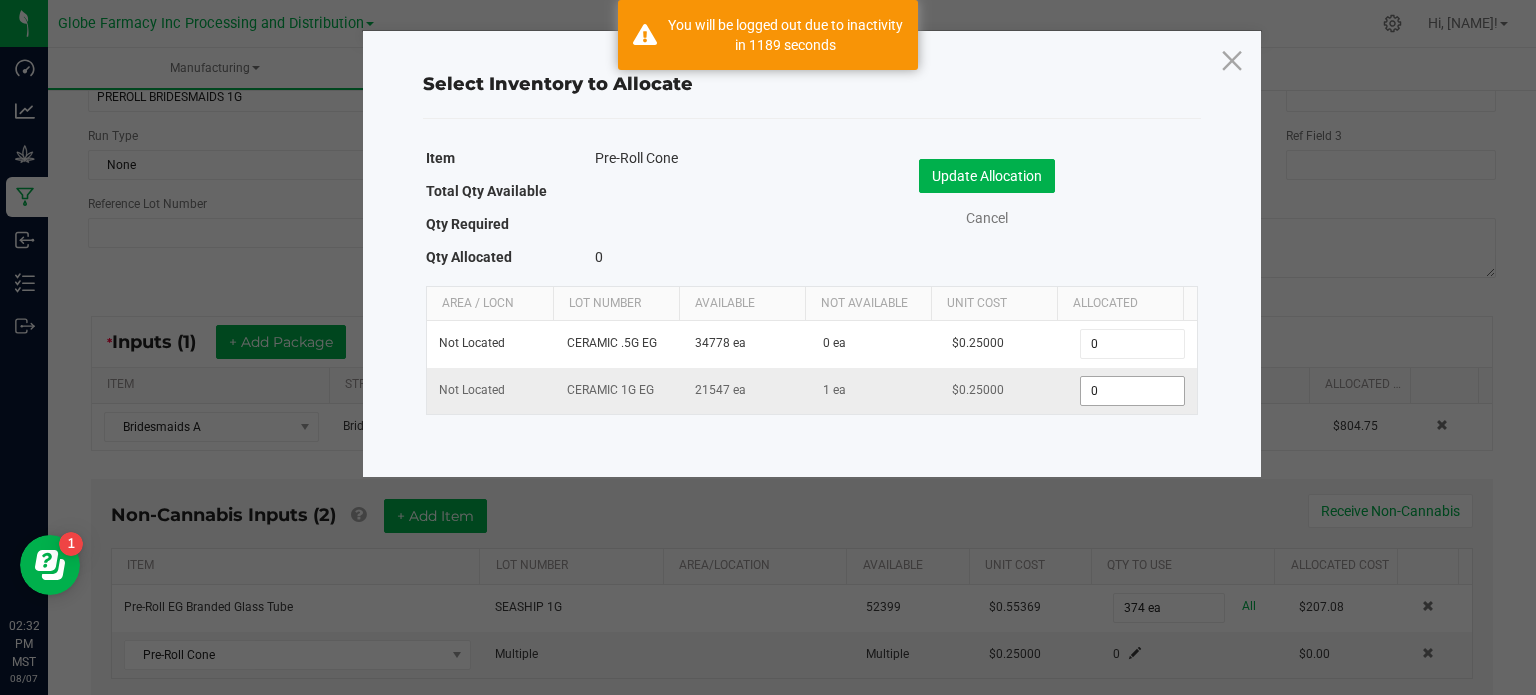 click on "0" at bounding box center (1132, 391) 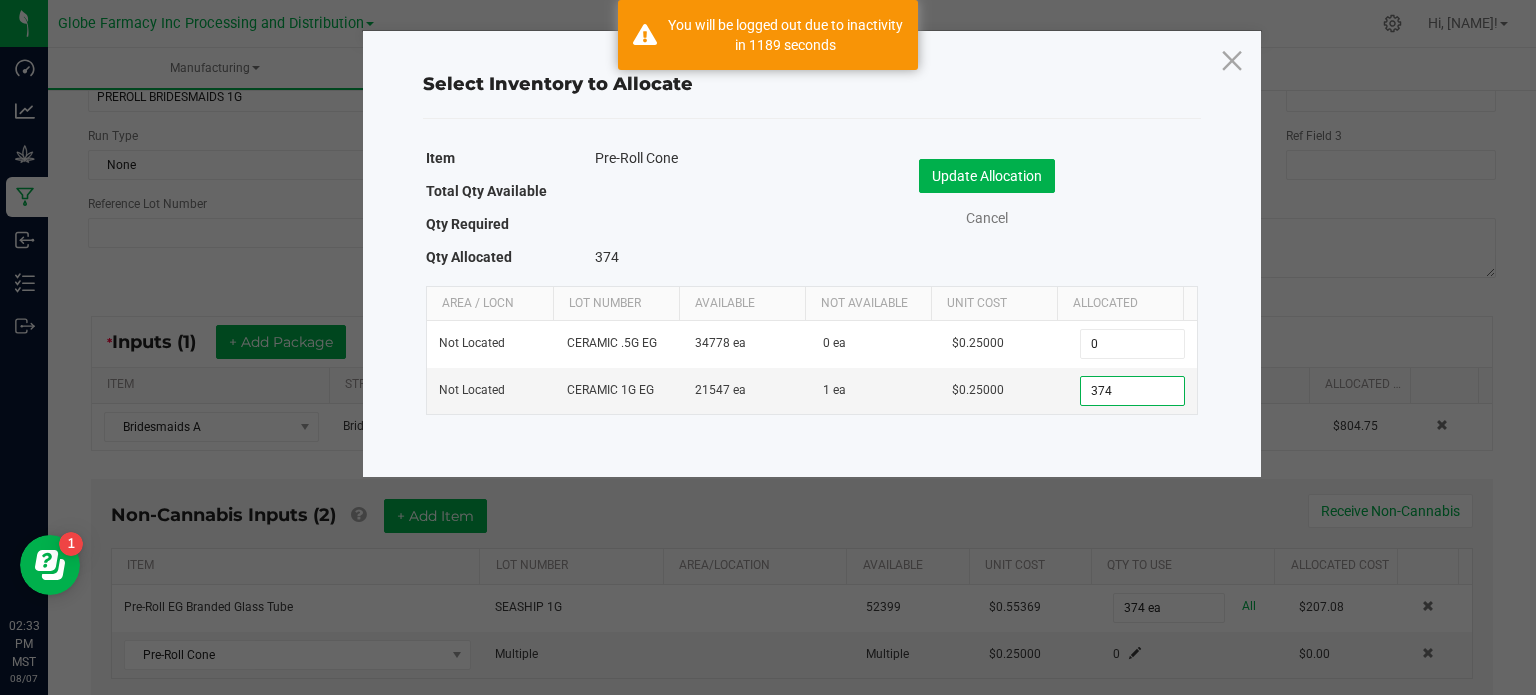 type on "374" 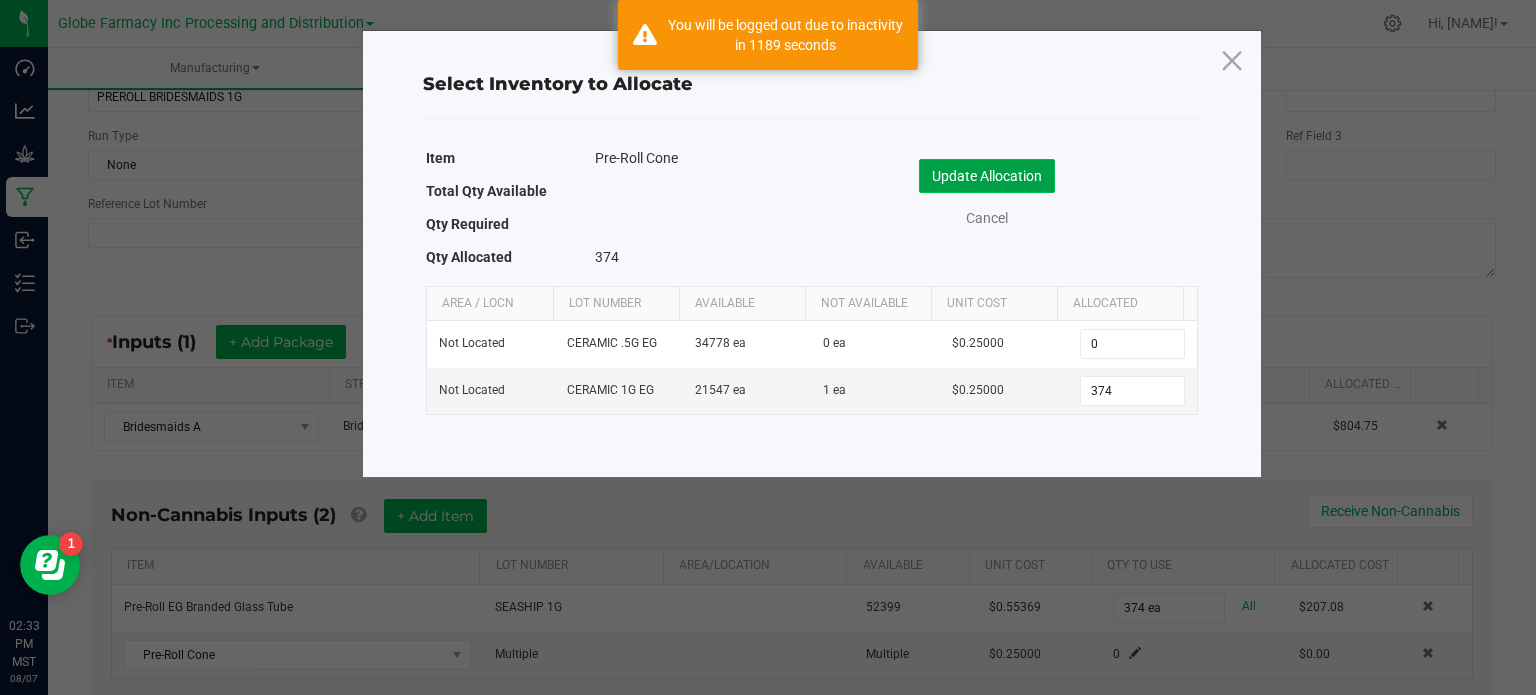 click on "Update Allocation" 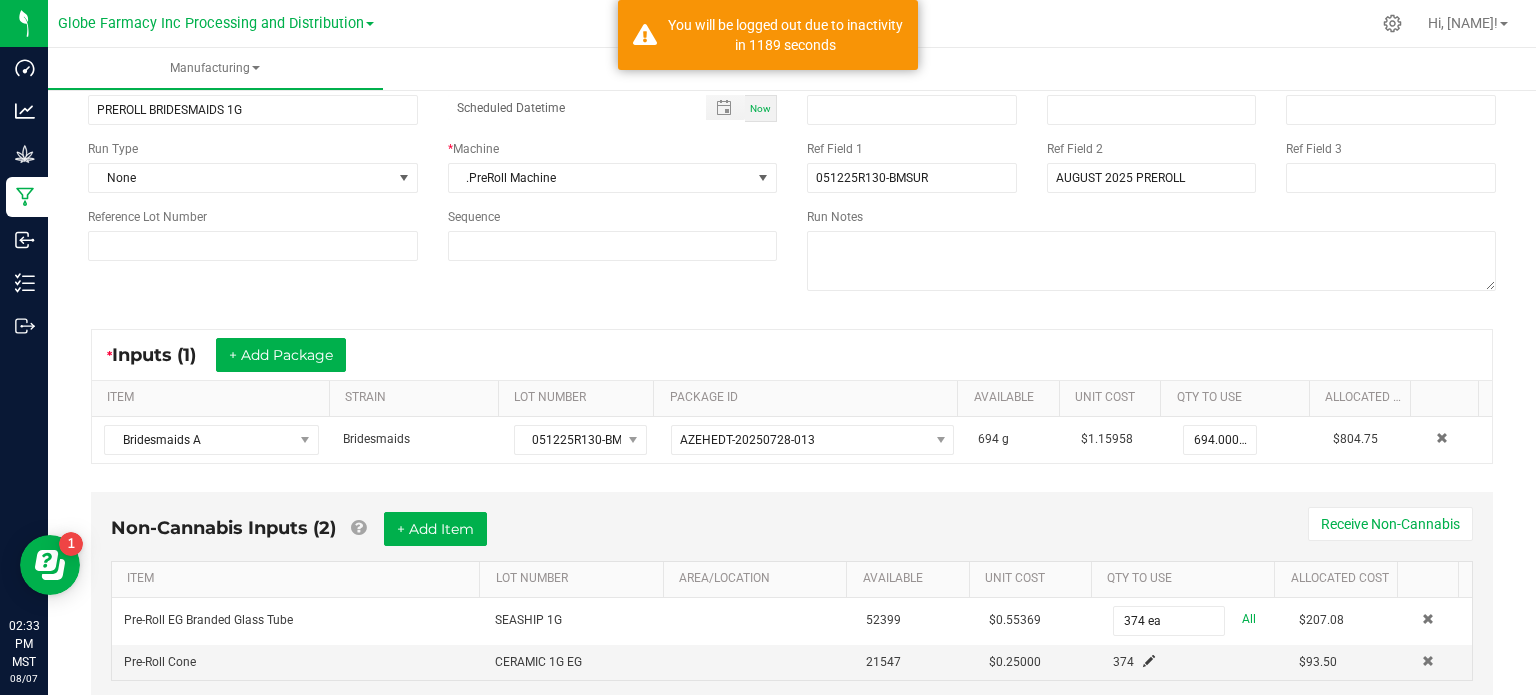 scroll, scrollTop: 0, scrollLeft: 0, axis: both 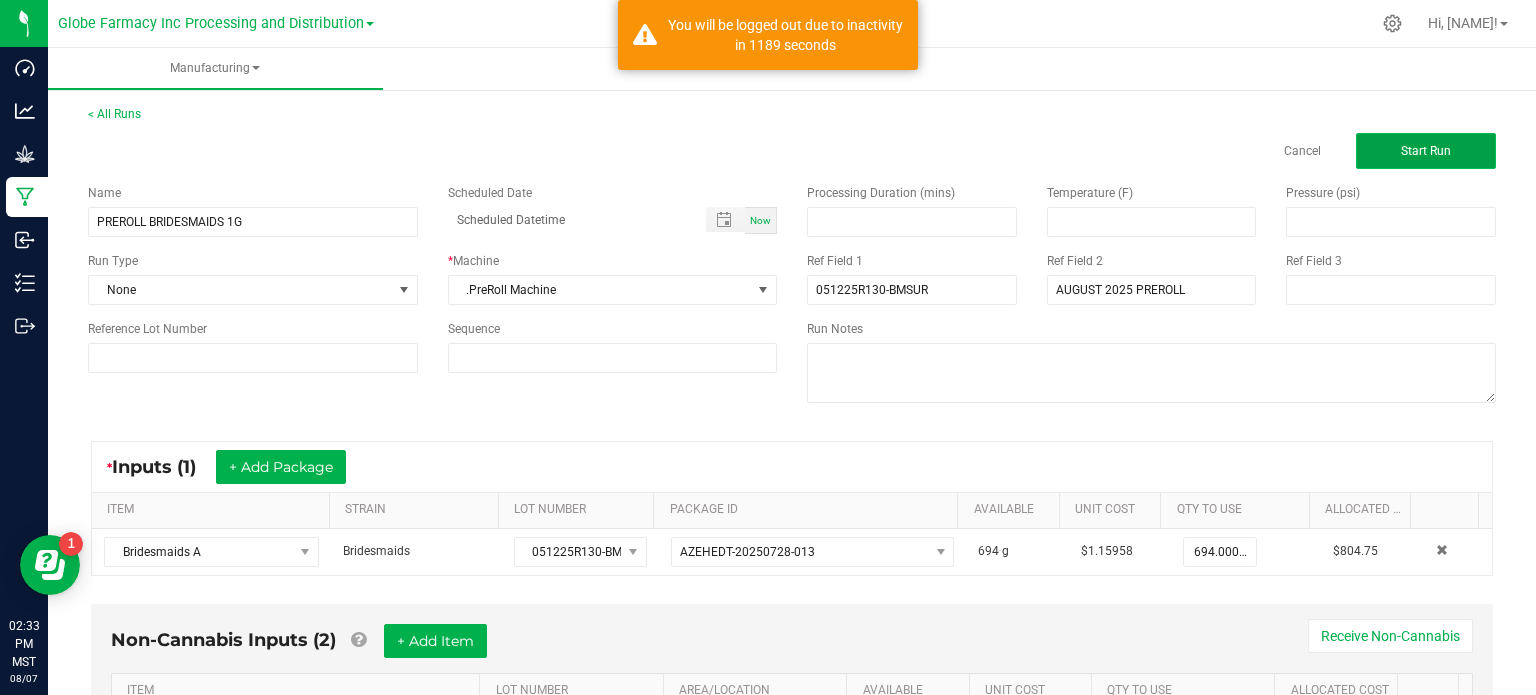 click on "Start Run" 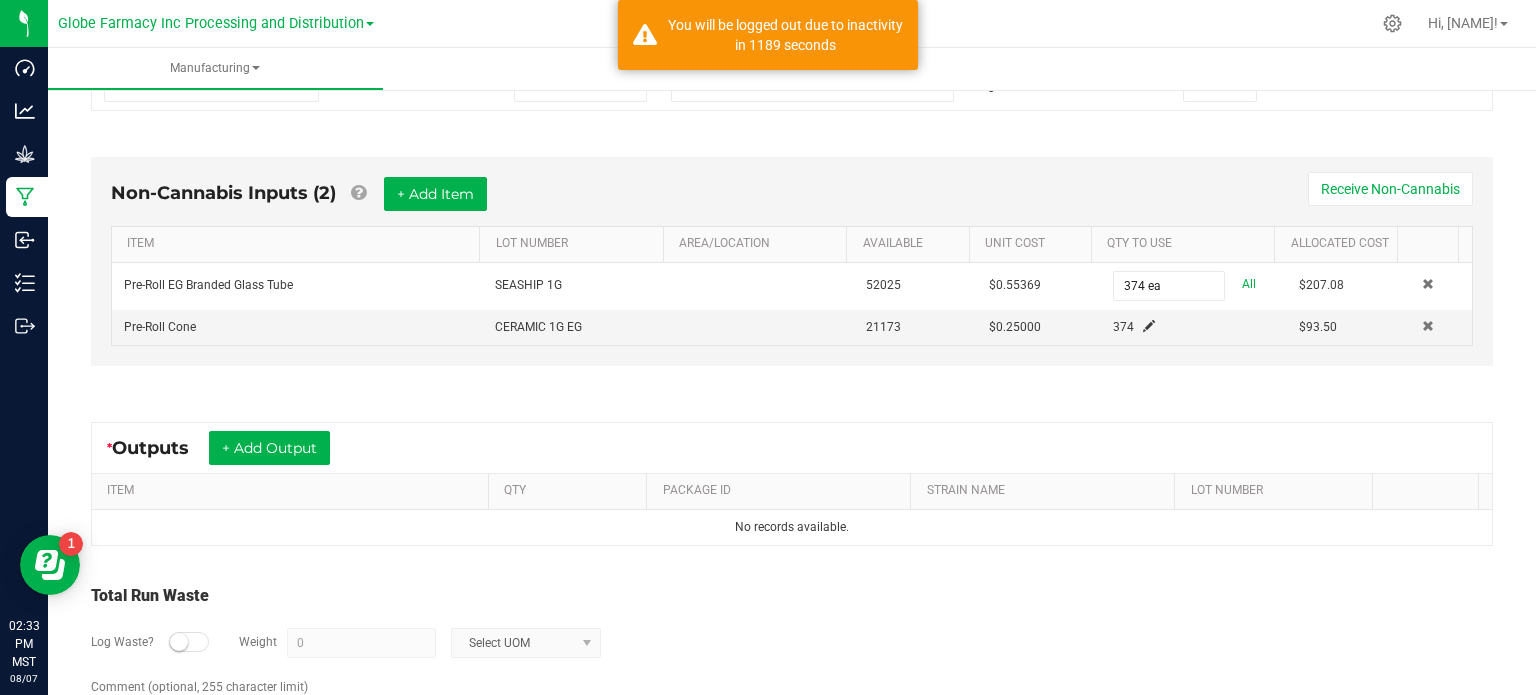 scroll, scrollTop: 564, scrollLeft: 0, axis: vertical 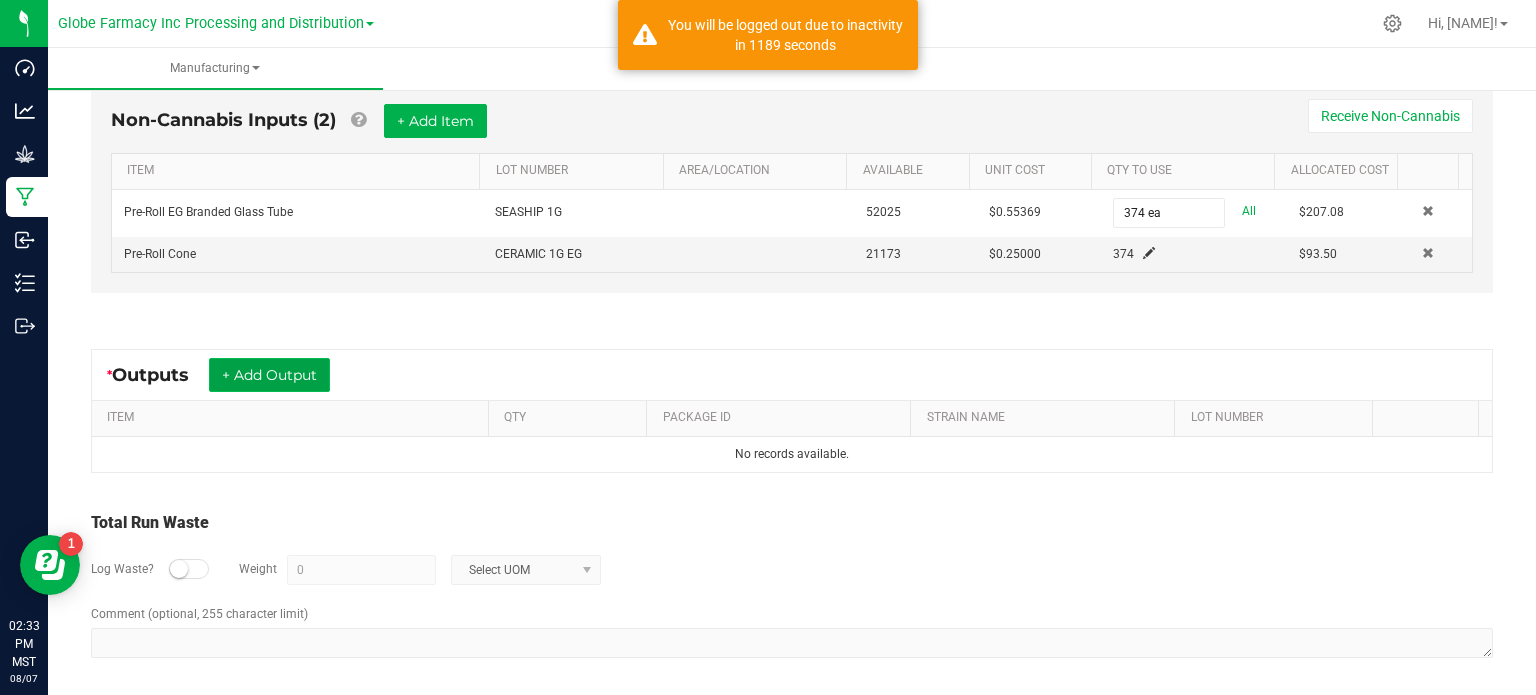 click on "+ Add Output" at bounding box center [269, 375] 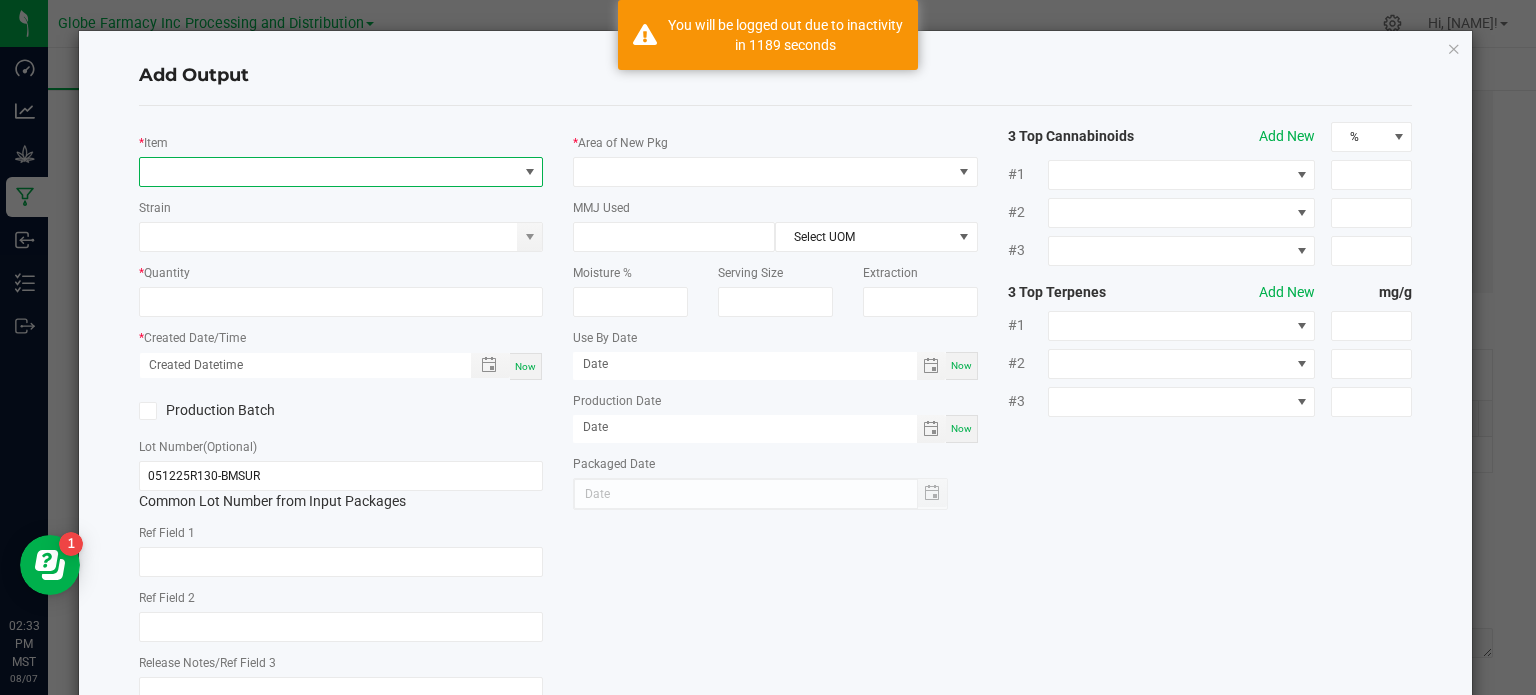 click at bounding box center (329, 172) 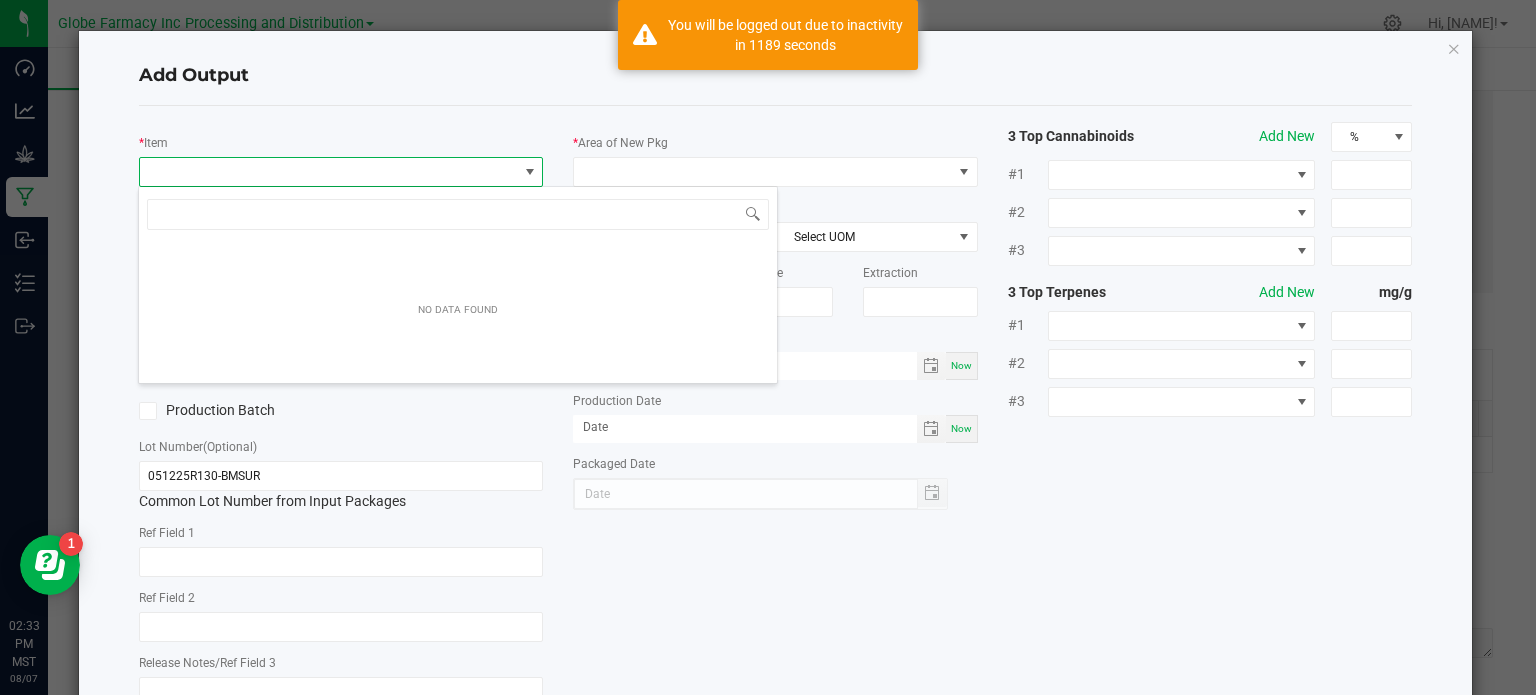 scroll, scrollTop: 99970, scrollLeft: 99600, axis: both 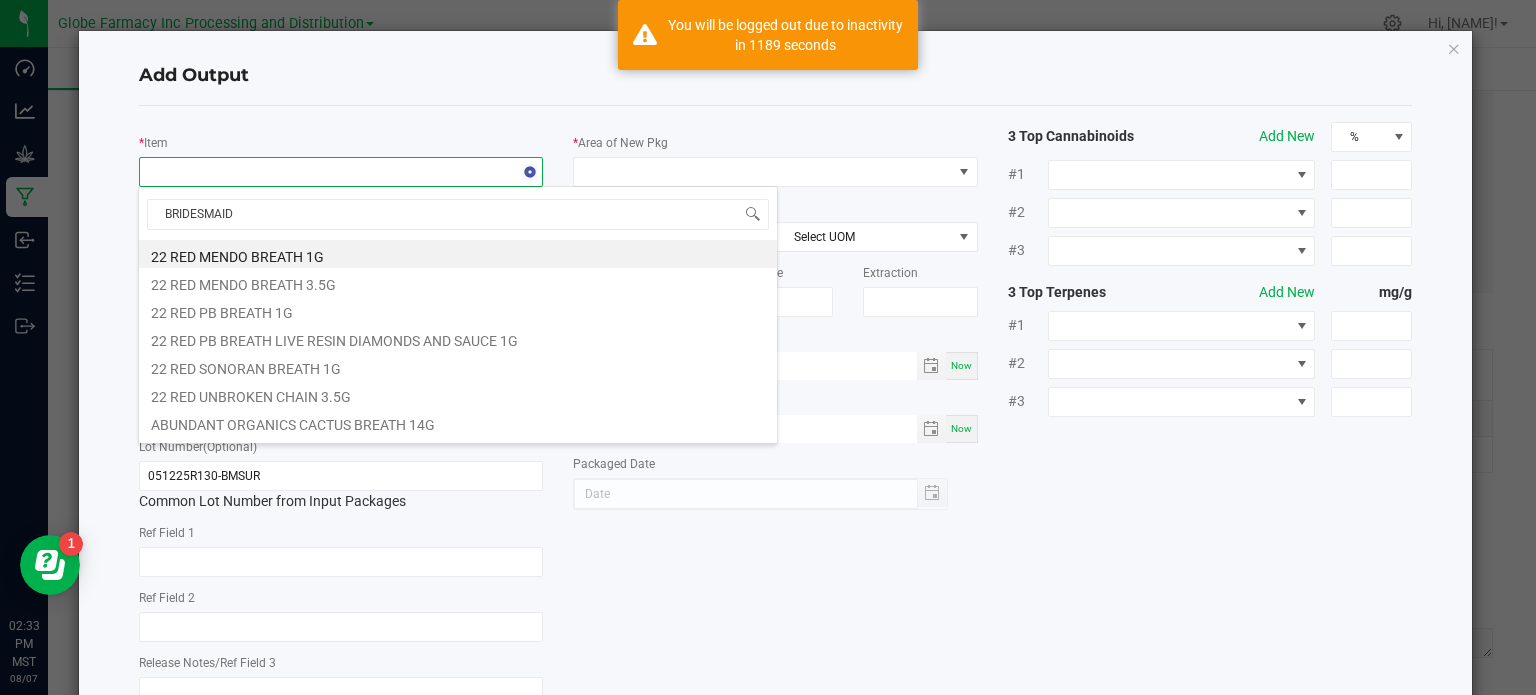 type on "BRIDESMAIDS" 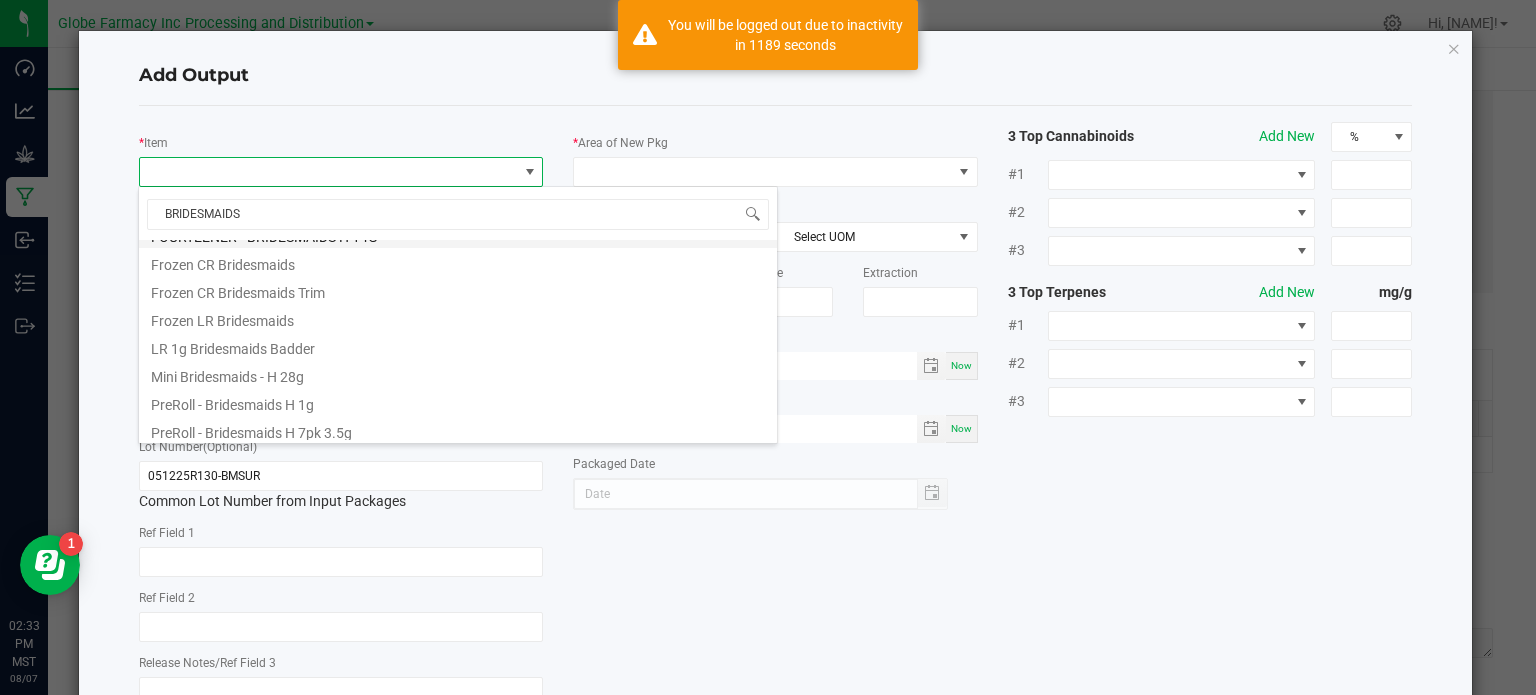 scroll, scrollTop: 304, scrollLeft: 0, axis: vertical 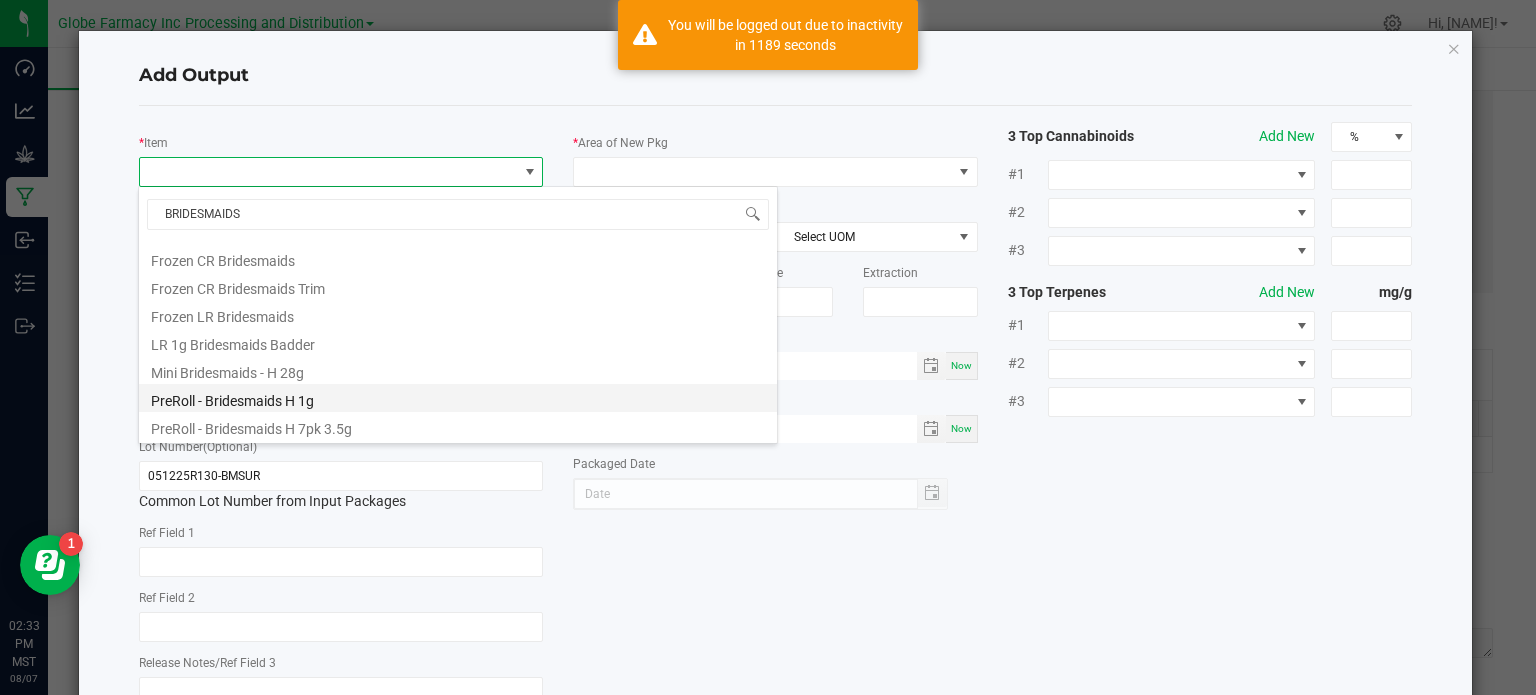 click on "PreRoll - Bridesmaids H 1g" at bounding box center (458, 398) 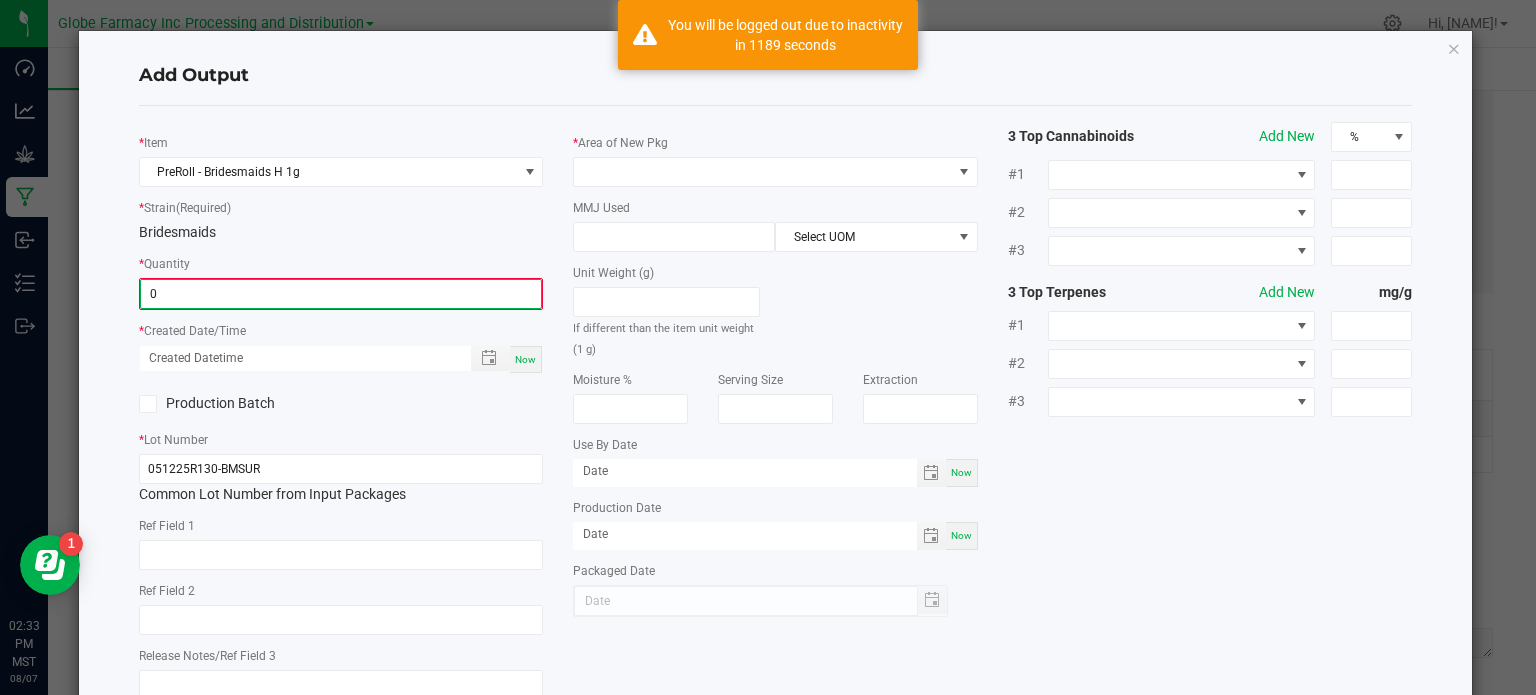 click on "0" at bounding box center (341, 294) 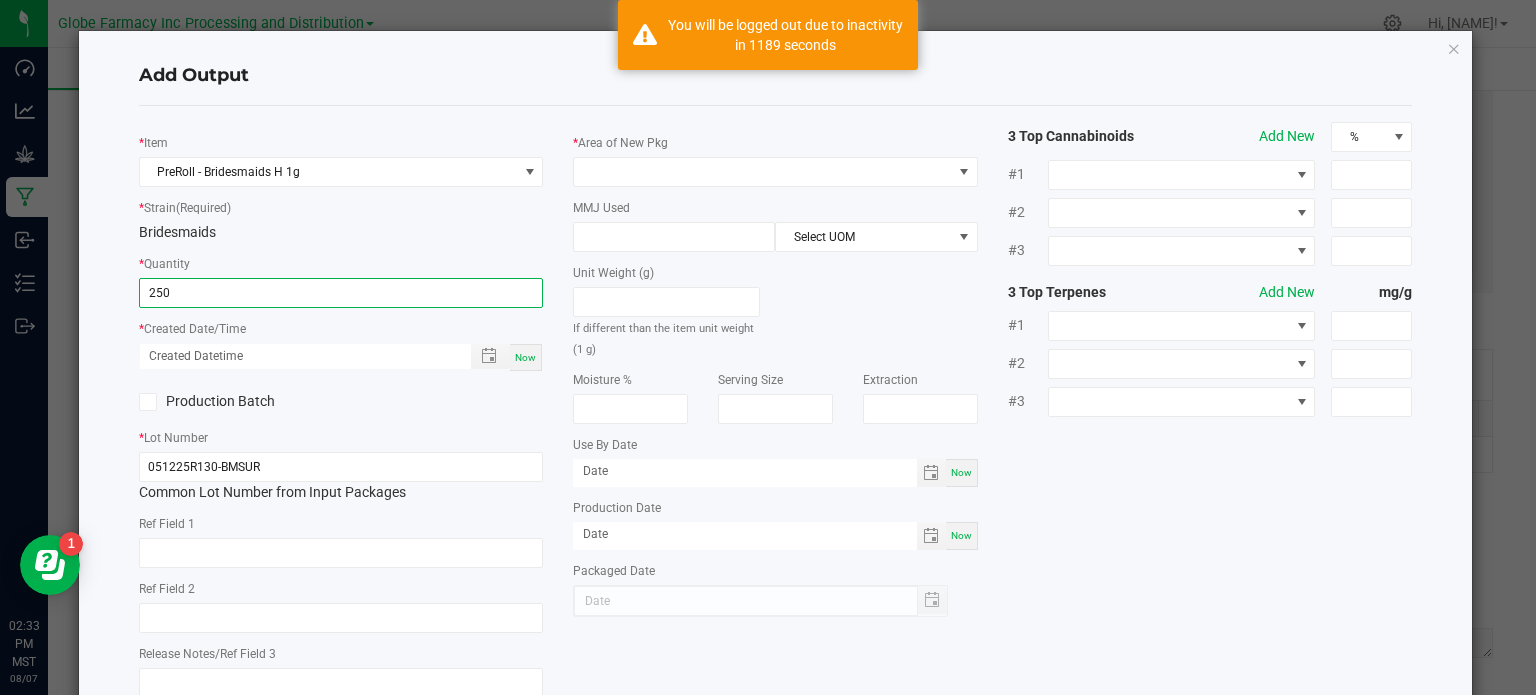 type on "250 ea" 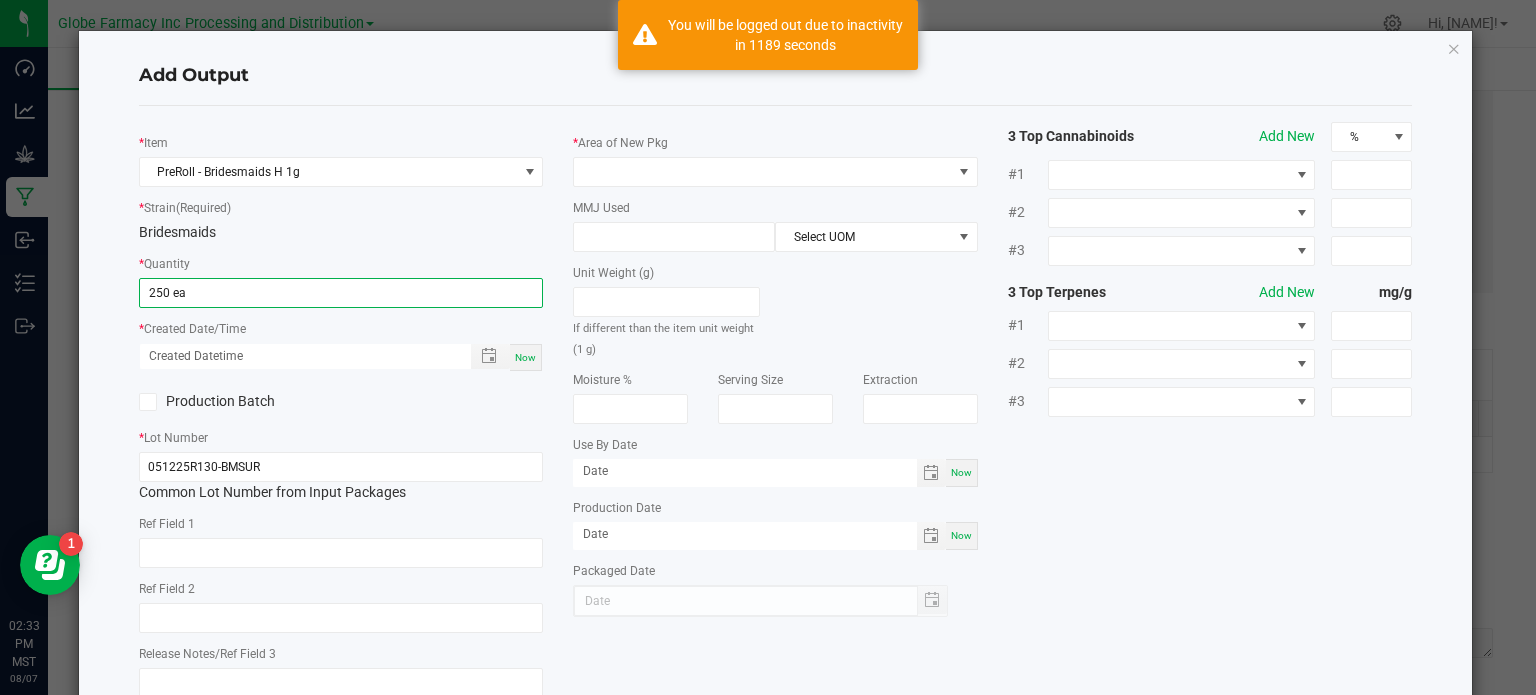 click on "Now" at bounding box center (525, 357) 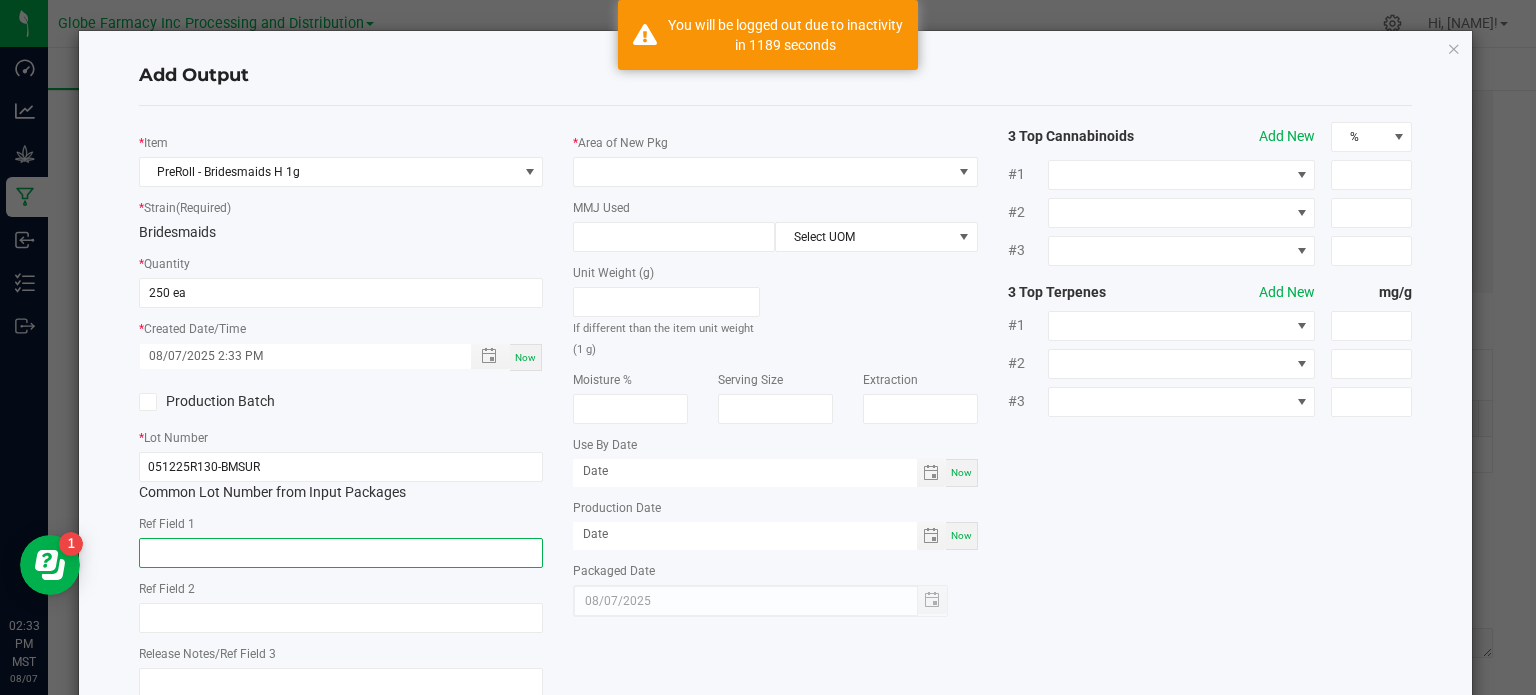 click 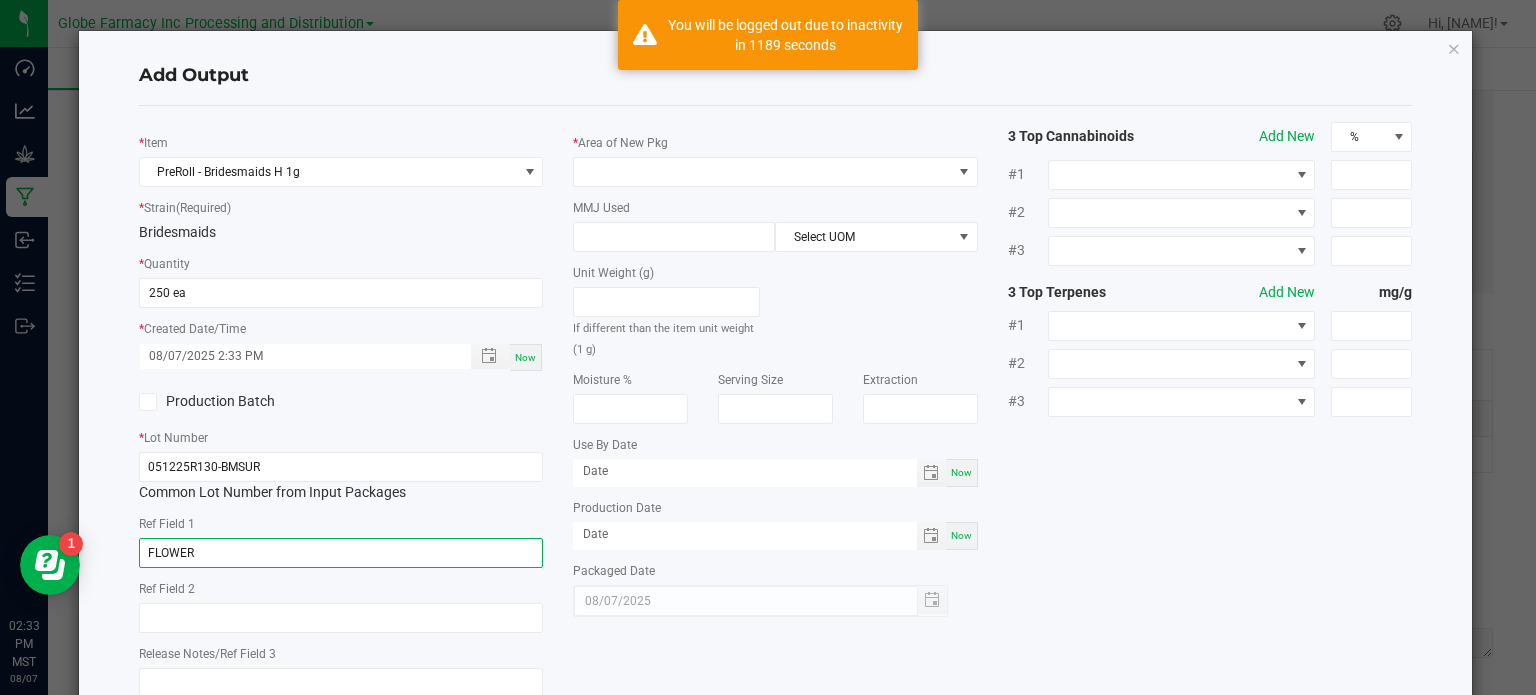 type on "FLOWER" 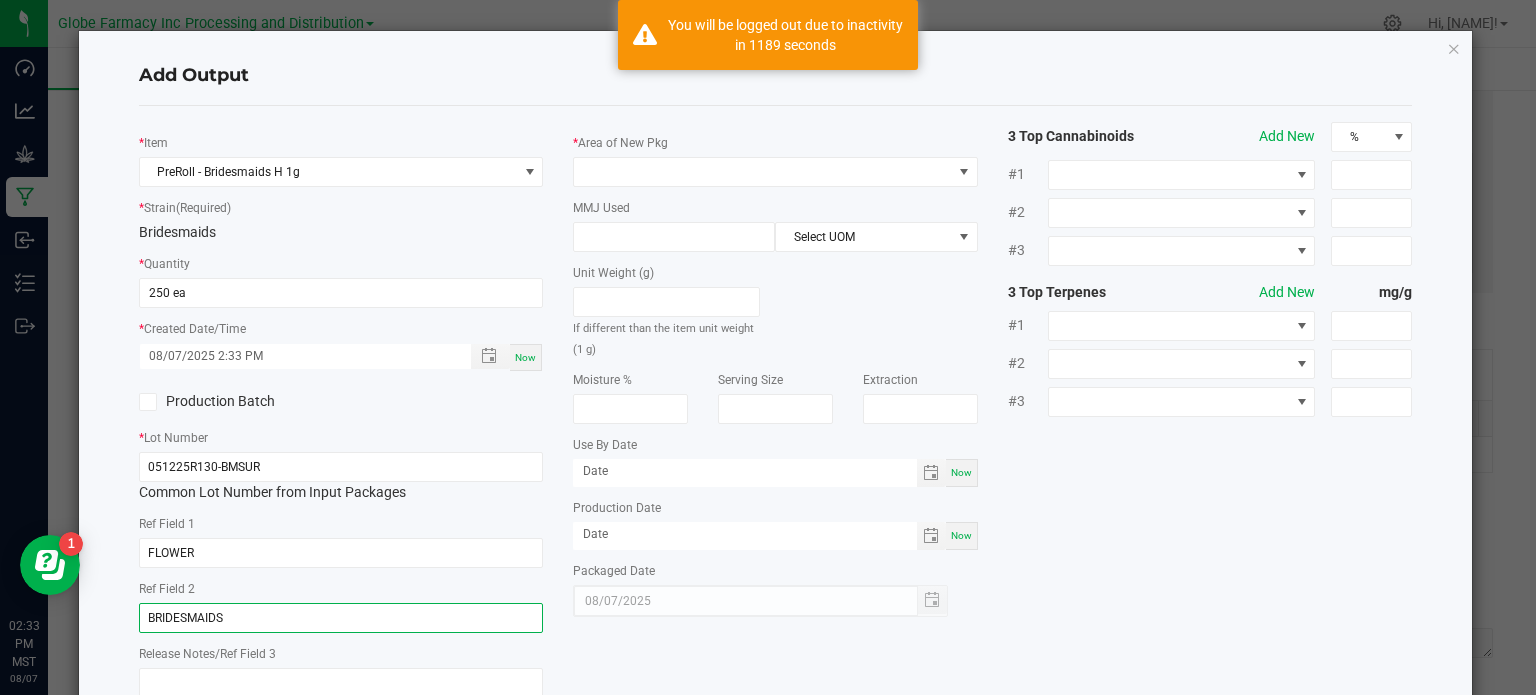 type on "BRIDESMAIDS" 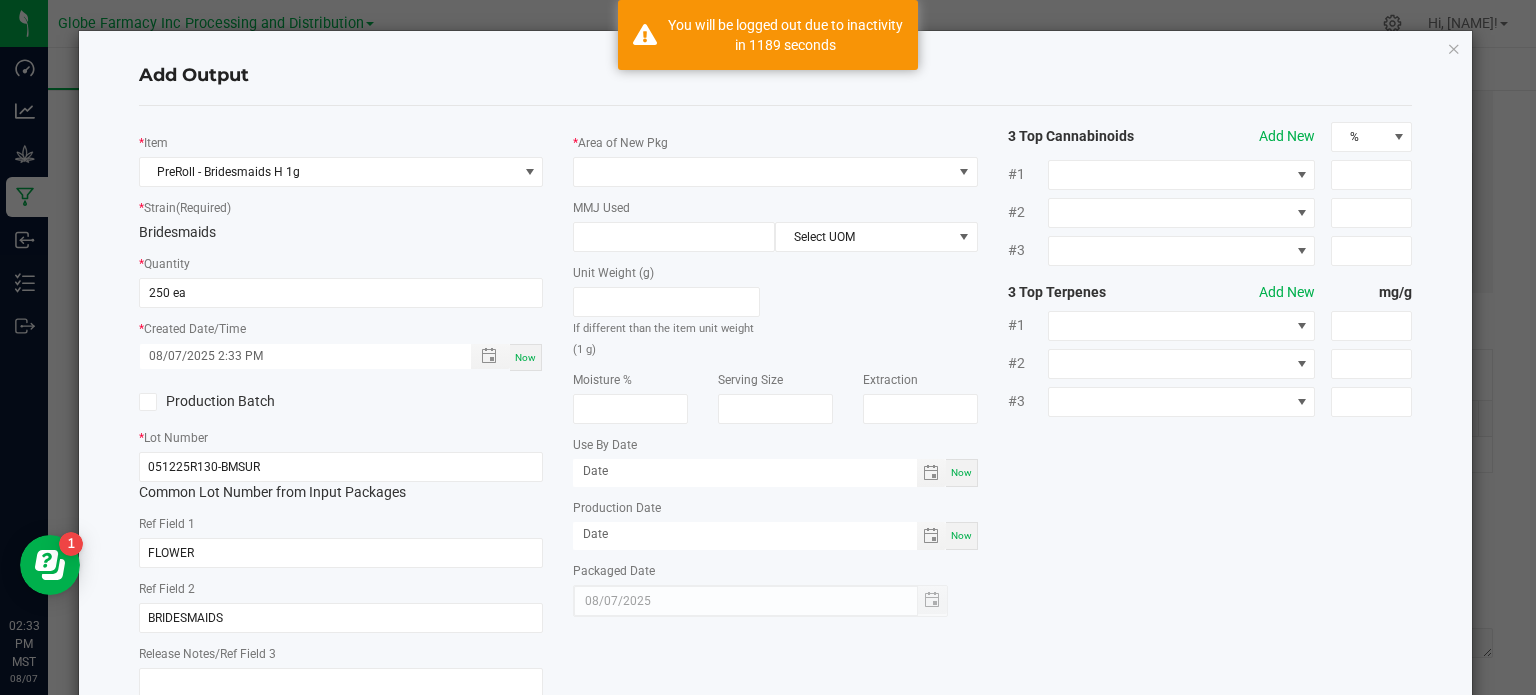 click on "*   Area of New Pkg   MMJ Used  Select UOM  Unit Weight (g)   If different than the item unit weight (1 g)   Moisture %   Serving Size   Extraction   Use By Date  Now  Production Date  Now  Packaged Date  08/07/2025" 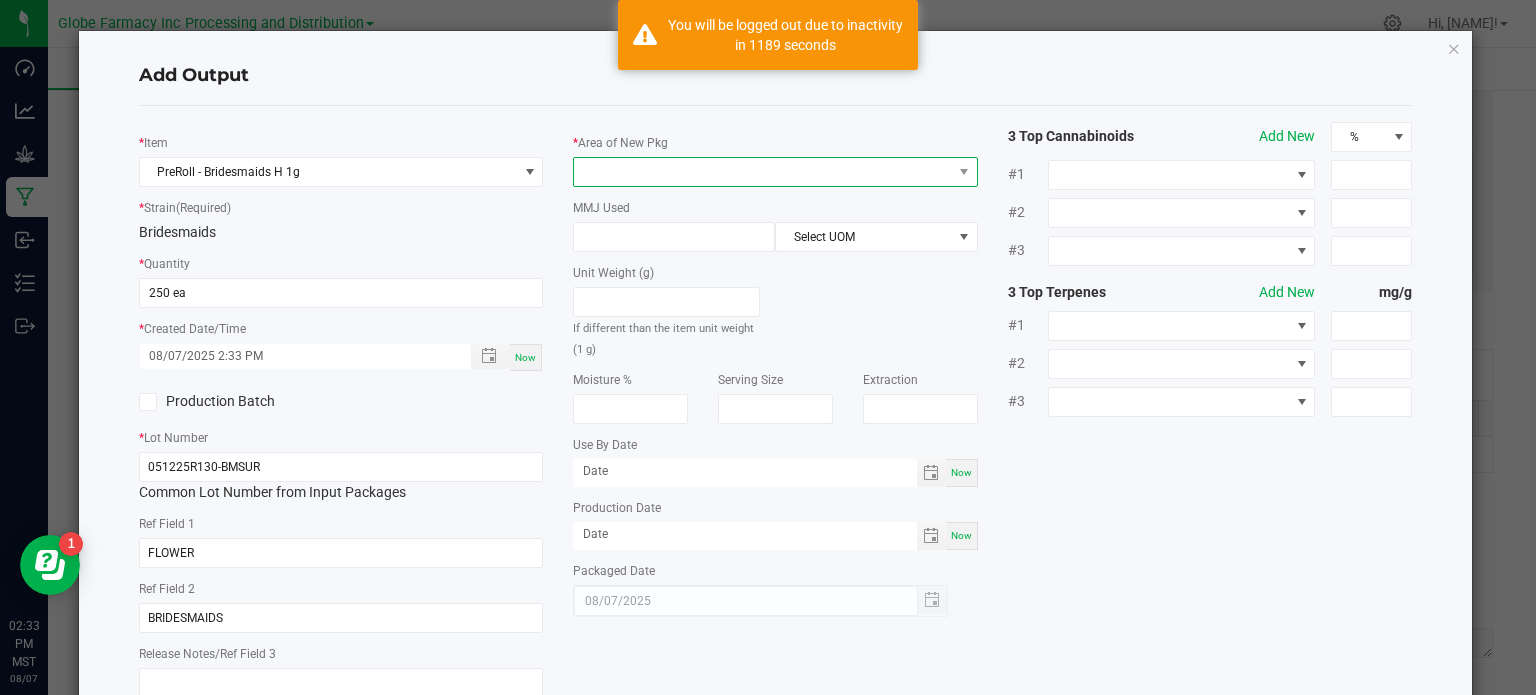 click at bounding box center [763, 172] 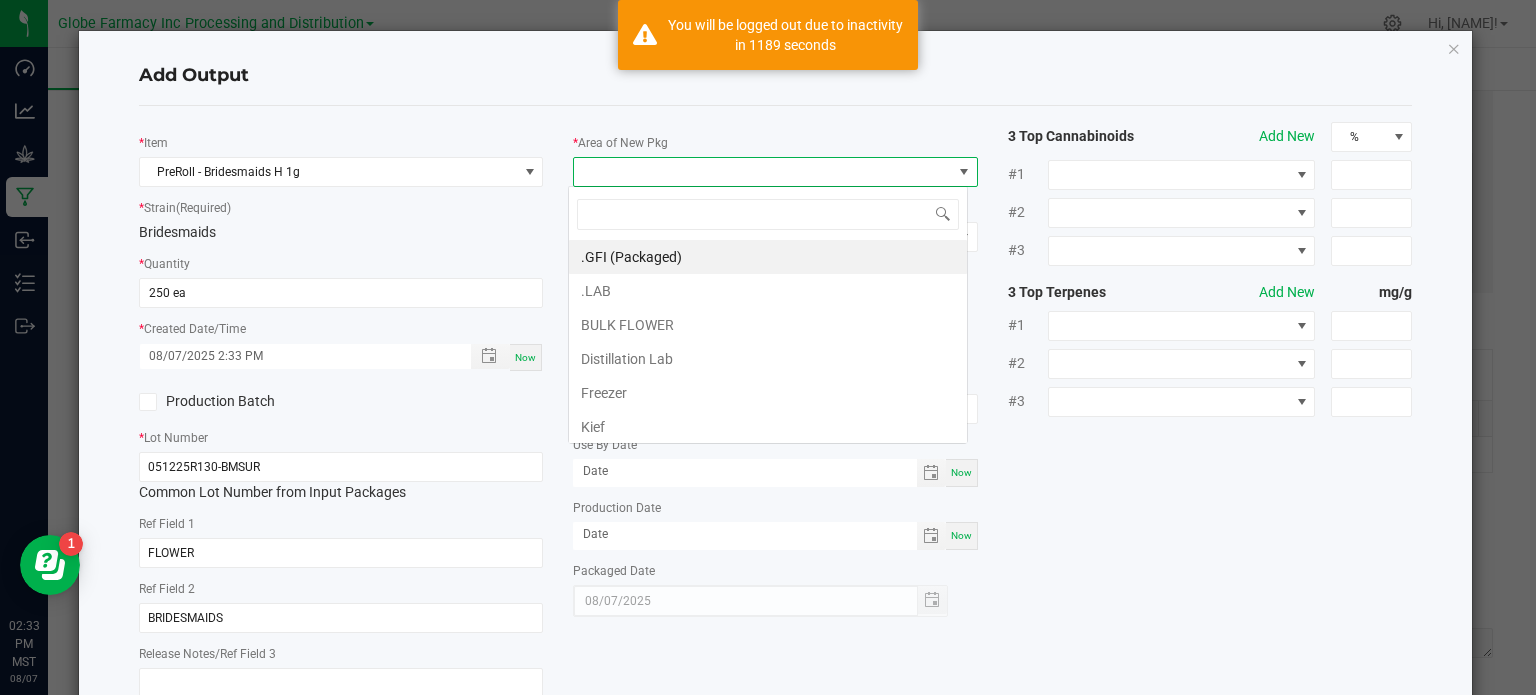 scroll, scrollTop: 99970, scrollLeft: 99600, axis: both 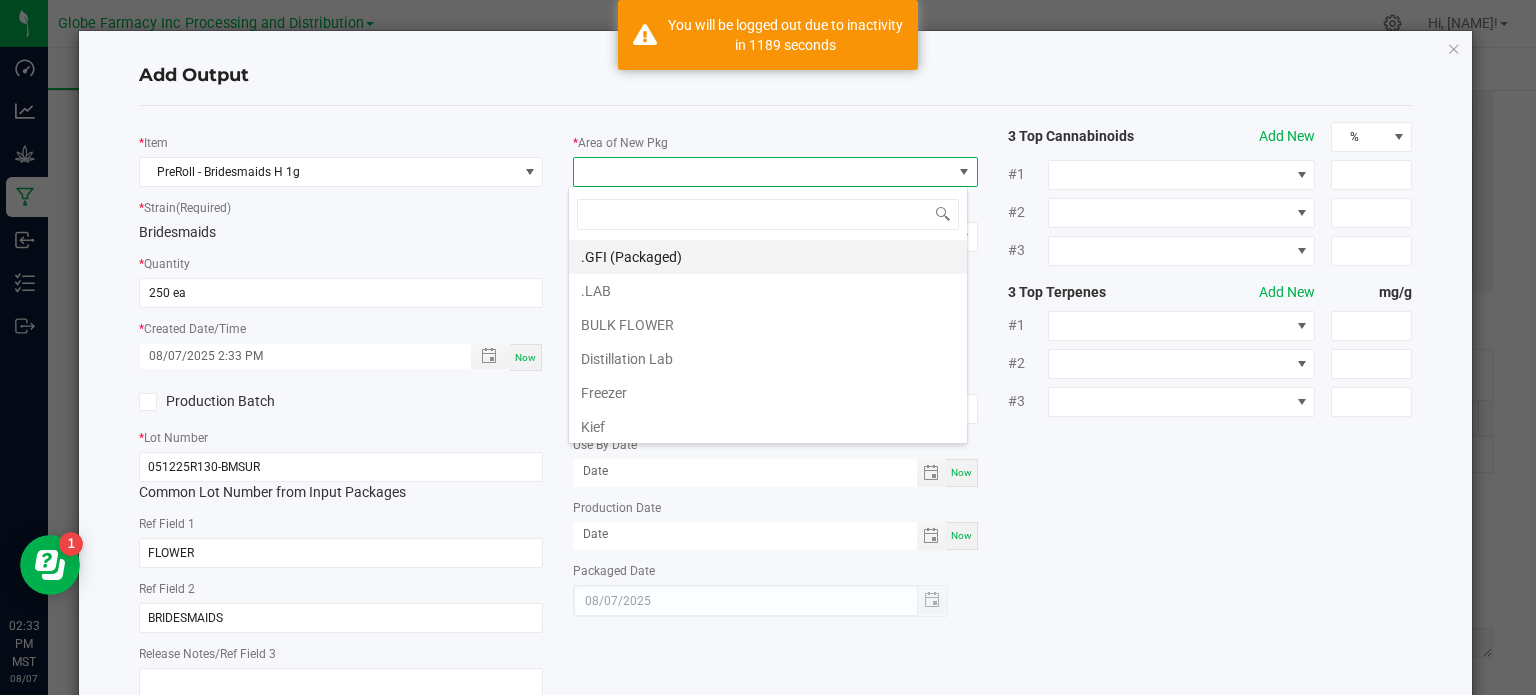 click on ".GFI (Packaged)" at bounding box center [768, 257] 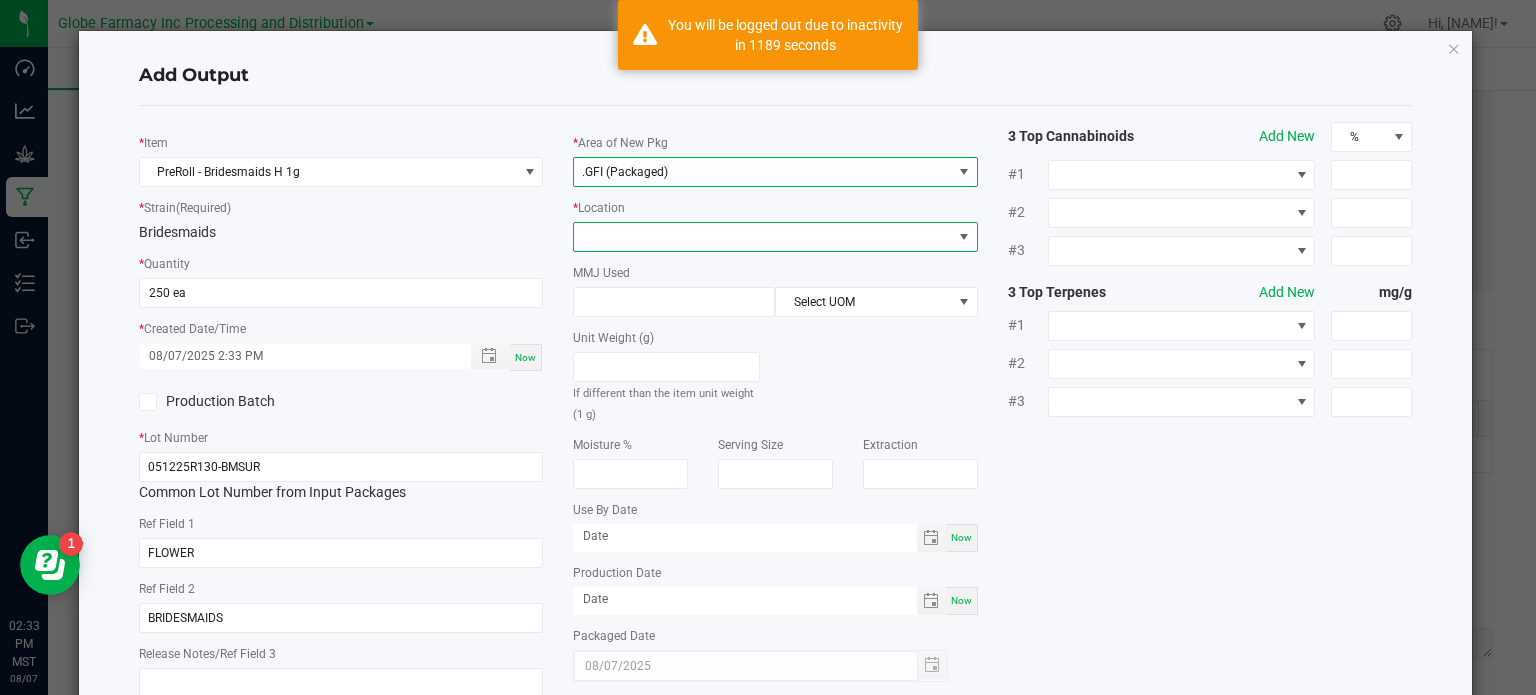 click at bounding box center [763, 237] 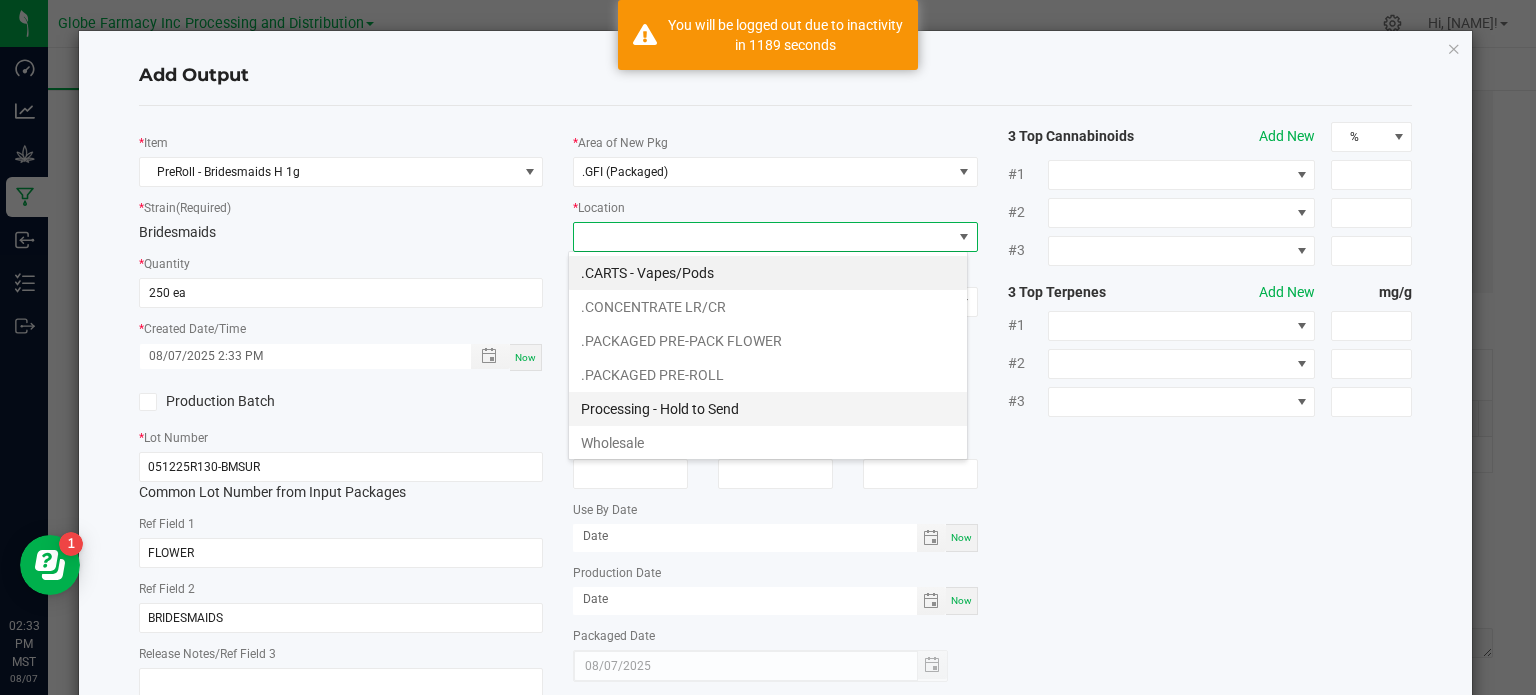 scroll, scrollTop: 99970, scrollLeft: 99600, axis: both 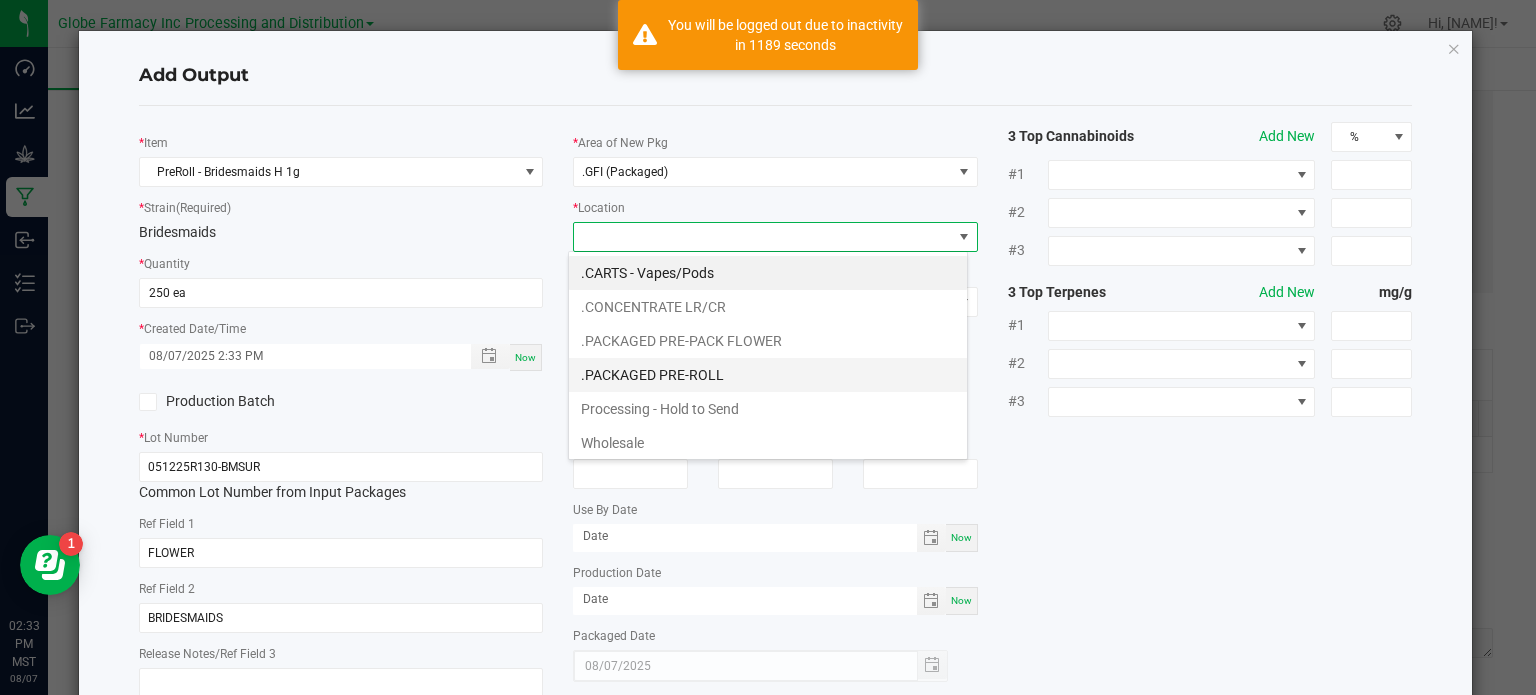 click on ".PACKAGED PRE-ROLL" at bounding box center [768, 375] 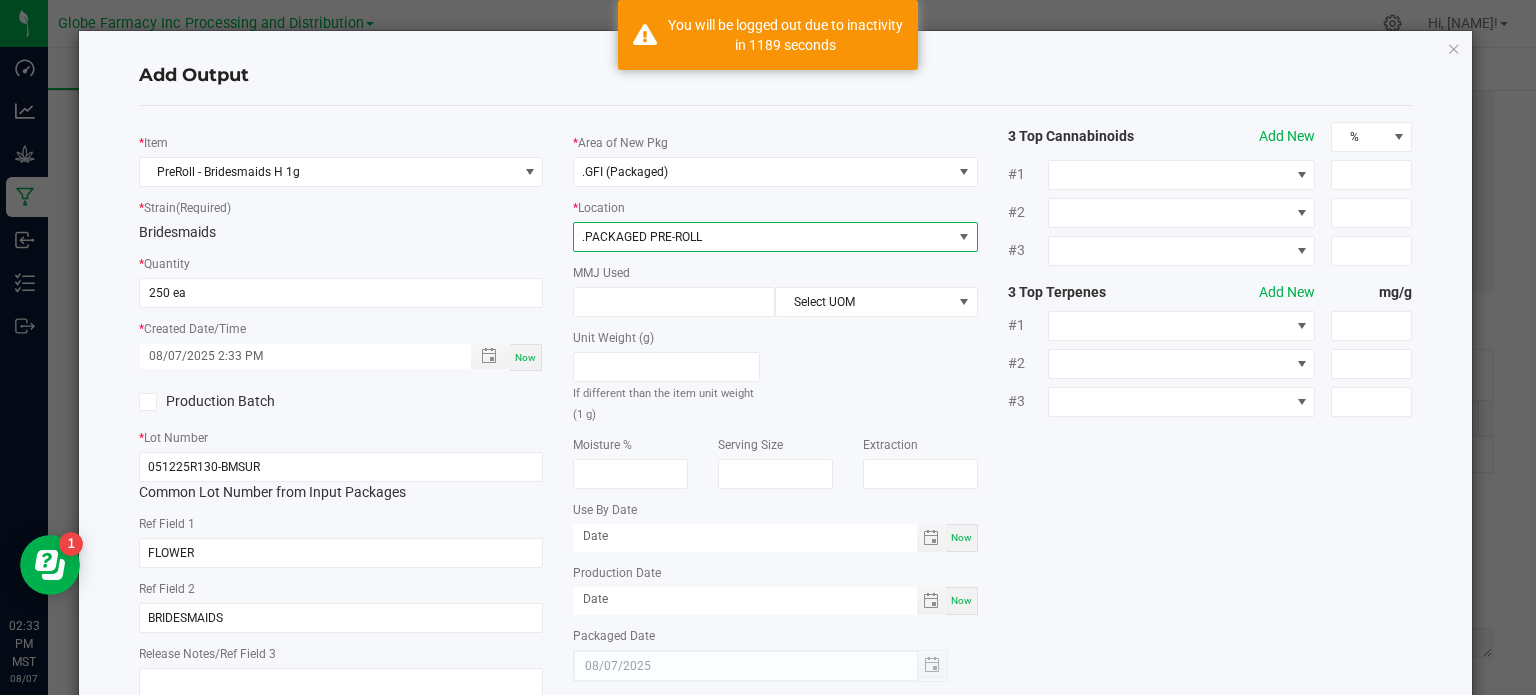 click on "Unit Weight (g)   If different than the item unit weight (1 g)" 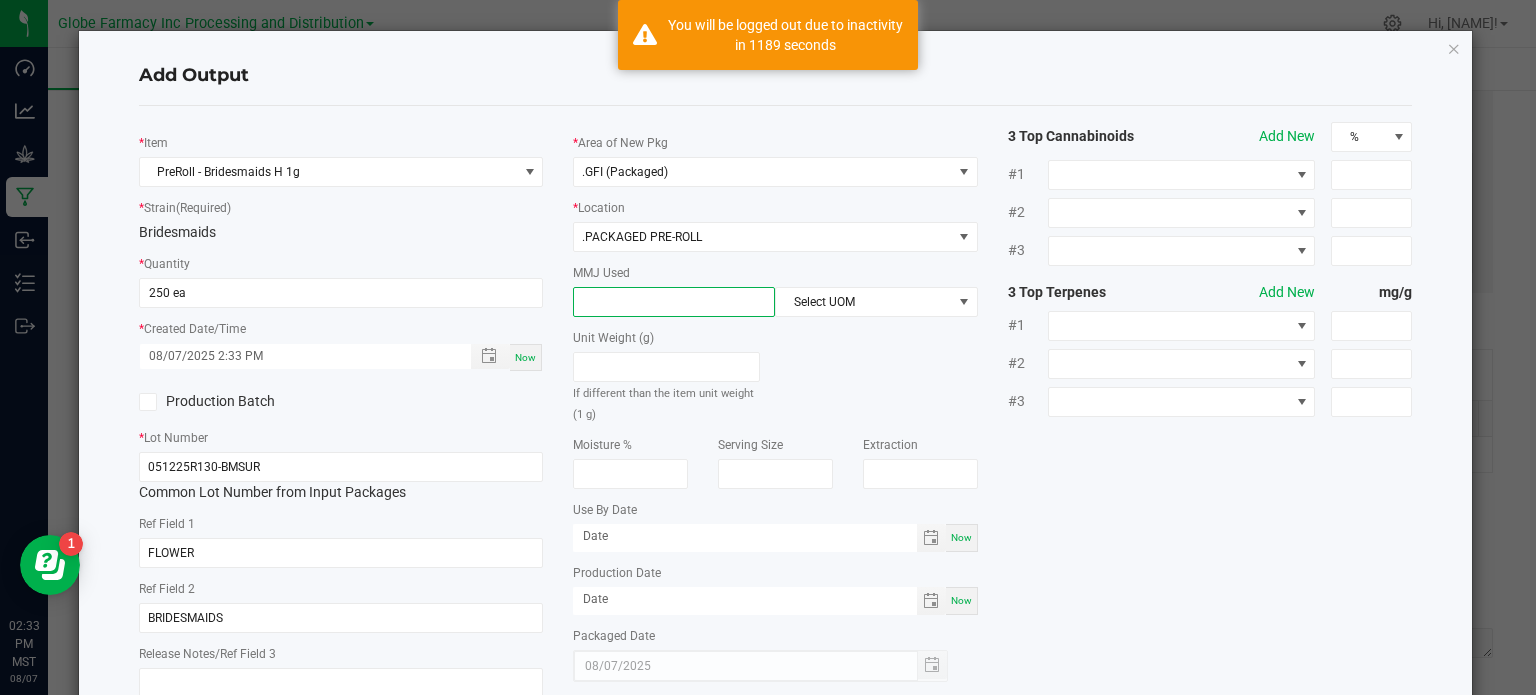 click at bounding box center [674, 302] 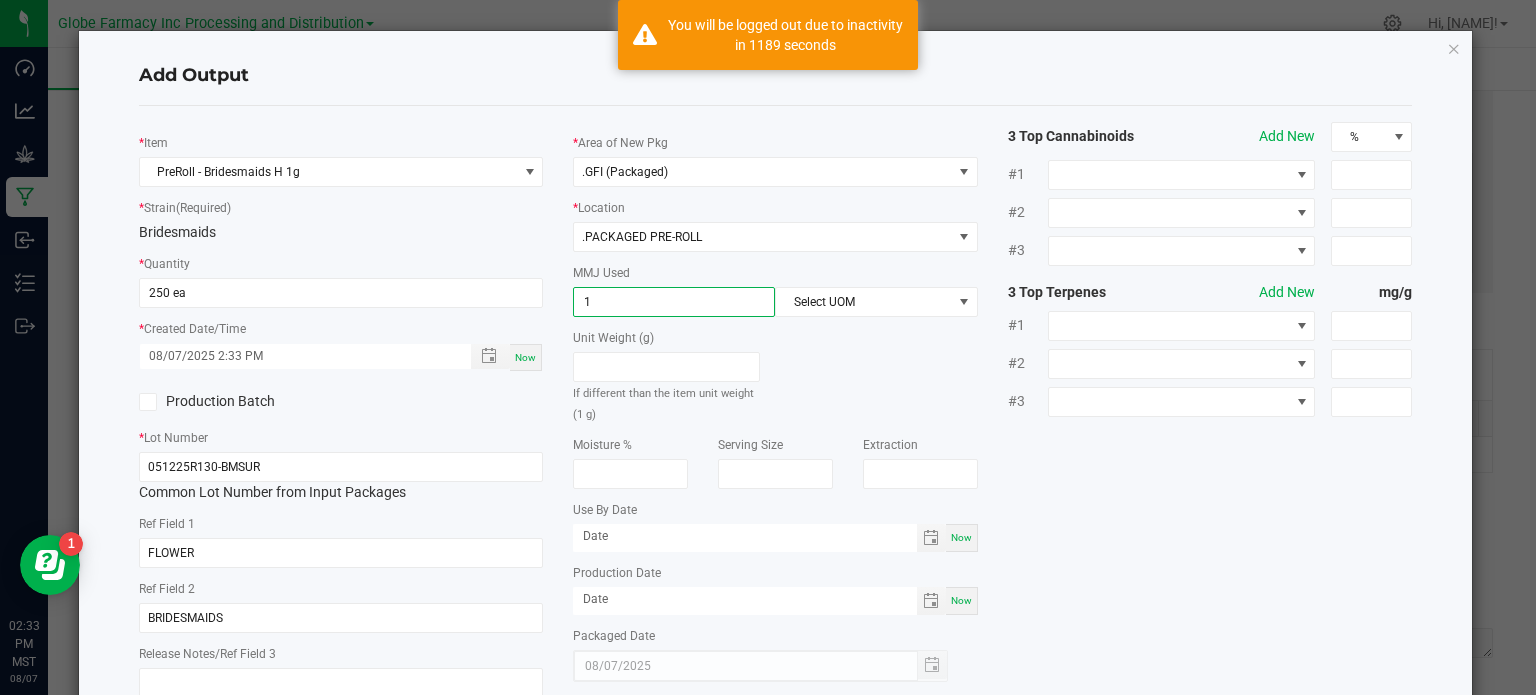 type on "1" 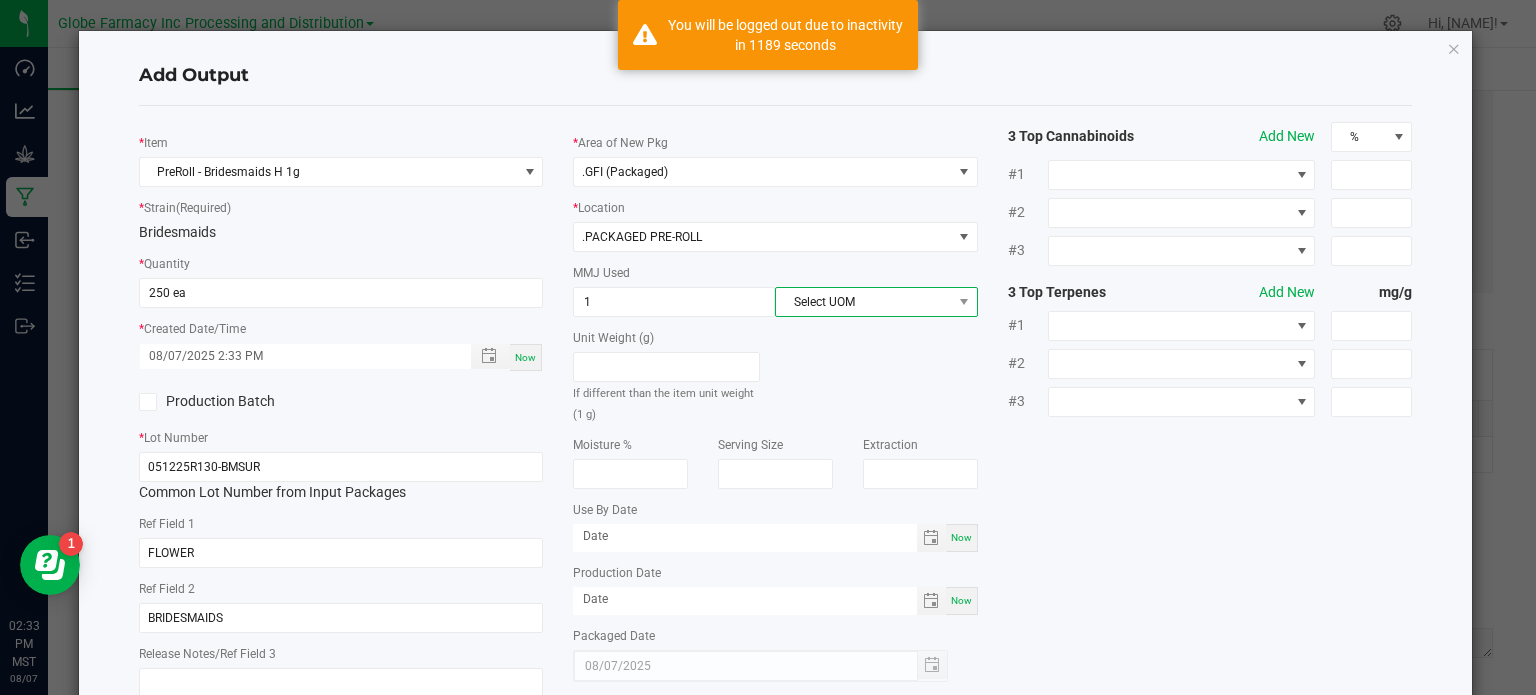 click on "Select UOM" at bounding box center [863, 302] 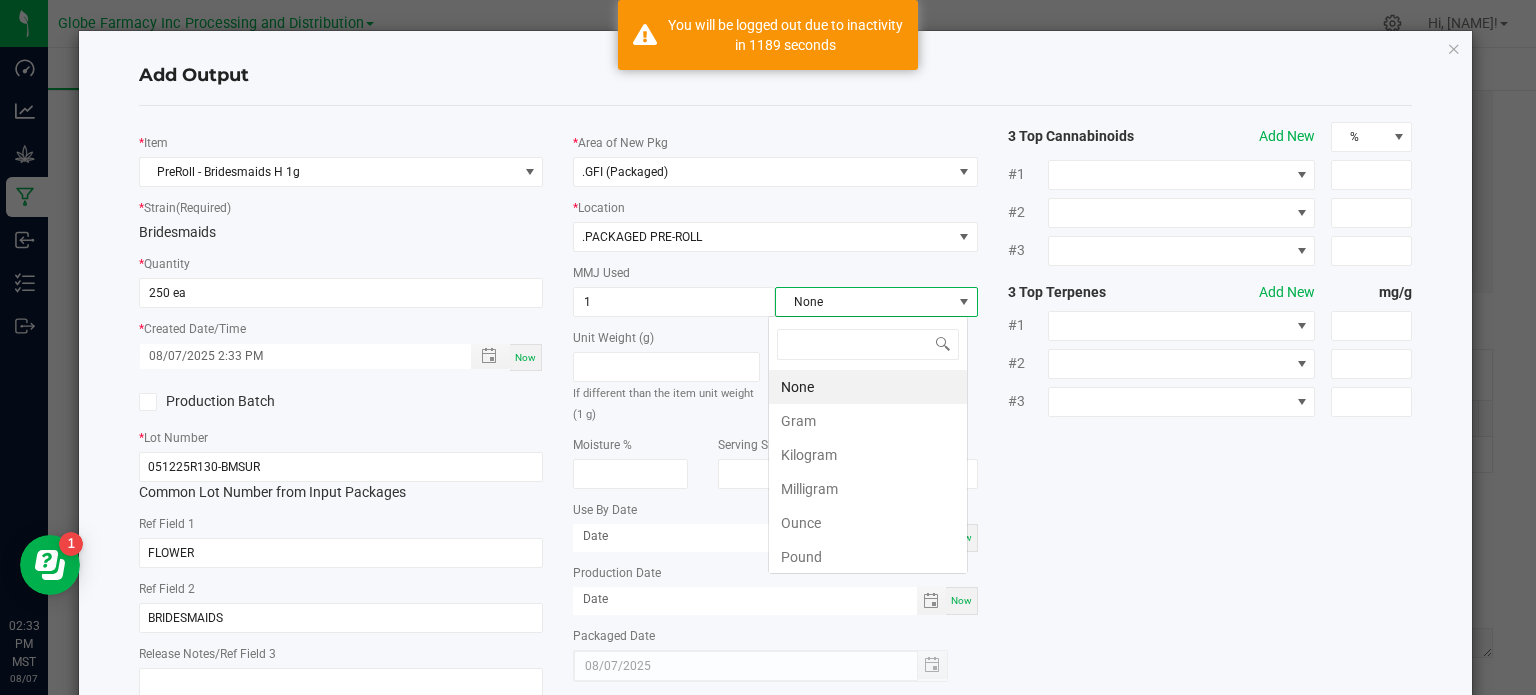 scroll, scrollTop: 99970, scrollLeft: 99800, axis: both 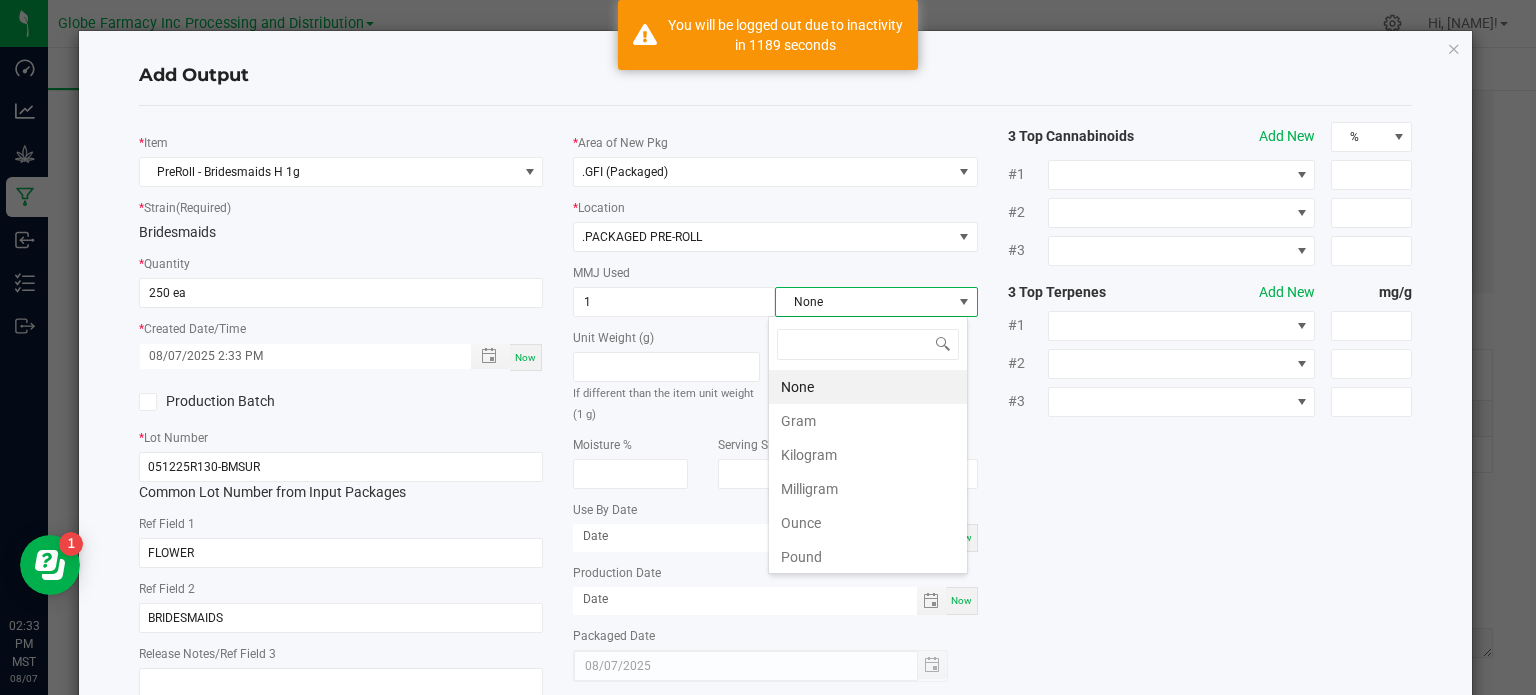 click on "Gram" at bounding box center [868, 421] 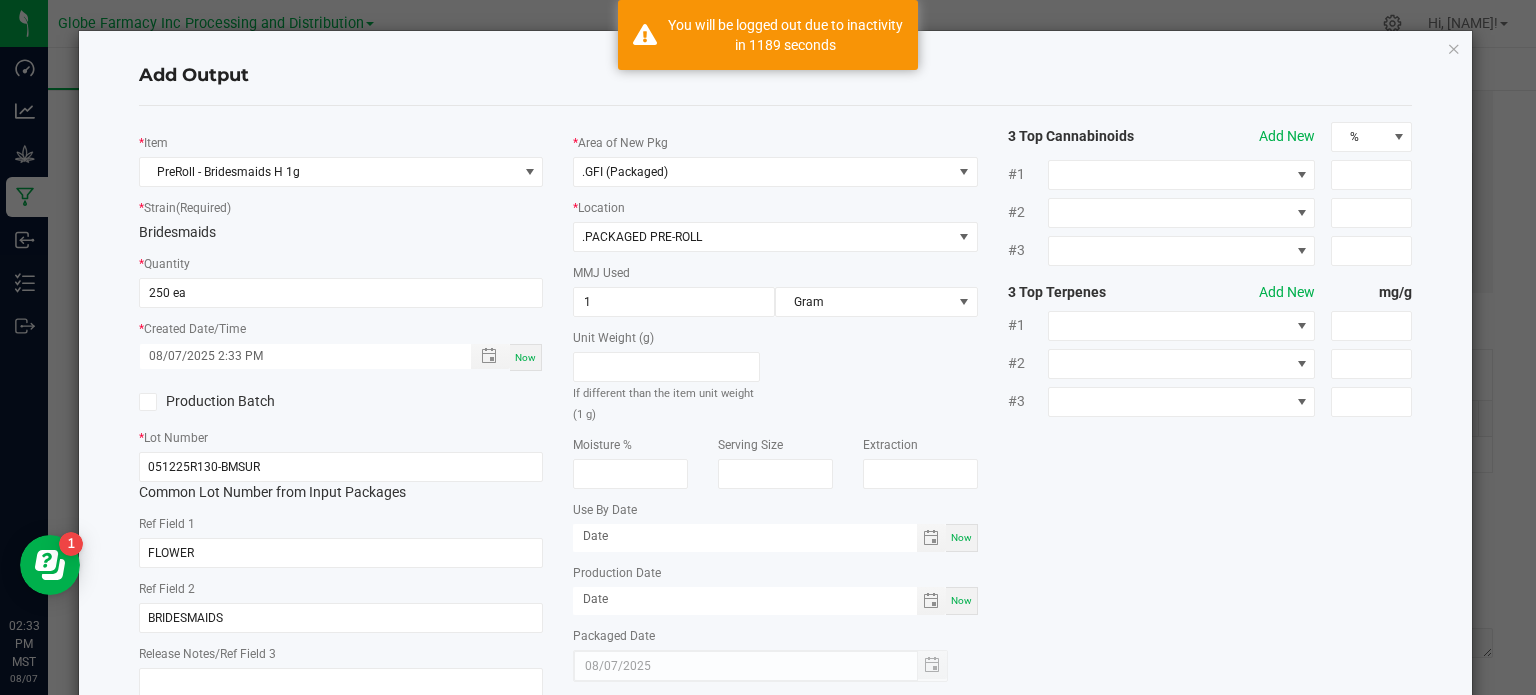 click on "*   Item  PreRoll - Bridesmaids H 1g  *   Strain  (Required)  Bridesmaids   *   Quantity  250 ea  *   Created Date/Time  08/07/2025 2:33 PM Now  Production Batch   *   Lot Number  051225R130-BMSUR  Common Lot Number from Input Packages   Ref Field 1  FLOWER  Ref Field 2  BRIDESMAIDS  Release Notes/Ref Field 3   *   Area of New Pkg  .GFI (Packaged)  *   Location  .PACKAGED PRE-ROLL  MMJ Used  1 Gram  Unit Weight (g)   If different than the item unit weight (1 g)   Moisture %   Serving Size   Extraction   Use By Date  Now  Production Date  Now  Packaged Date  08/07/2025 3 Top Cannabinoids  Add New  % #1 #2 #3 3 Top Terpenes  Add New  mg/g #1 #2 #3" 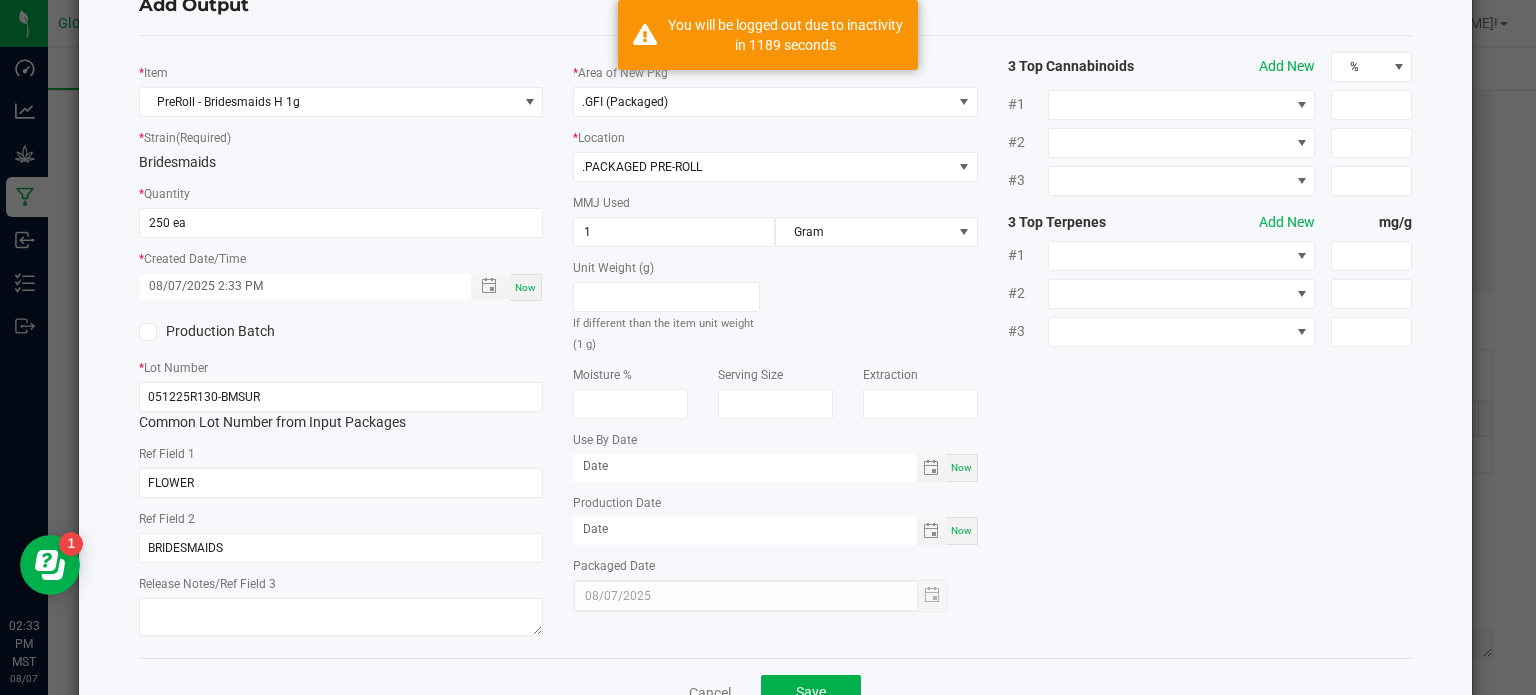 scroll, scrollTop: 133, scrollLeft: 0, axis: vertical 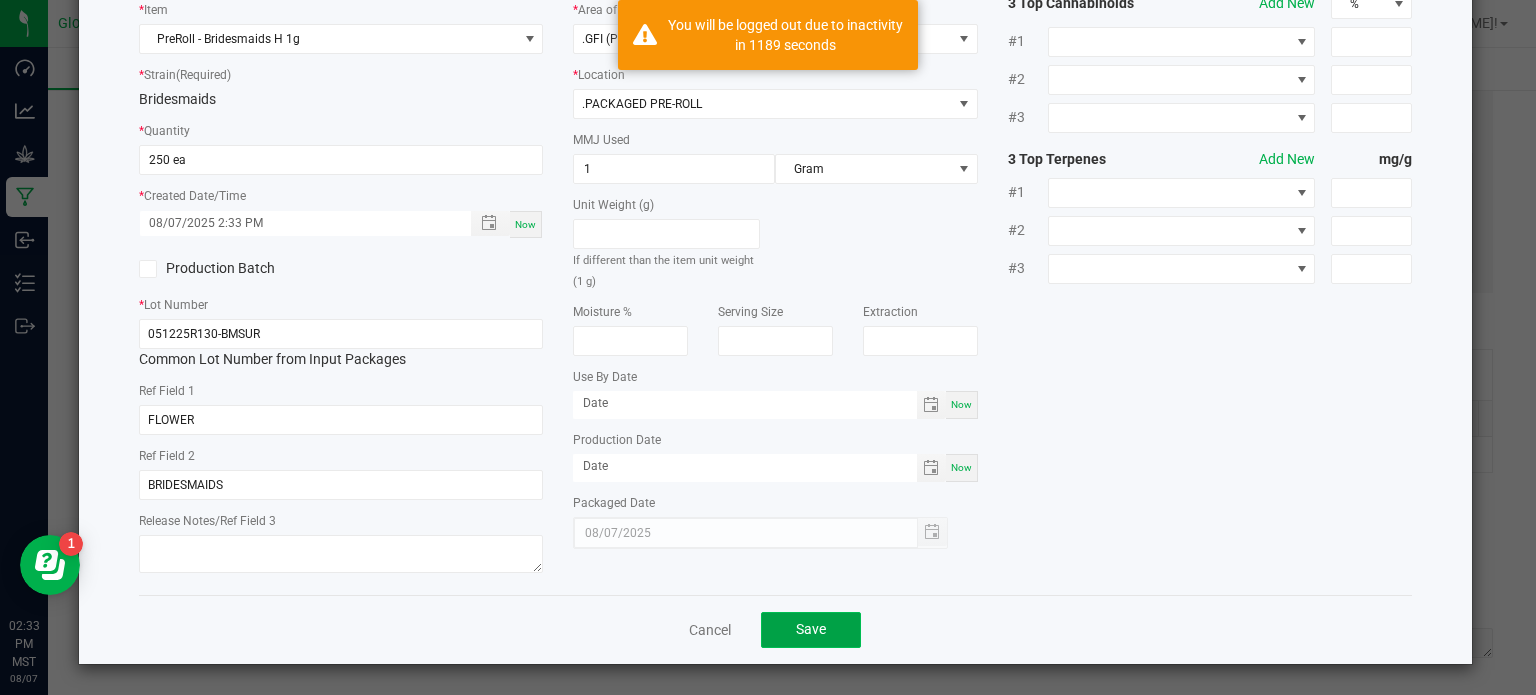 click on "Save" 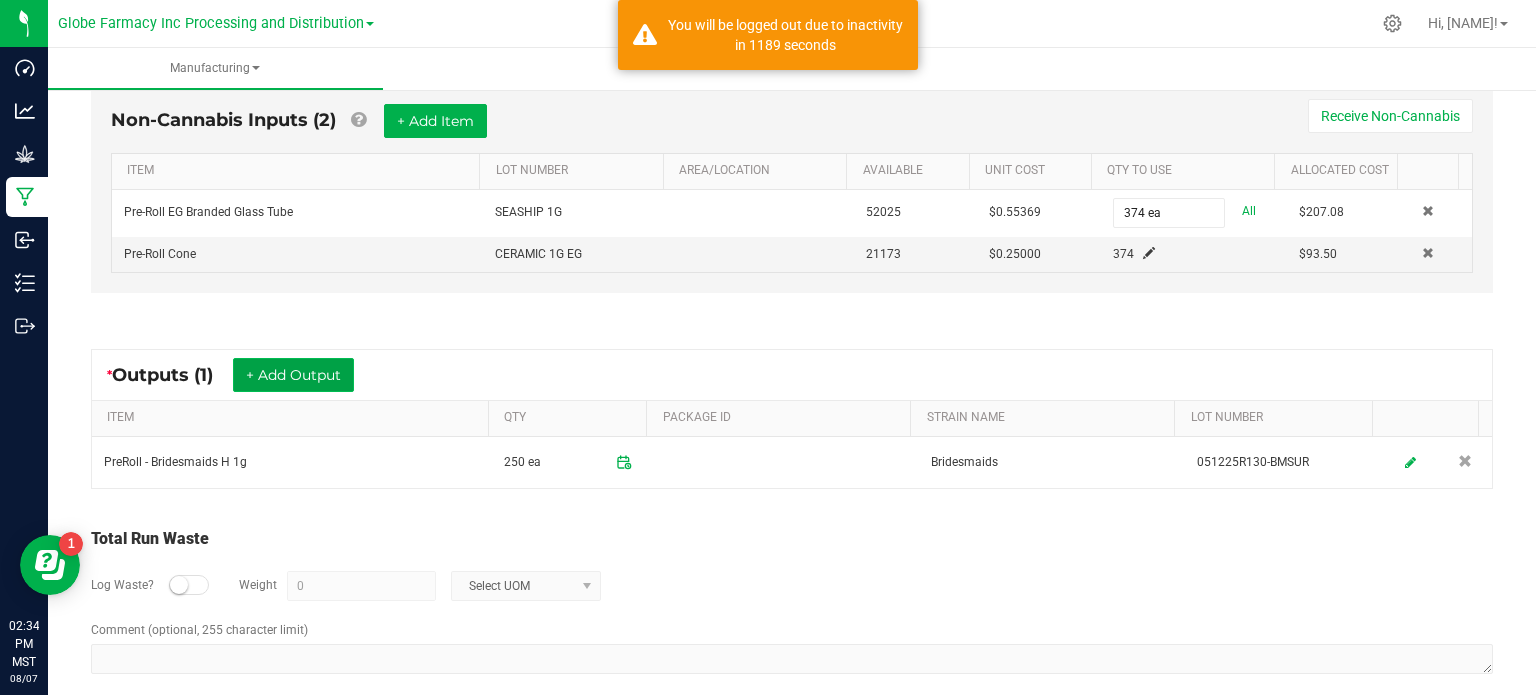 click on "+ Add Output" at bounding box center (293, 375) 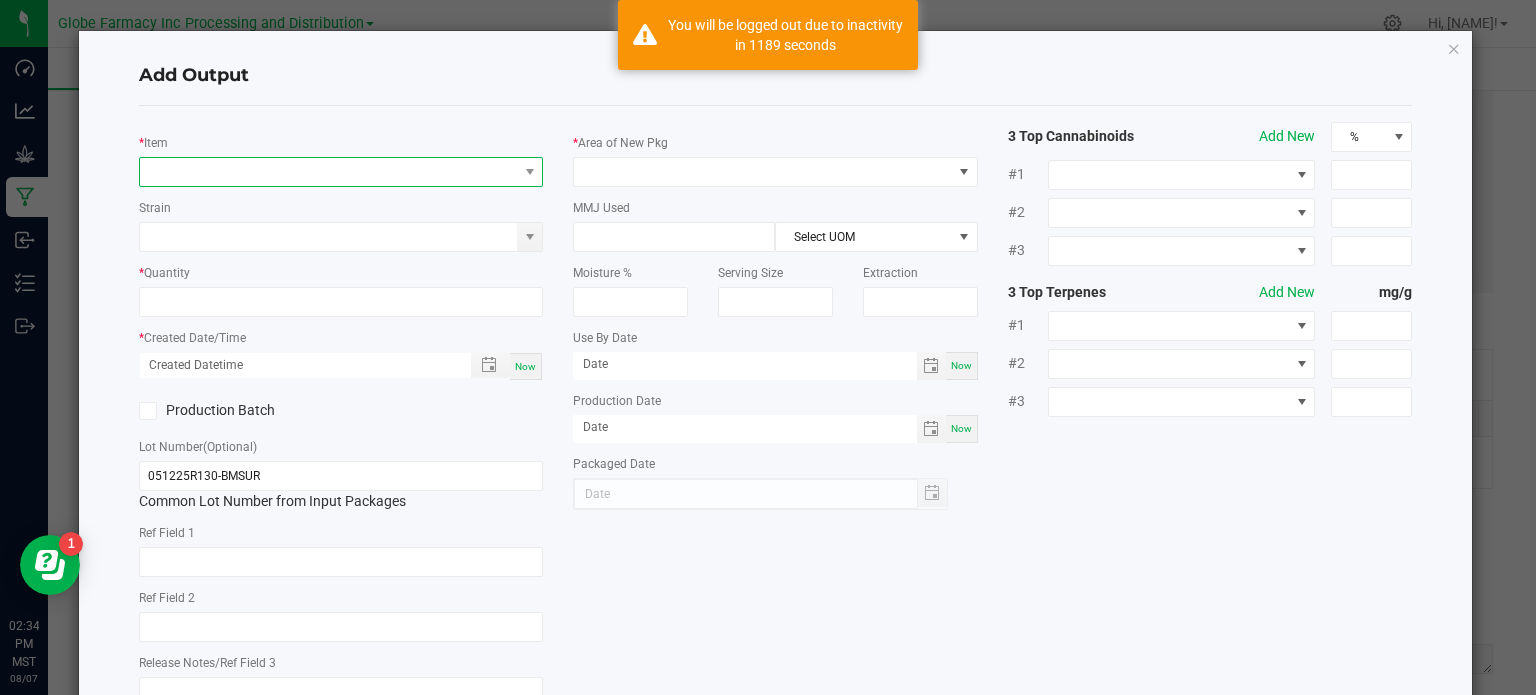 click at bounding box center (329, 172) 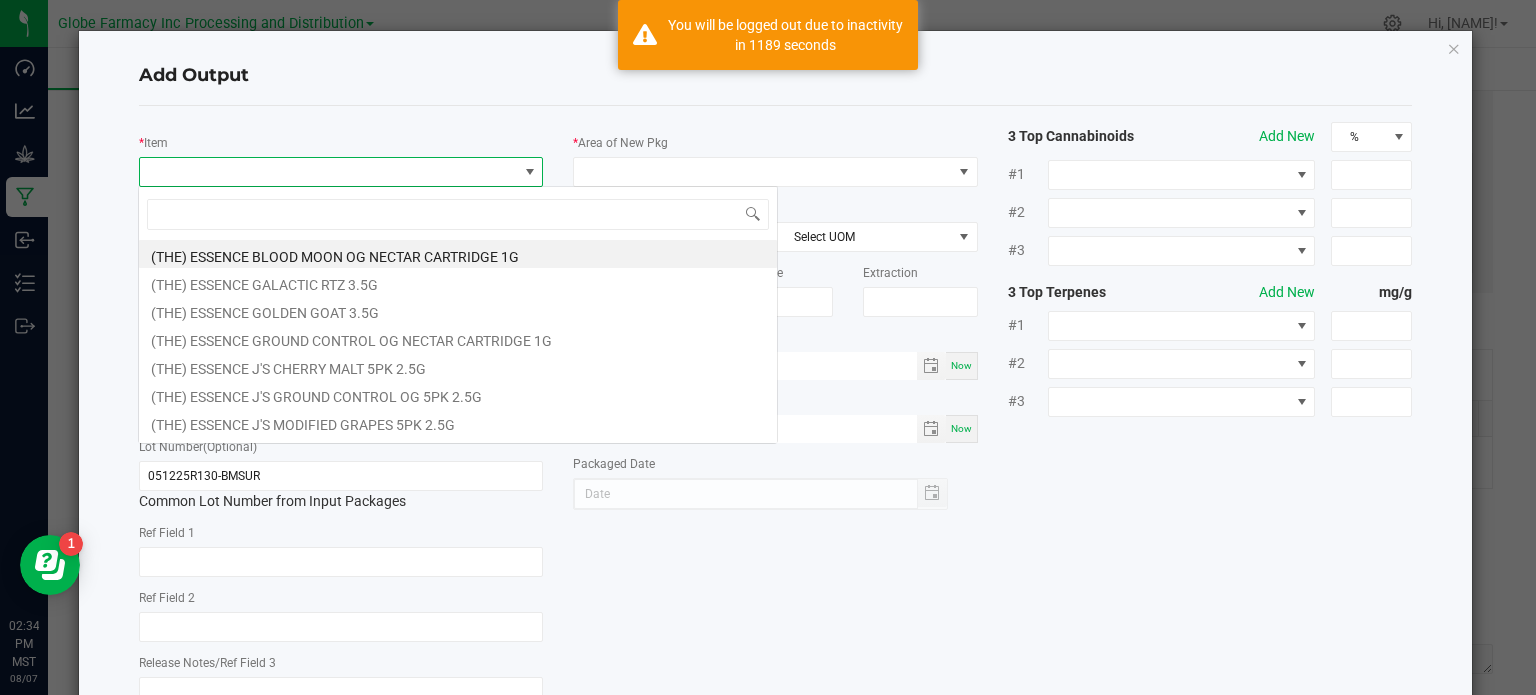 scroll, scrollTop: 99970, scrollLeft: 99600, axis: both 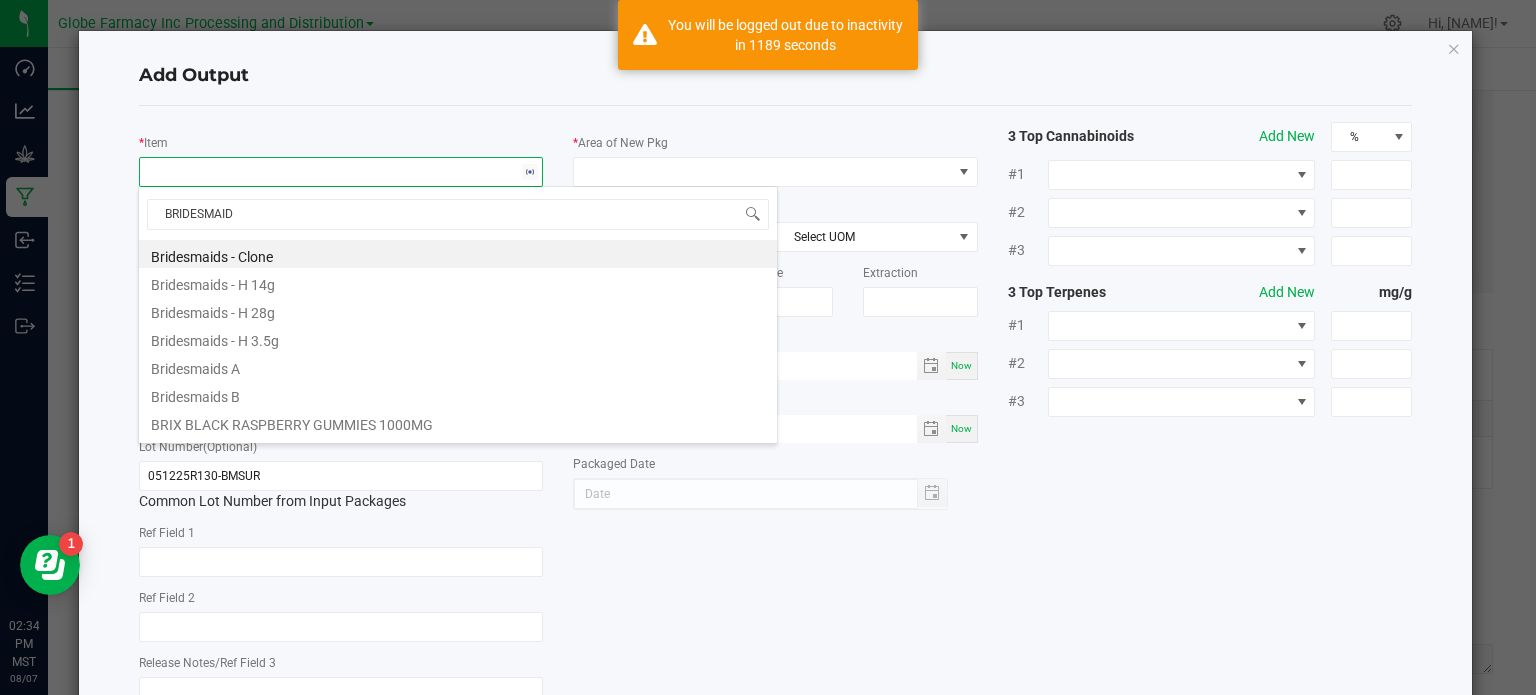 type on "BRIDESMAIDS" 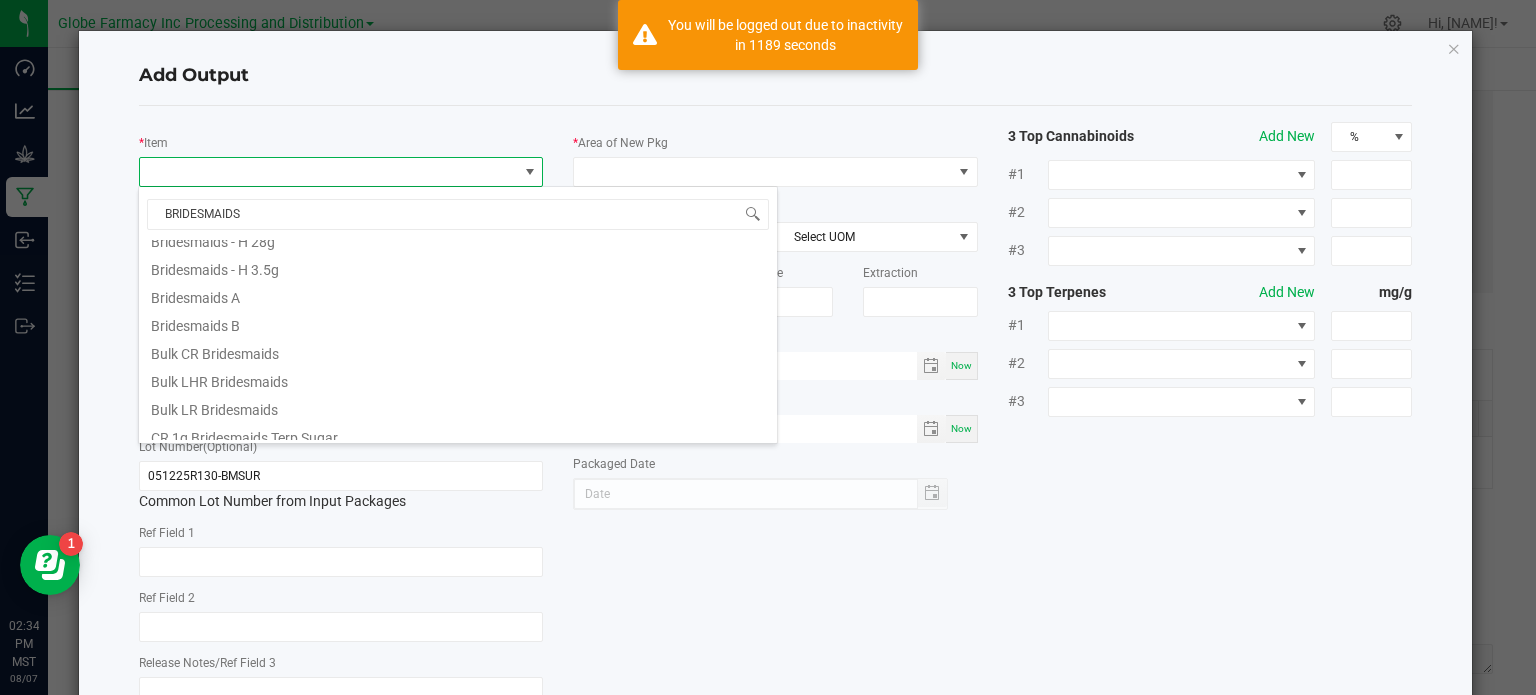 scroll, scrollTop: 304, scrollLeft: 0, axis: vertical 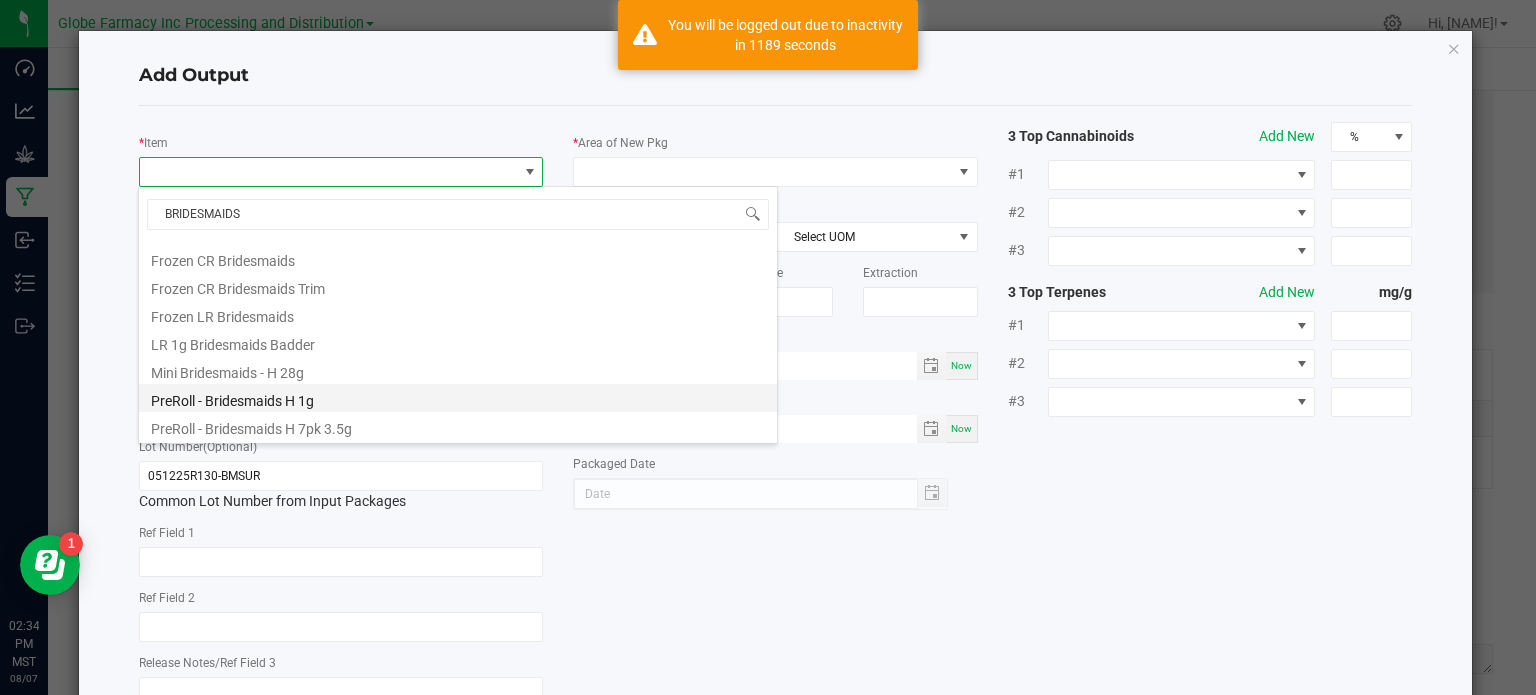 click on "PreRoll - Bridesmaids H 1g" at bounding box center [458, 398] 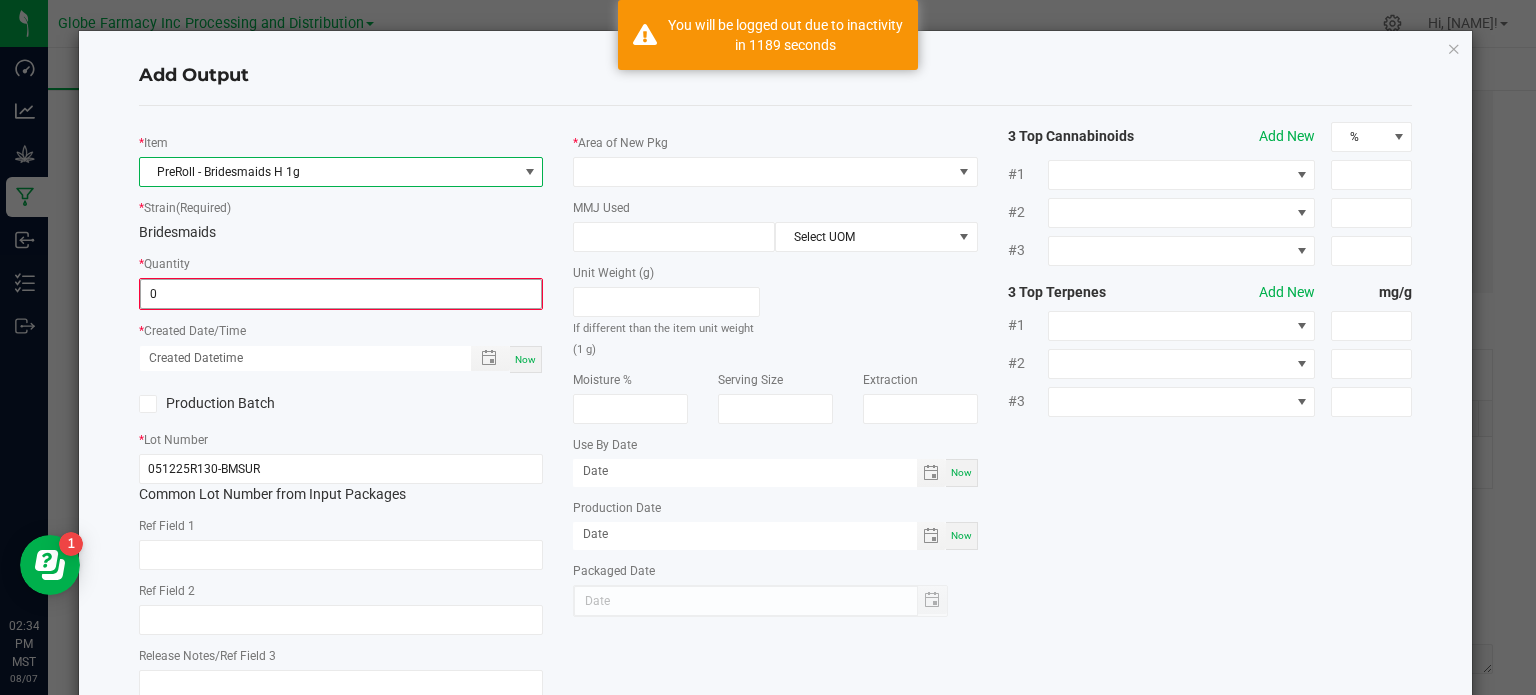 click on "0" at bounding box center [341, 294] 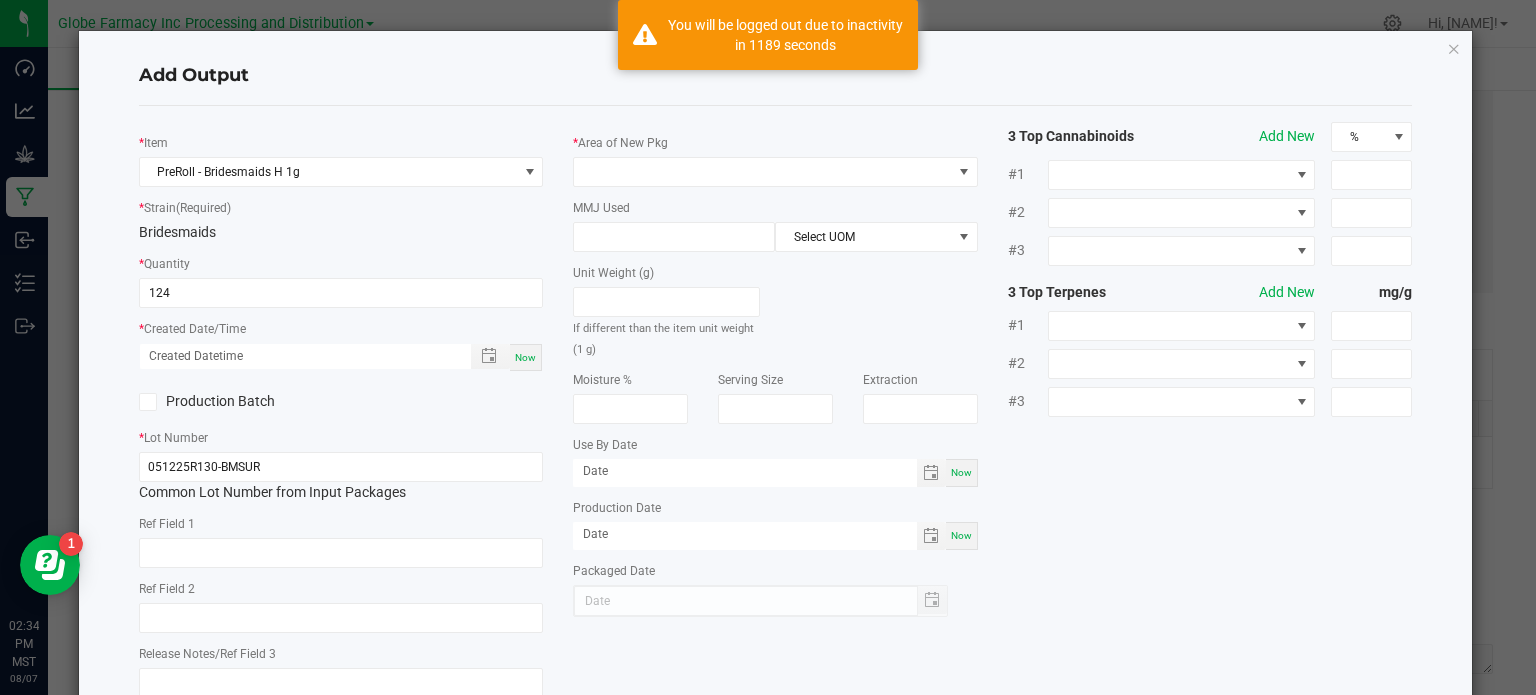 type on "124 ea" 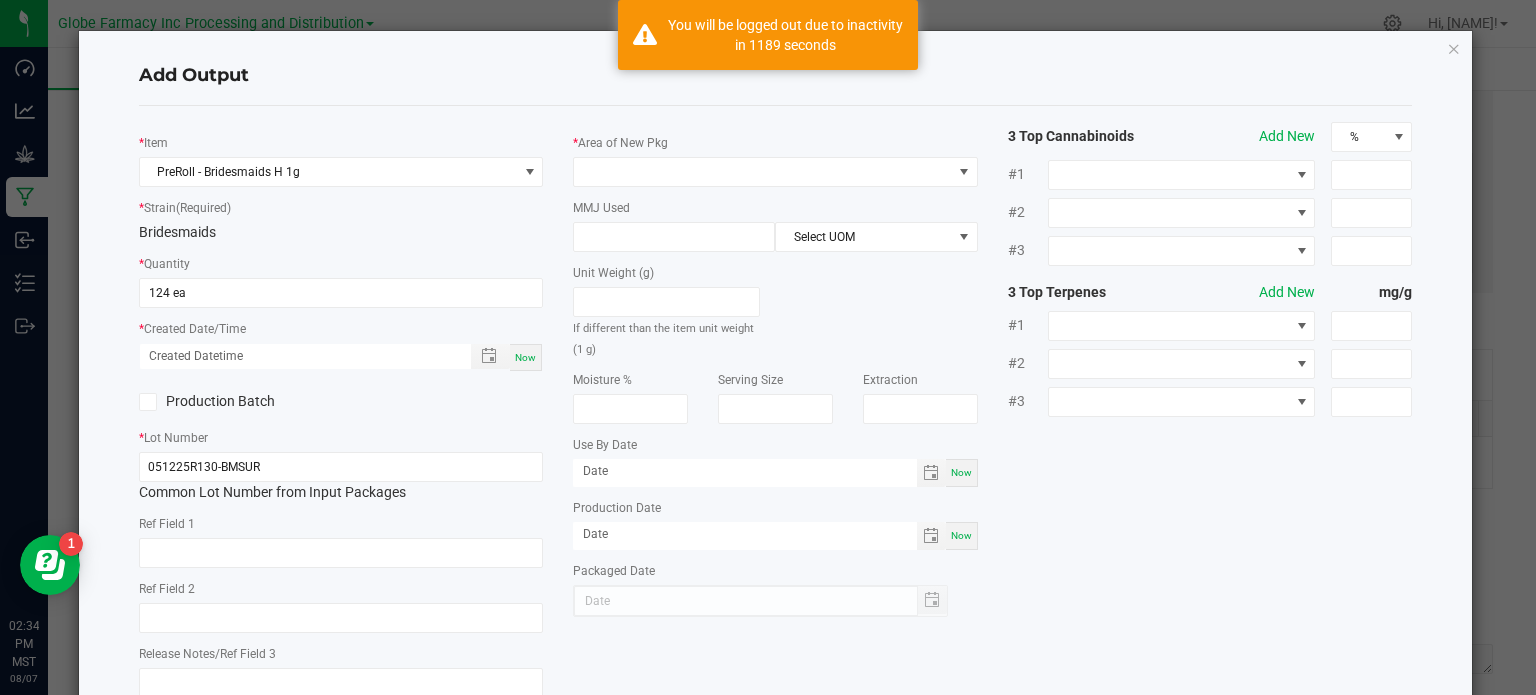 click on "Now" at bounding box center [525, 357] 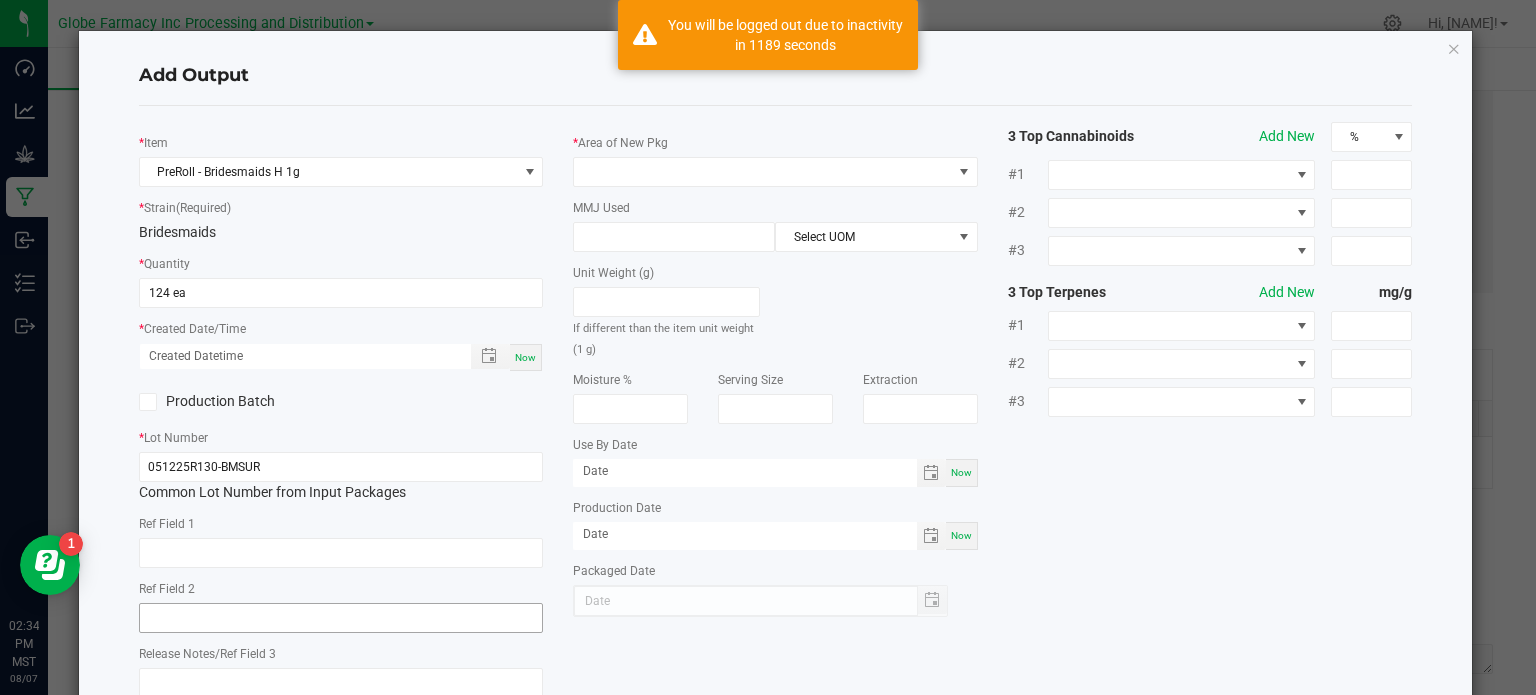 type on "08/07/2025 2:34 PM" 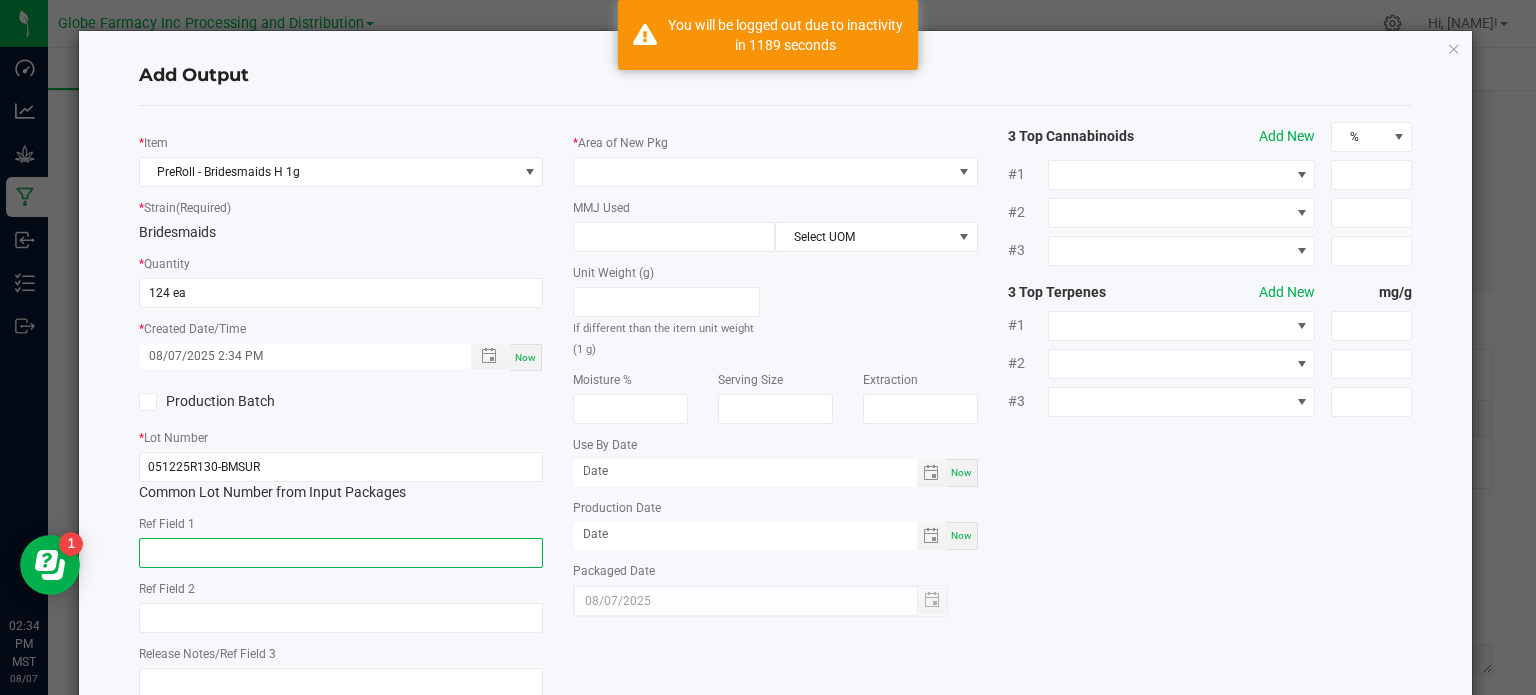 click 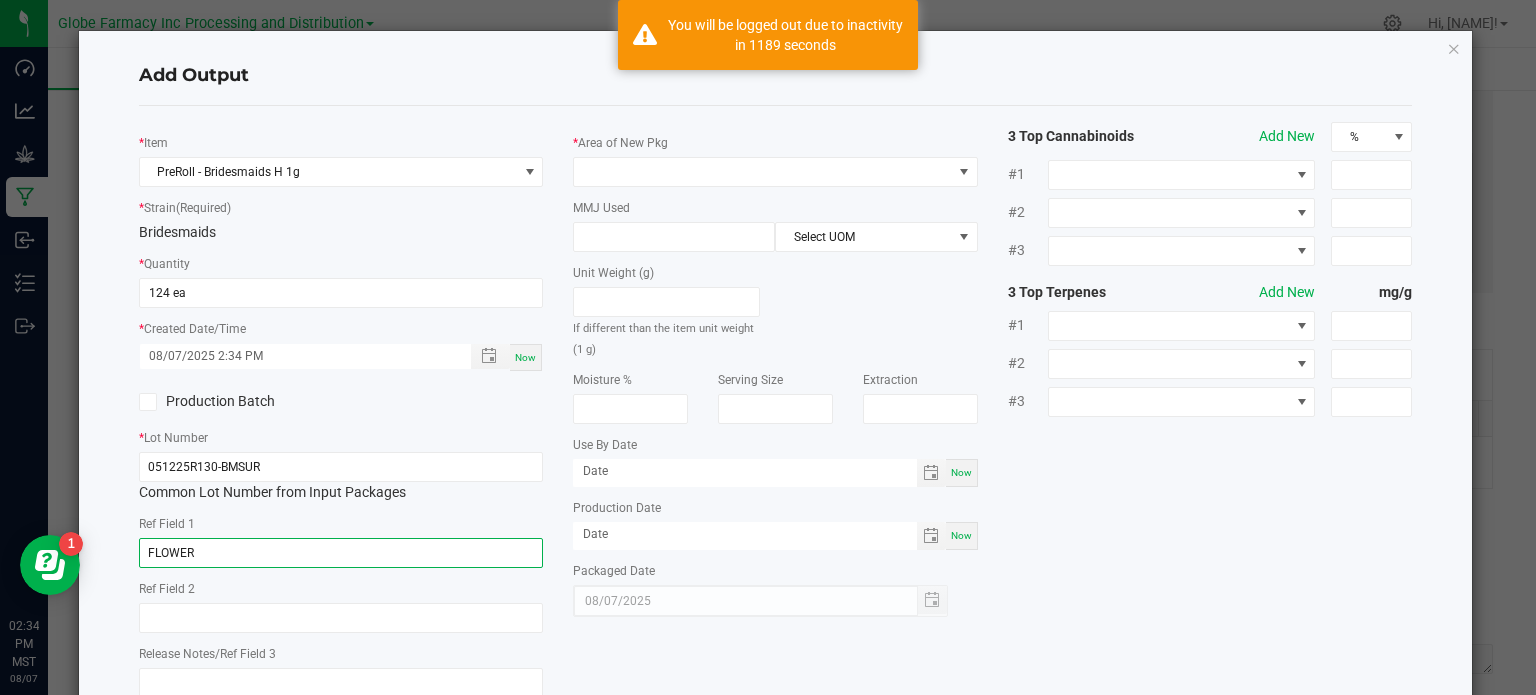type on "FLOWER" 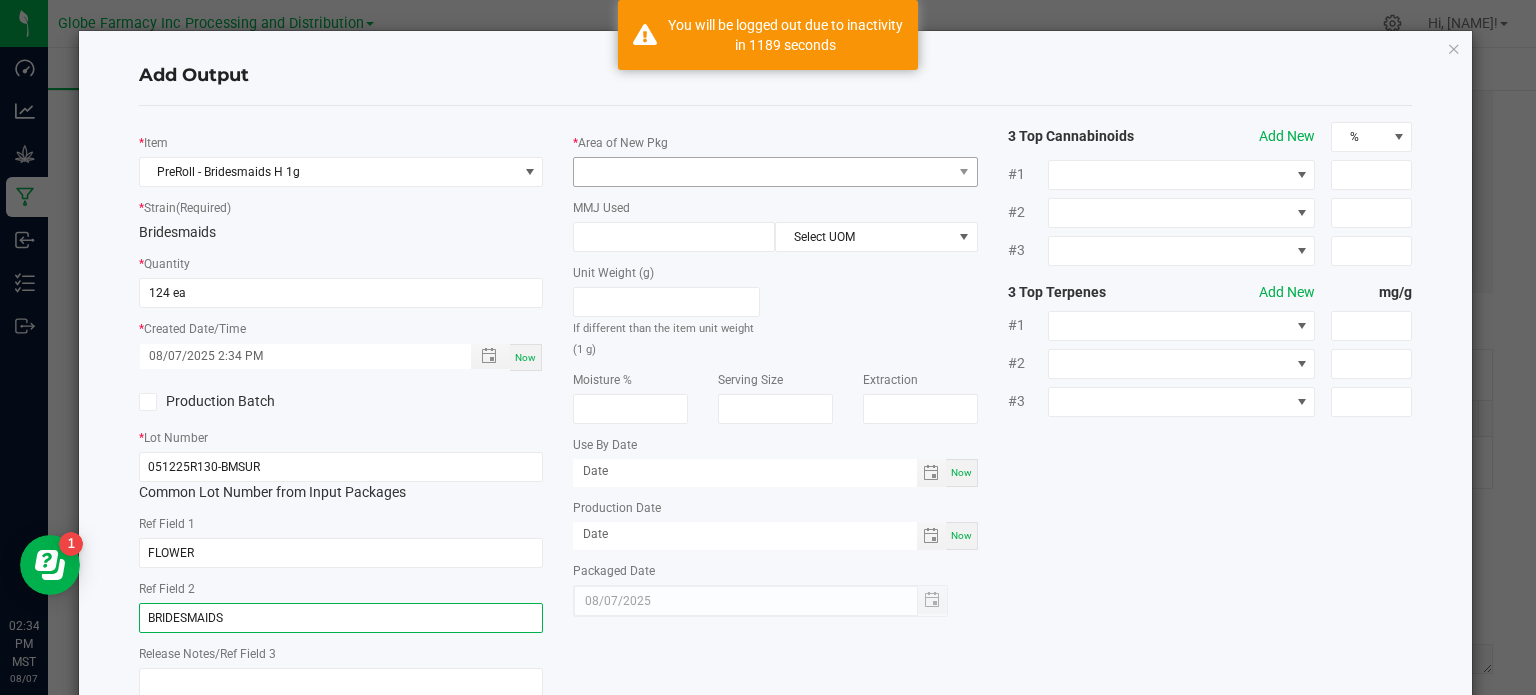 type on "BRIDESMAIDS" 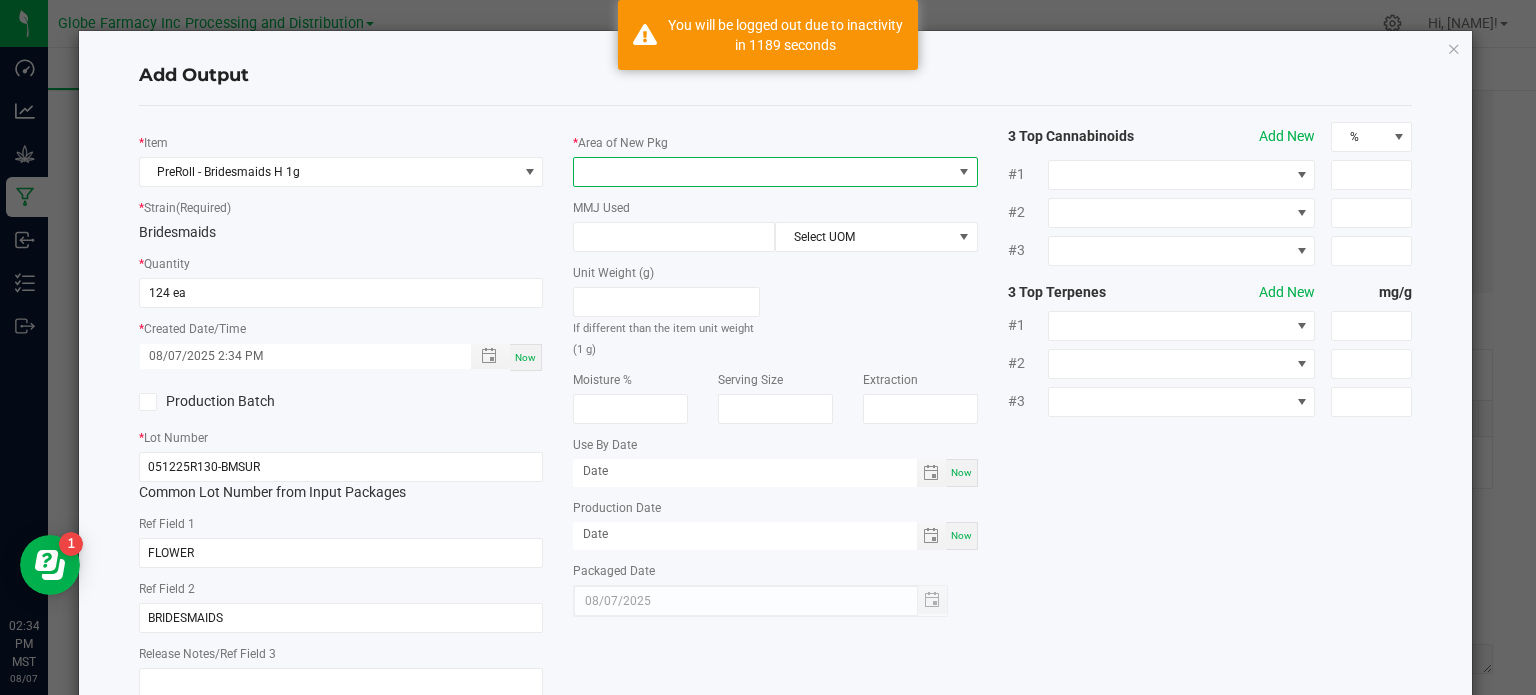 click at bounding box center [763, 172] 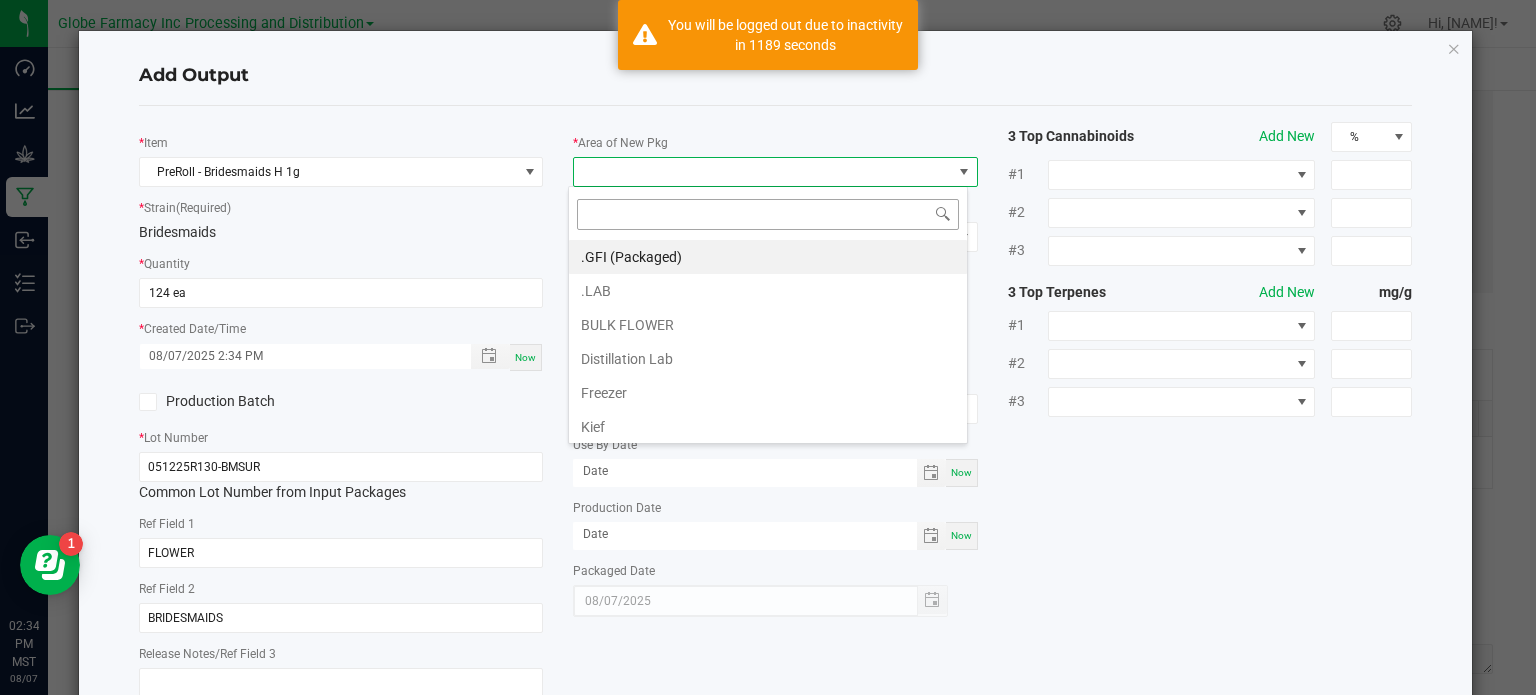 scroll, scrollTop: 99970, scrollLeft: 99600, axis: both 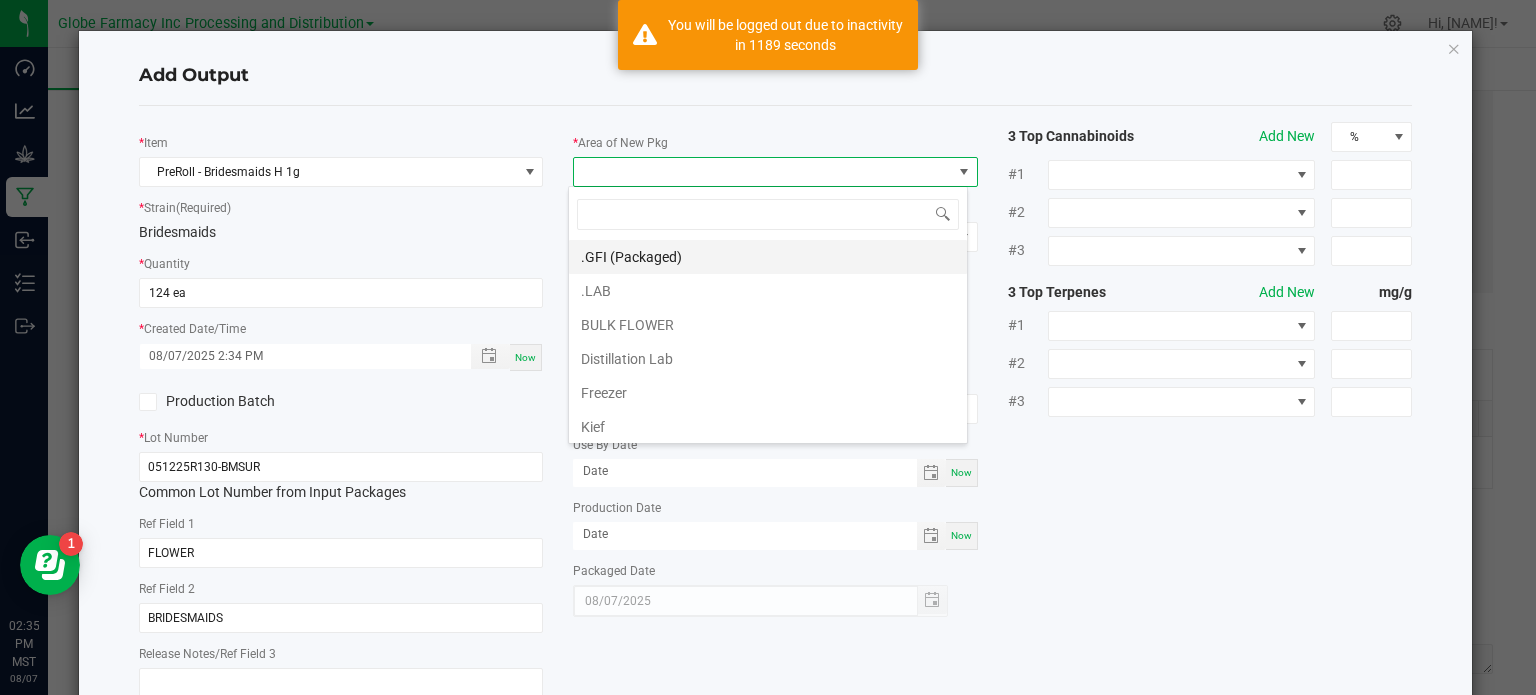 click on ".GFI (Packaged)" at bounding box center [768, 257] 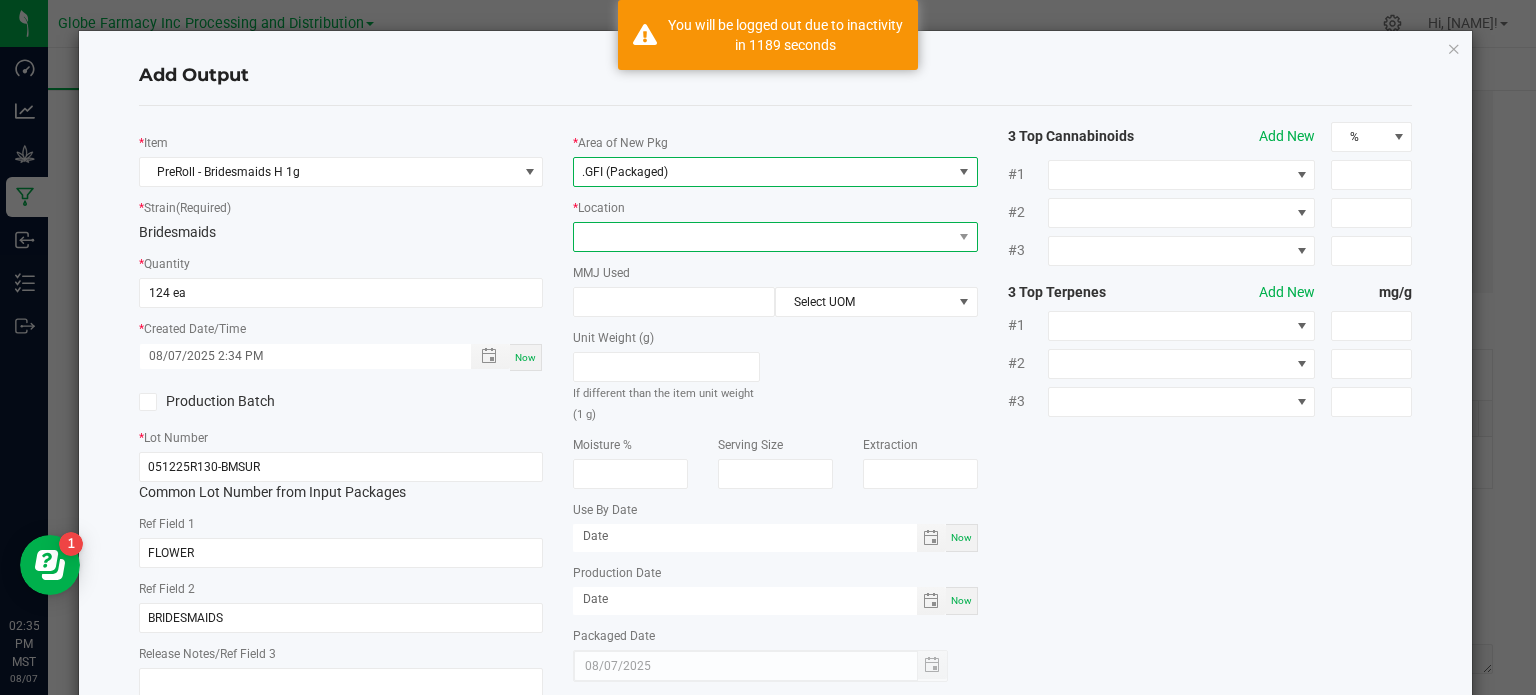 click at bounding box center [763, 237] 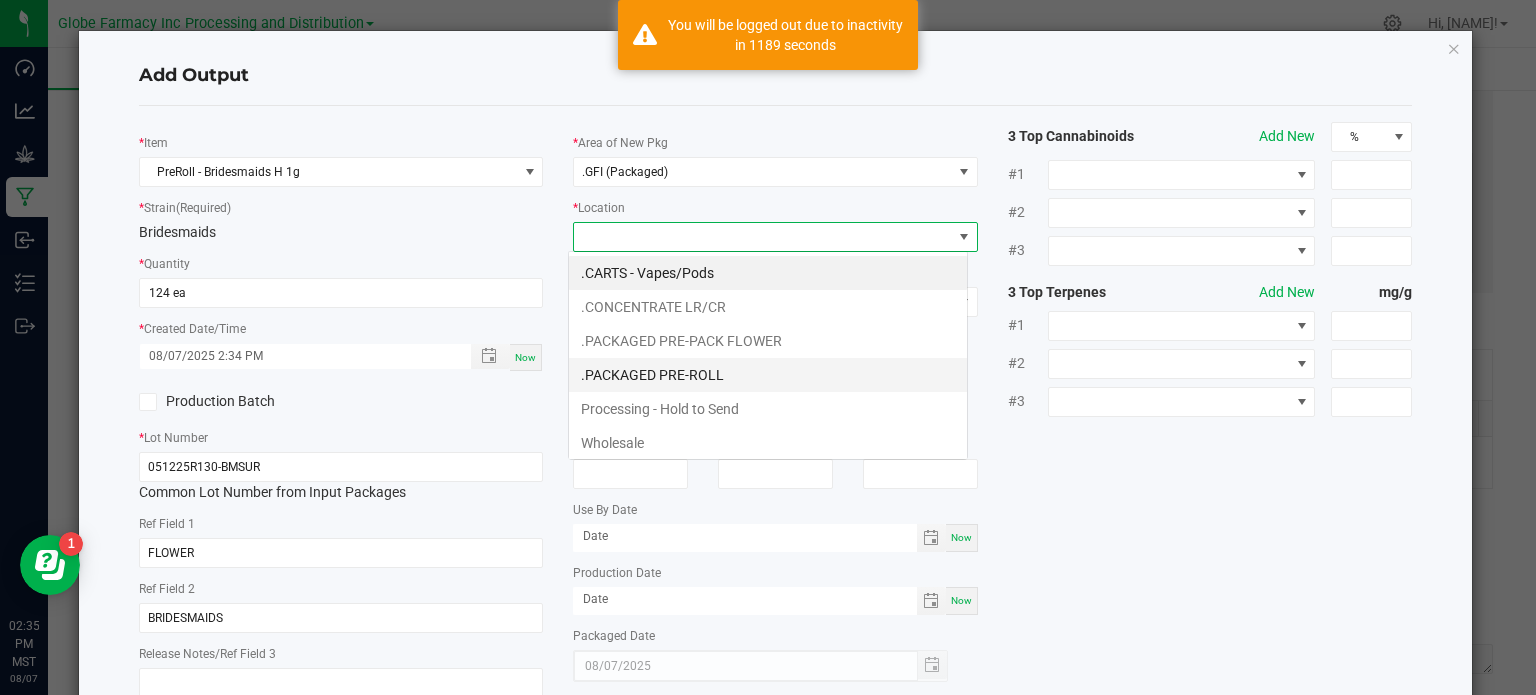 scroll, scrollTop: 99970, scrollLeft: 99600, axis: both 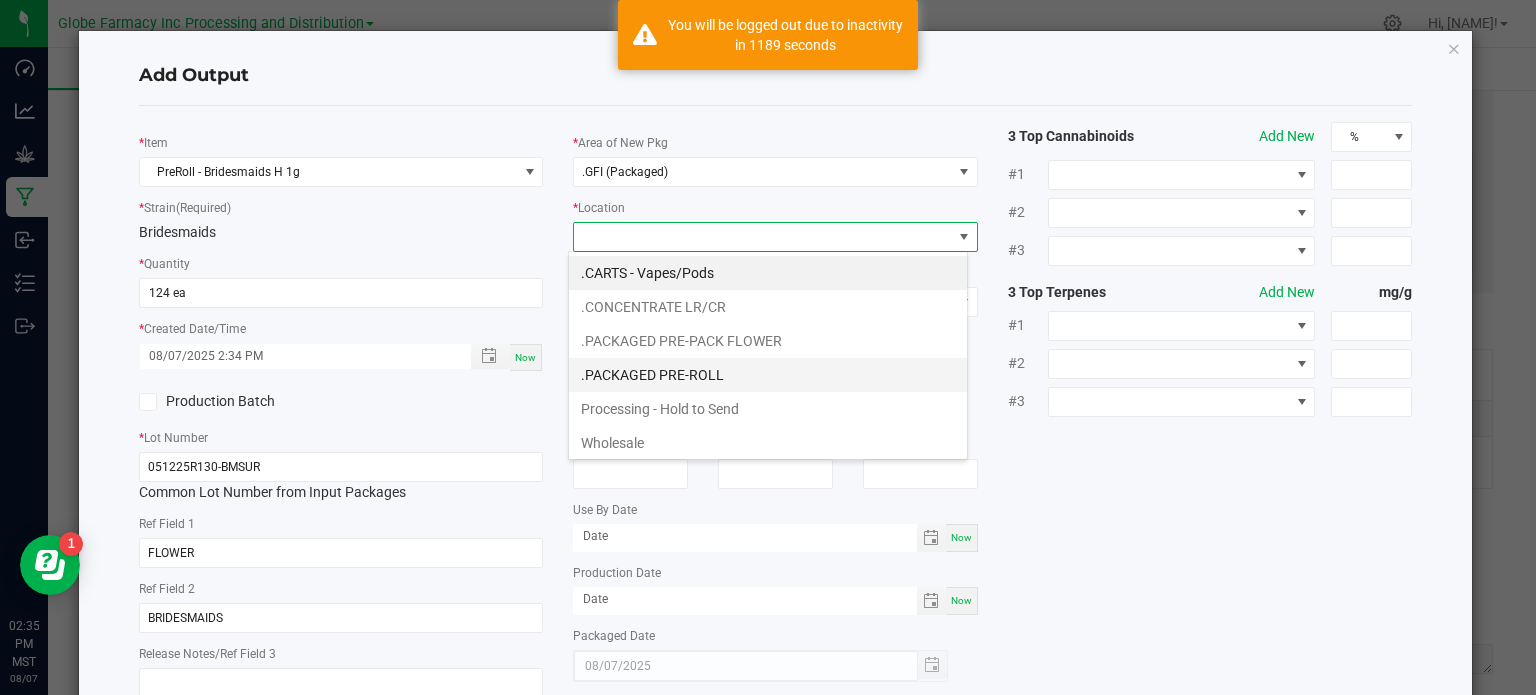 click on ".PACKAGED PRE-ROLL" at bounding box center [768, 375] 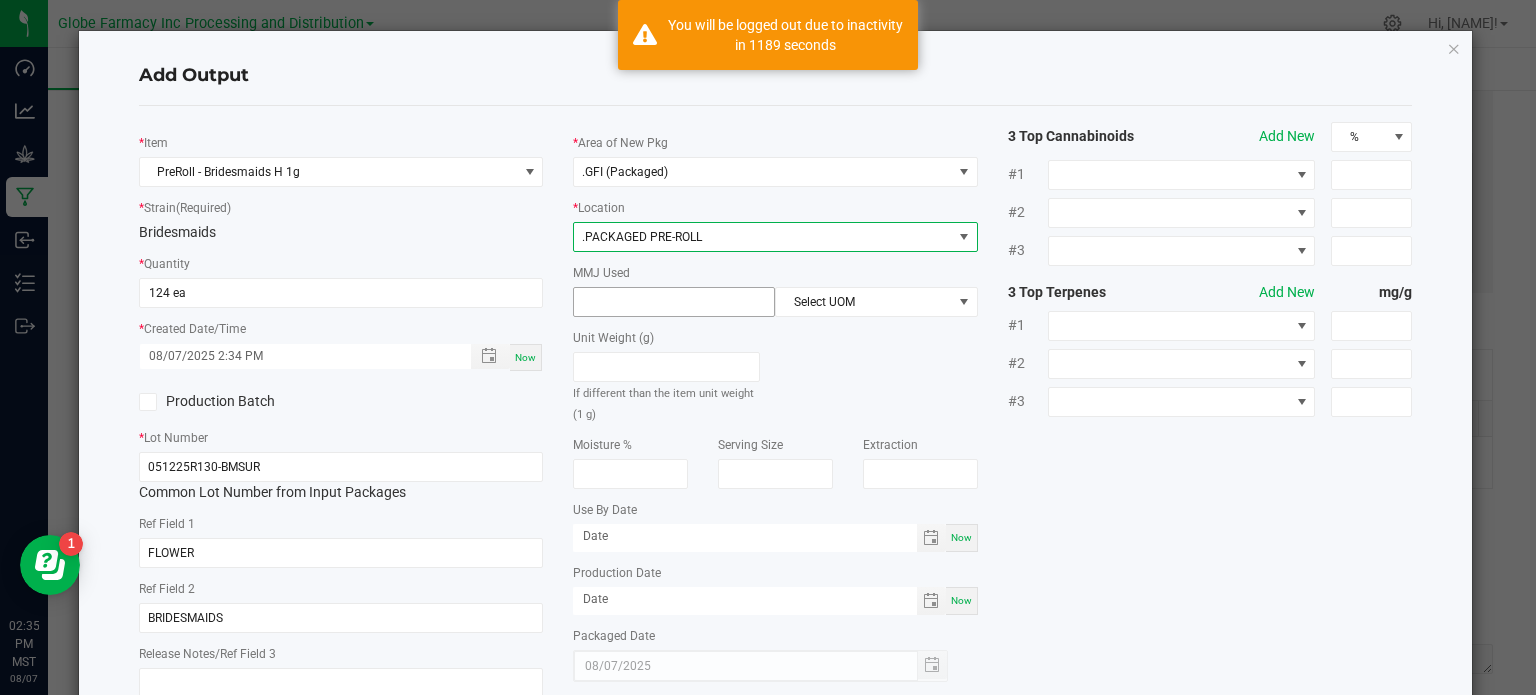 click at bounding box center [674, 302] 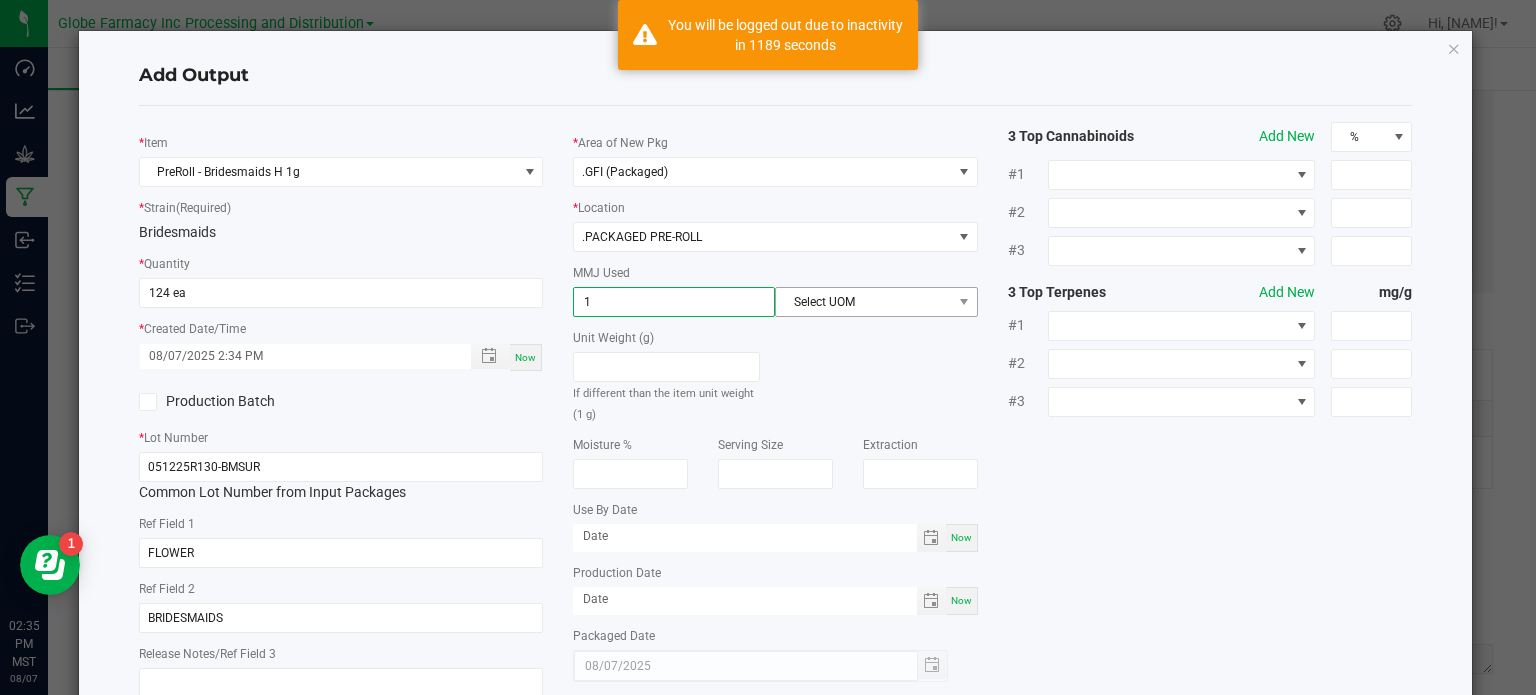 type on "1" 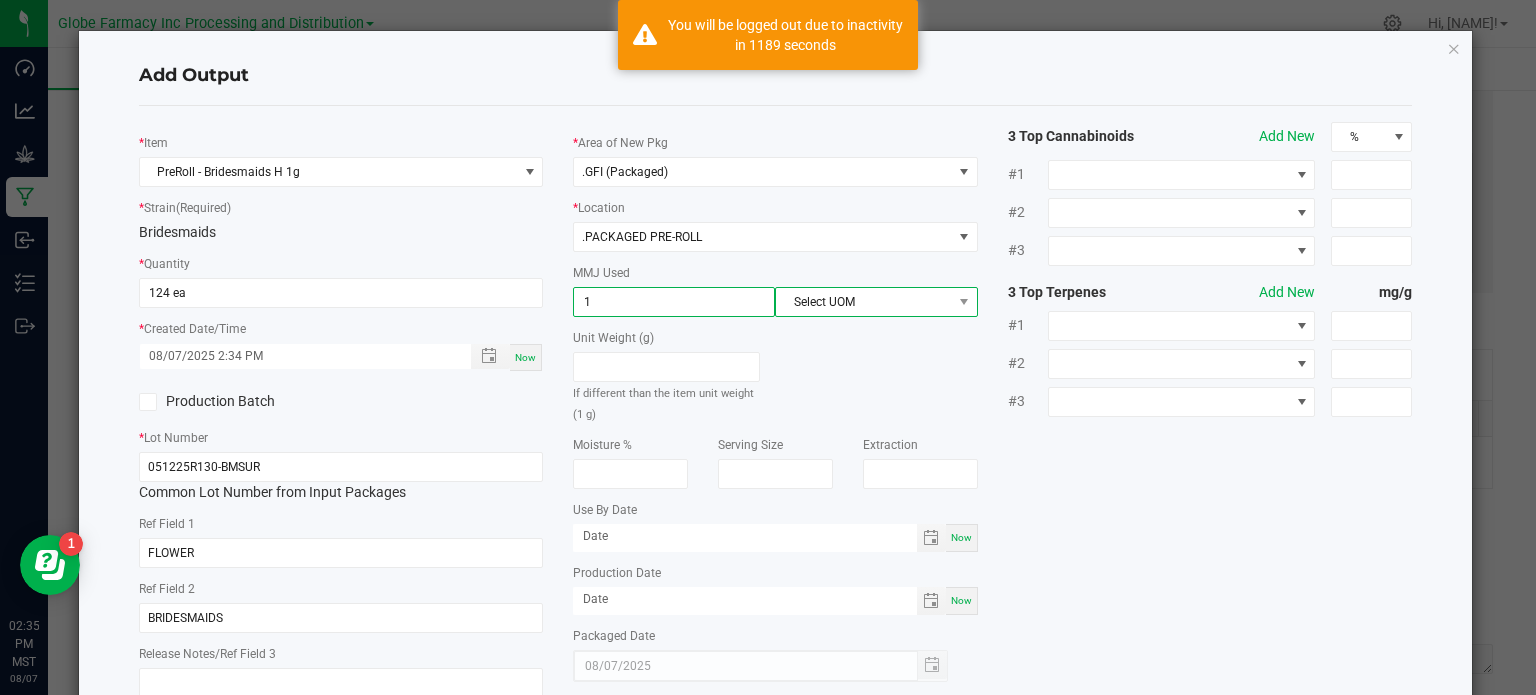 click on "Select UOM" at bounding box center (863, 302) 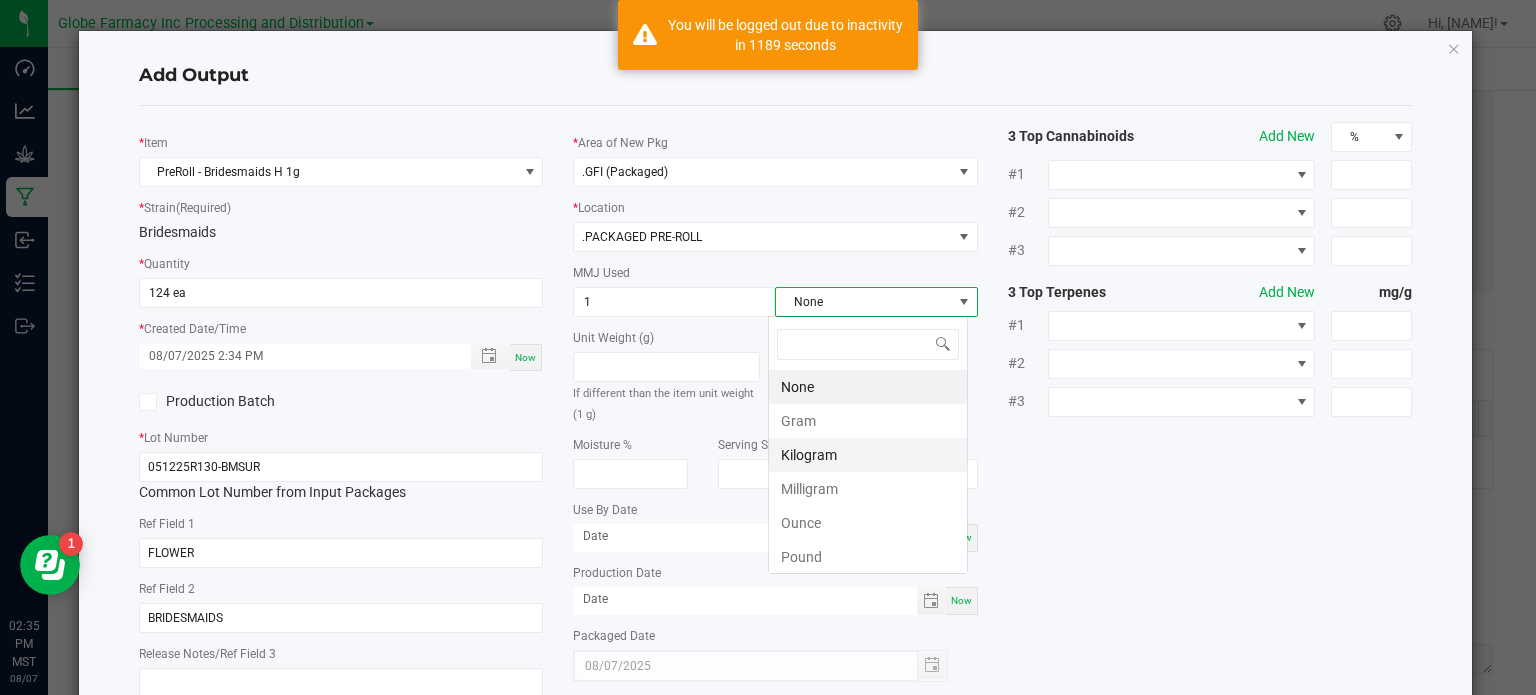 scroll, scrollTop: 99970, scrollLeft: 99800, axis: both 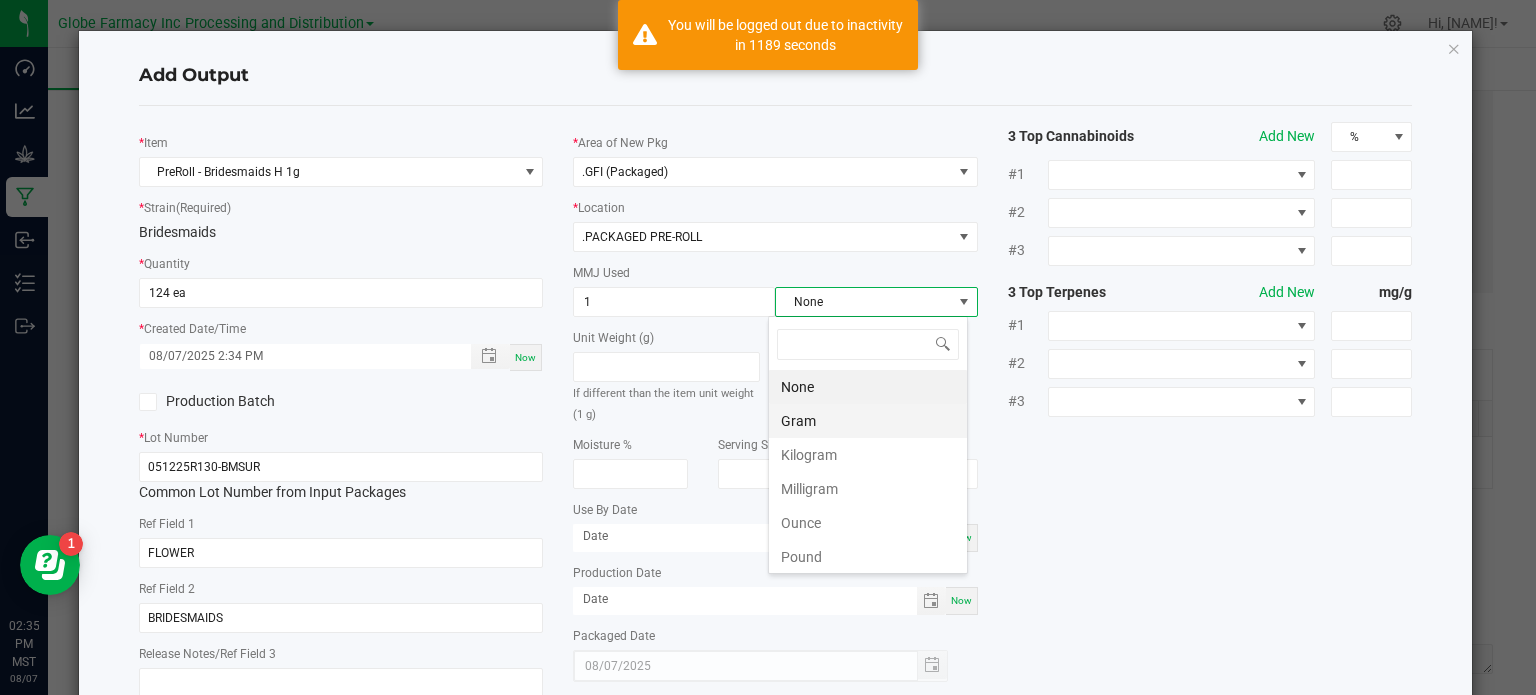 click on "Gram" at bounding box center (868, 421) 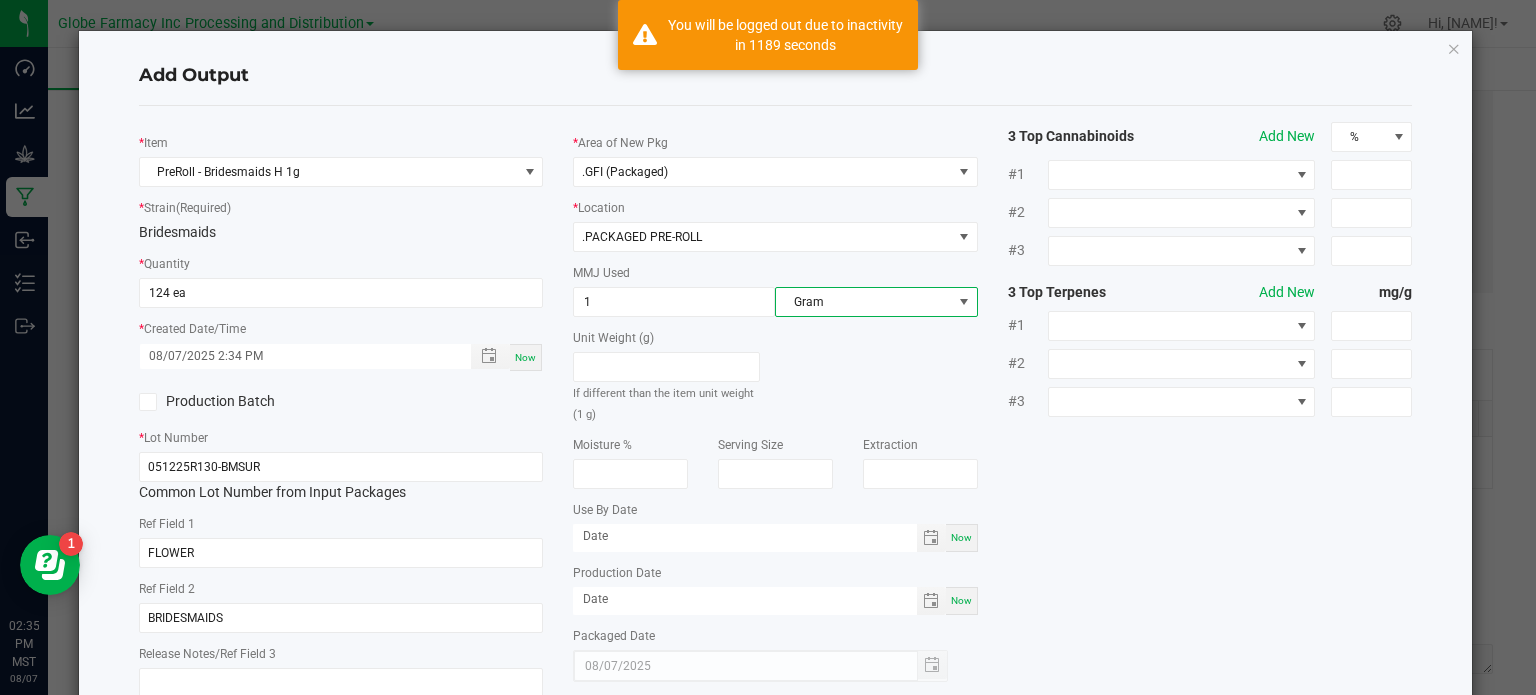 click on "*   Item  PreRoll - Bridesmaids H 1g  *   Strain  (Required)  Bridesmaids   *   Quantity  124 ea  *   Created Date/Time  08/07/2025 2:34 PM Now  Production Batch   *   Lot Number  051225R130-BMSUR  Common Lot Number from Input Packages   Ref Field 1  FLOWER  Ref Field 2  BRIDESMAIDS  Release Notes/Ref Field 3   *   Area of New Pkg  .GFI (Packaged)  *   Location  .PACKAGED PRE-ROLL  MMJ Used  1 Gram  Unit Weight (g)   If different than the item unit weight (1 g)   Moisture %   Serving Size   Extraction   Use By Date  Now  Production Date  Now  Packaged Date  08/07/2025 3 Top Cannabinoids  Add New  % #1 #2 #3 3 Top Terpenes  Add New  mg/g #1 #2 #3" 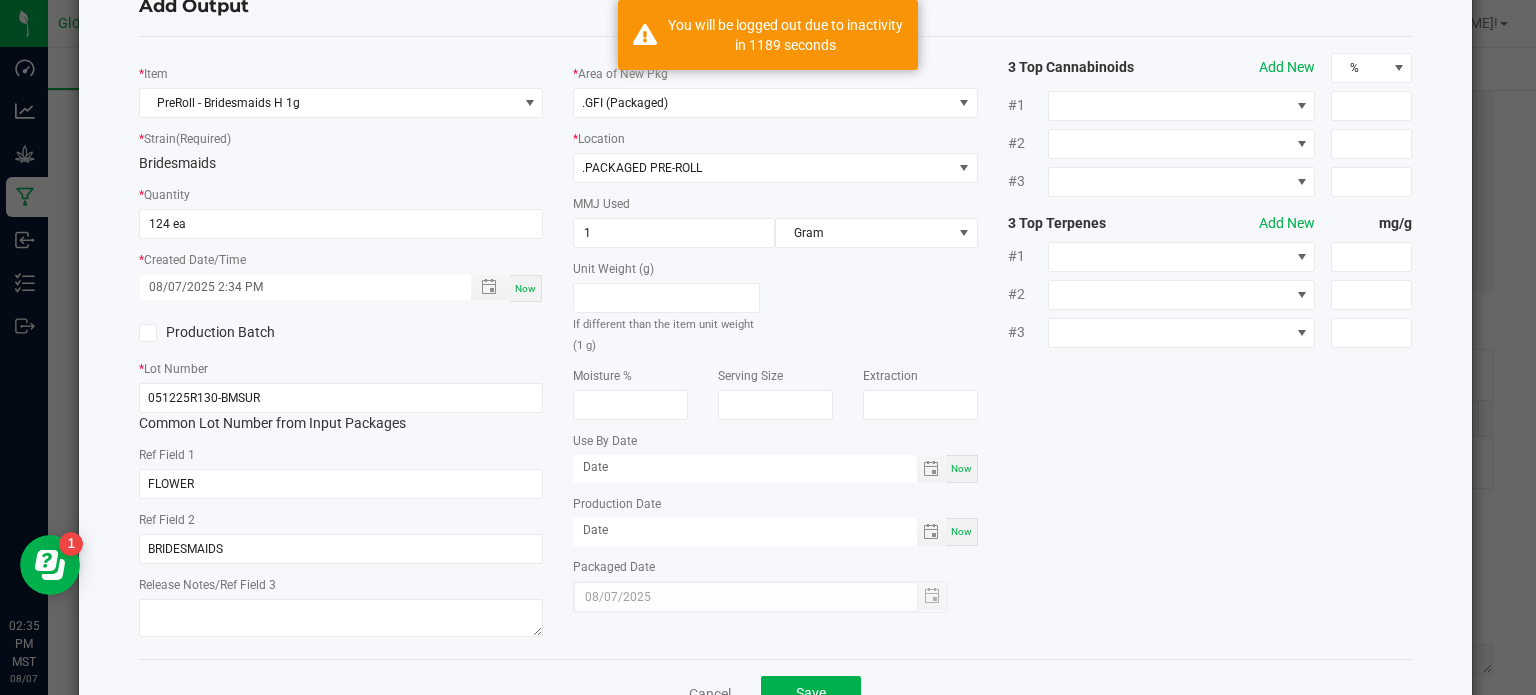 scroll, scrollTop: 133, scrollLeft: 0, axis: vertical 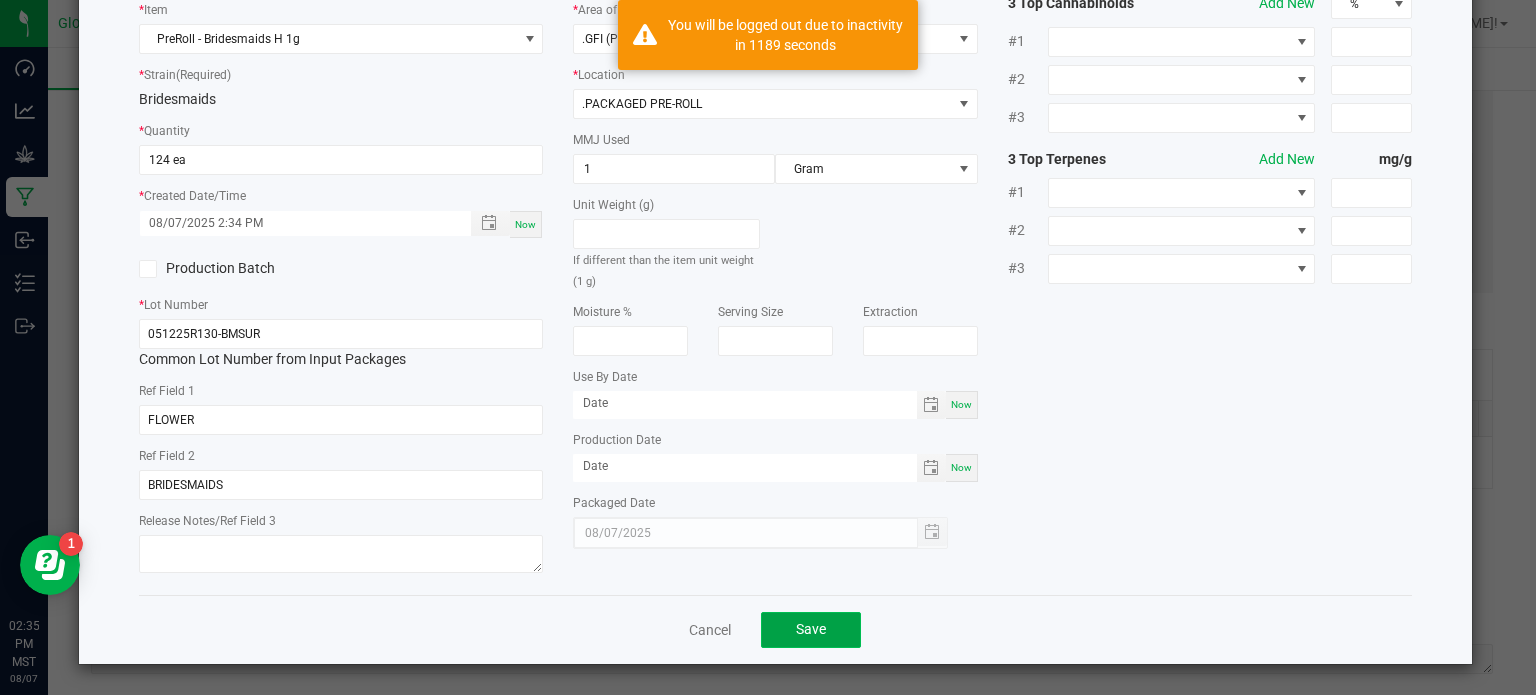 click on "Save" 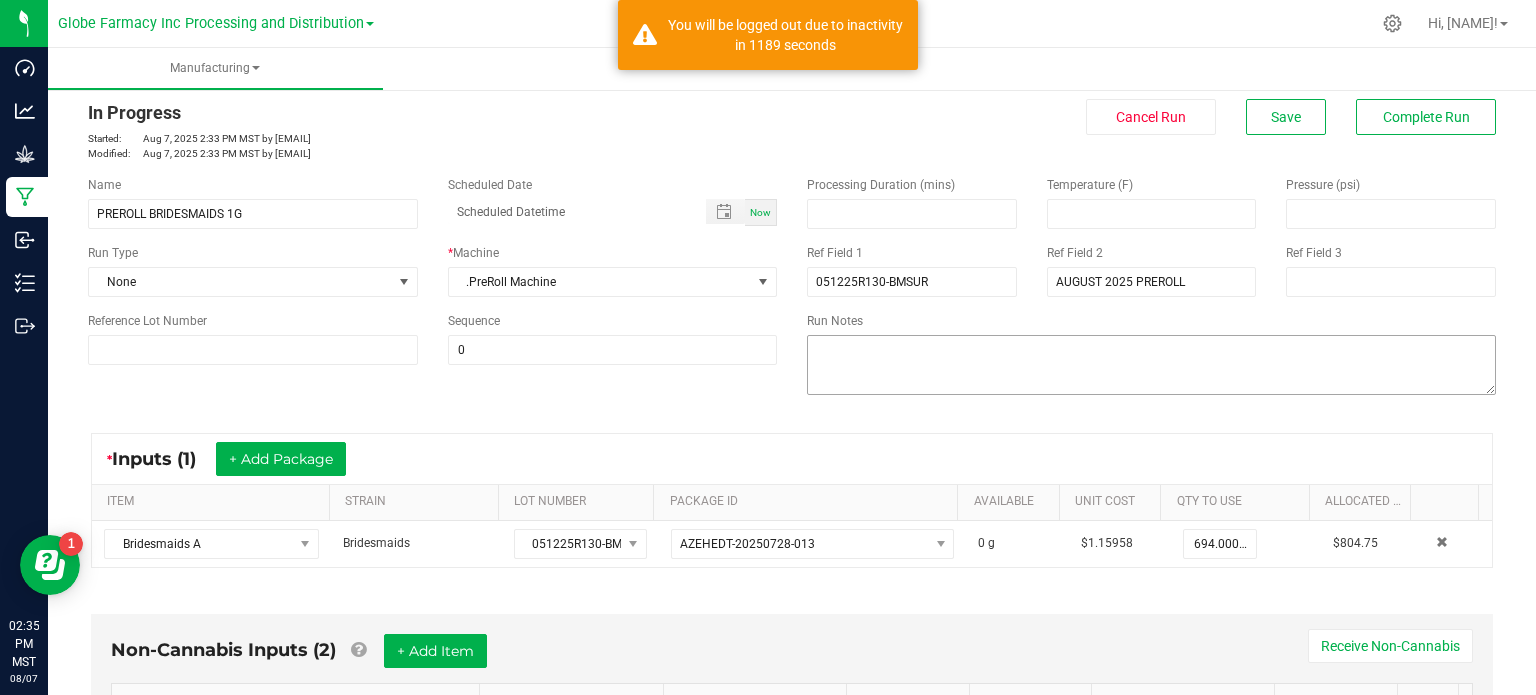 scroll, scrollTop: 0, scrollLeft: 0, axis: both 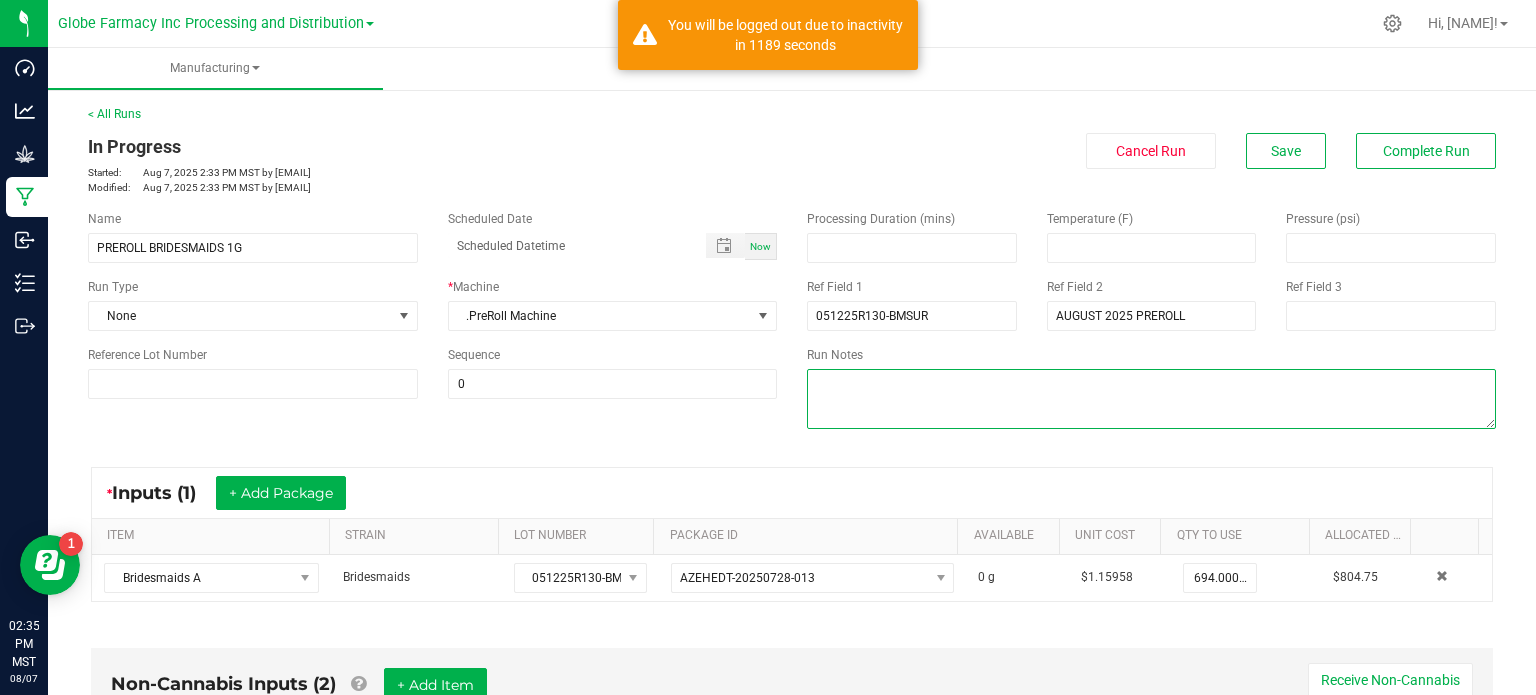 click at bounding box center (1151, 399) 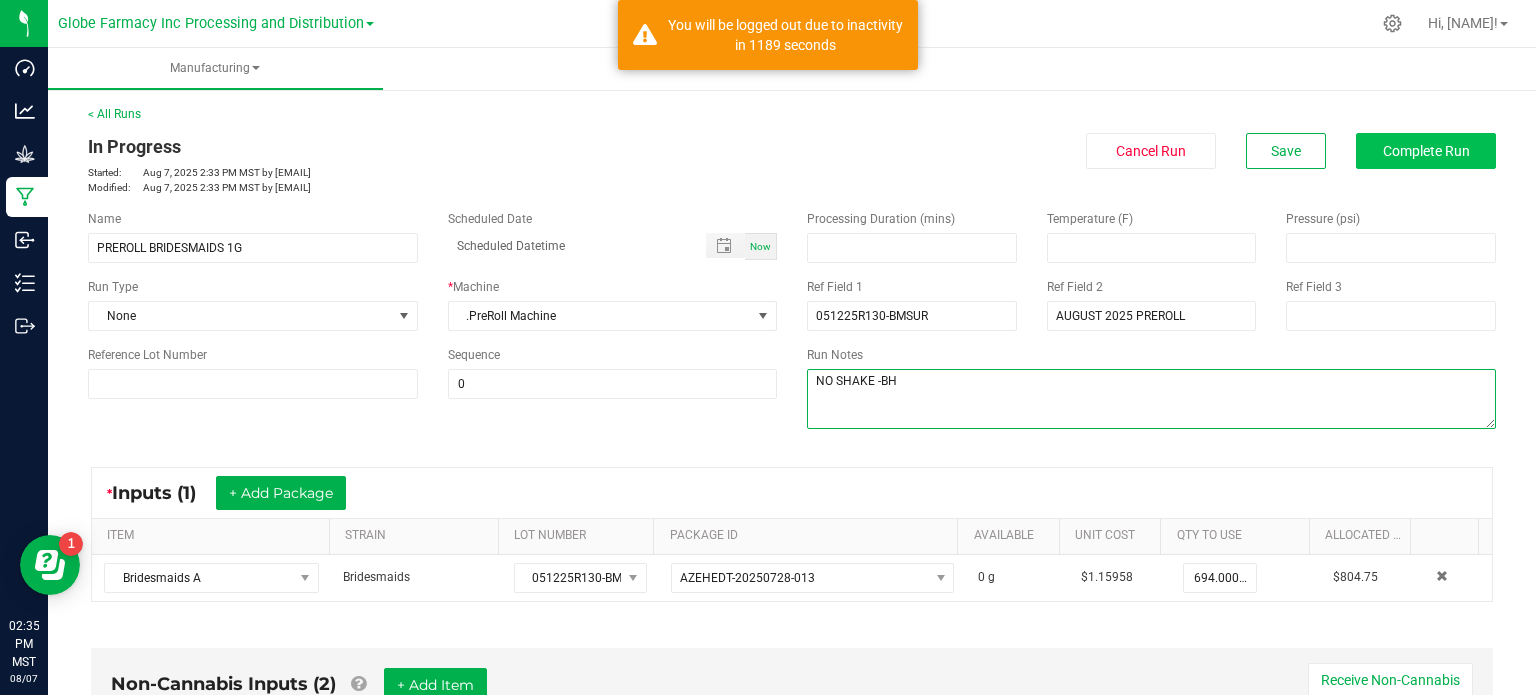 type on "NO SHAKE -BH" 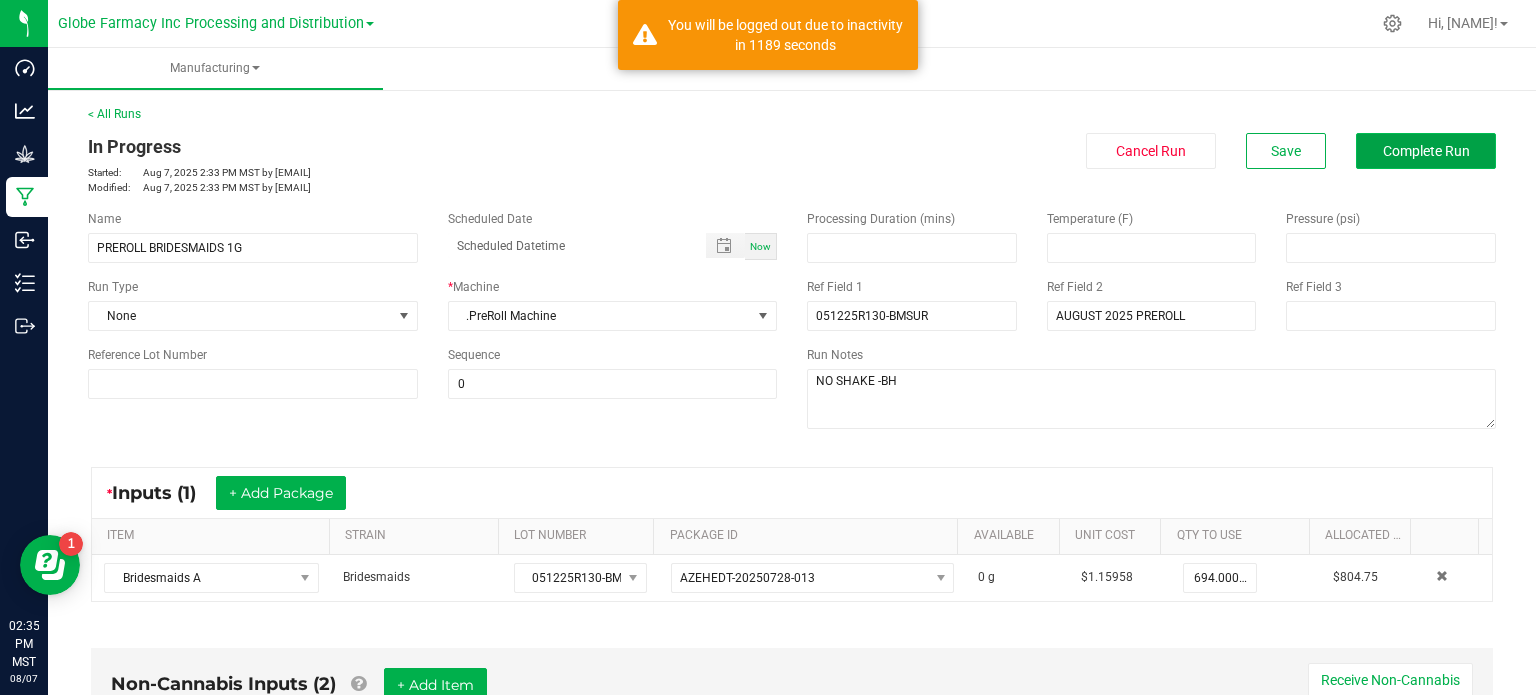 click on "Complete Run" at bounding box center [1426, 151] 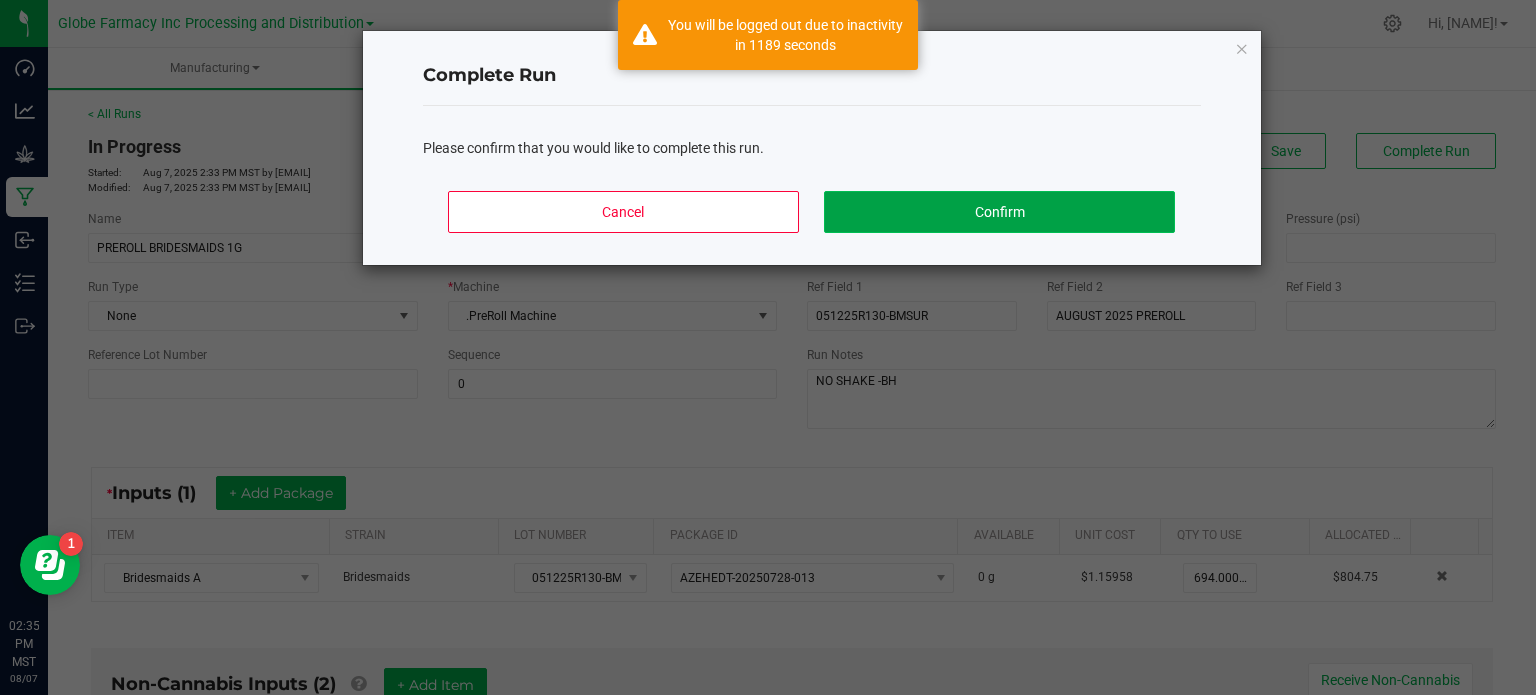 click on "Confirm" 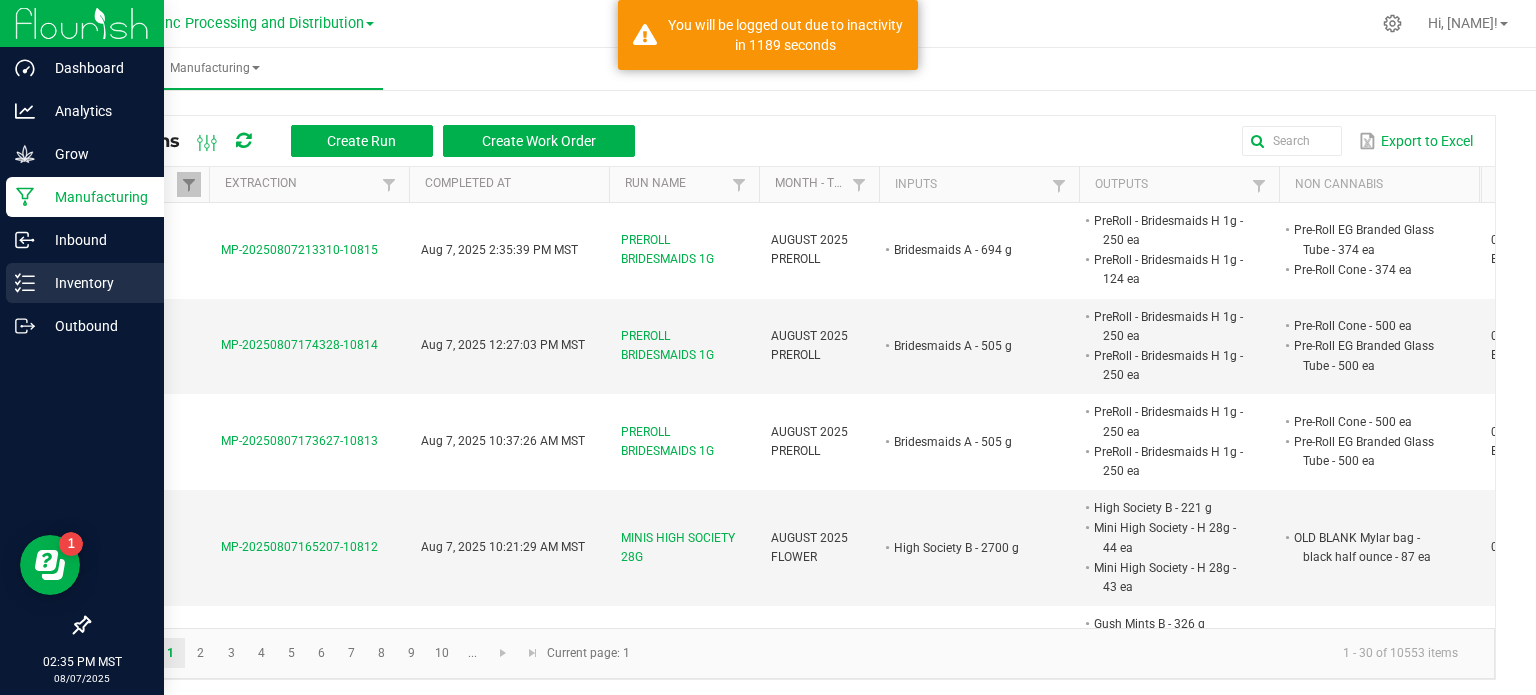 click 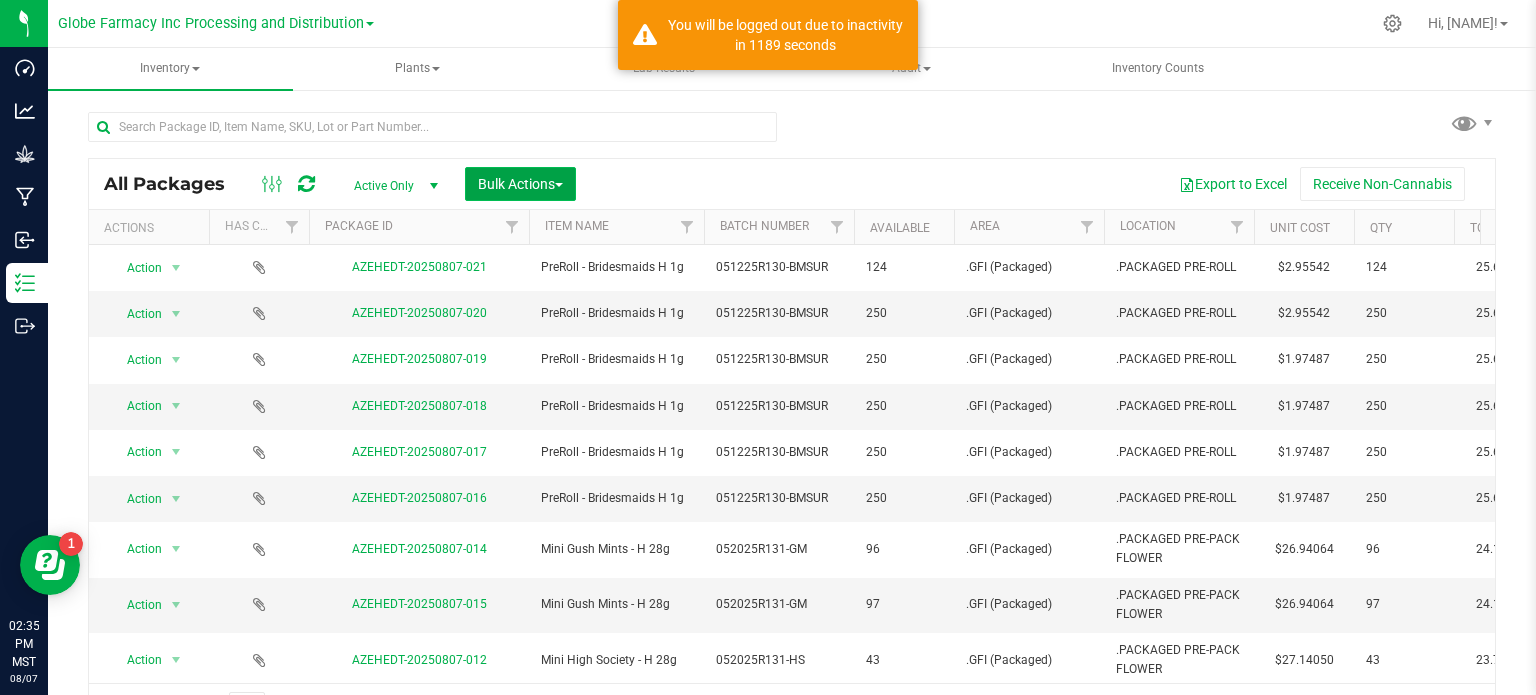 click on "Bulk Actions" at bounding box center (520, 184) 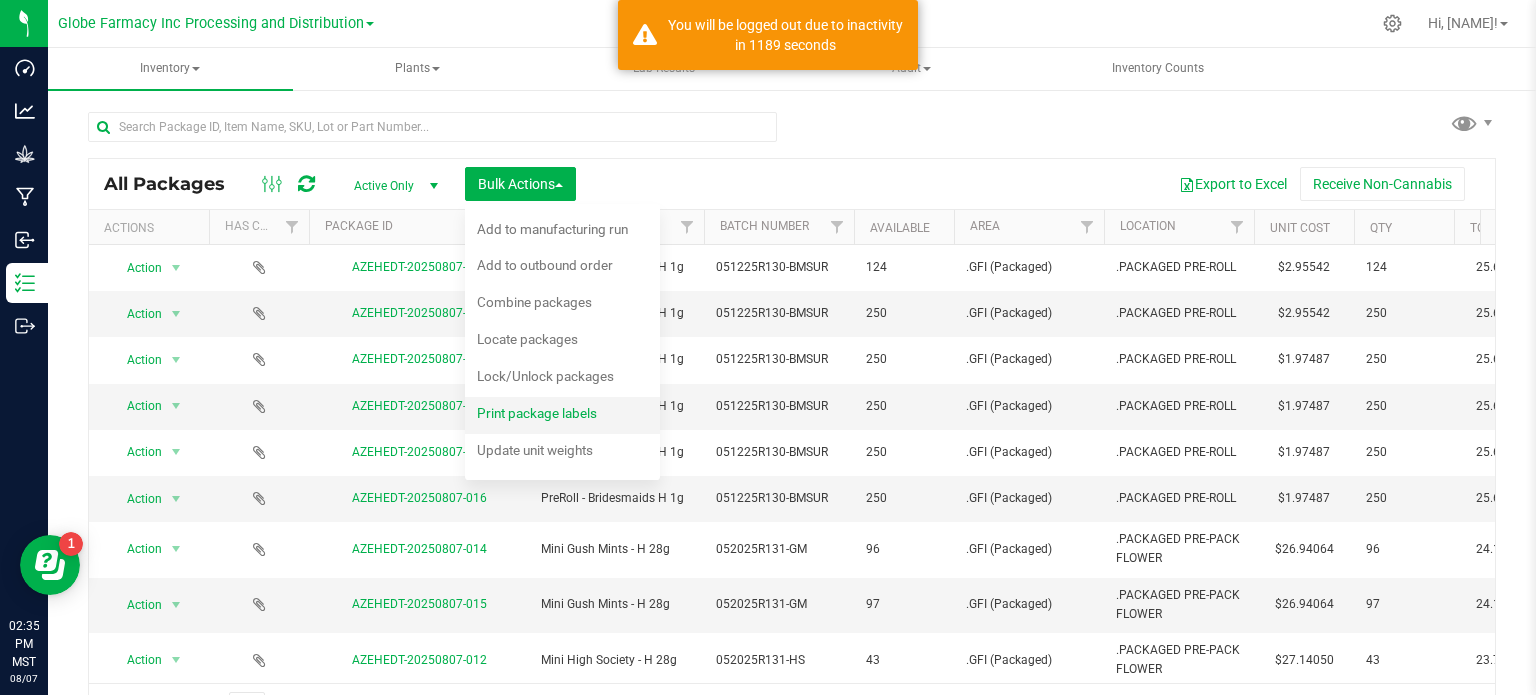 click on "Print package labels" at bounding box center [537, 413] 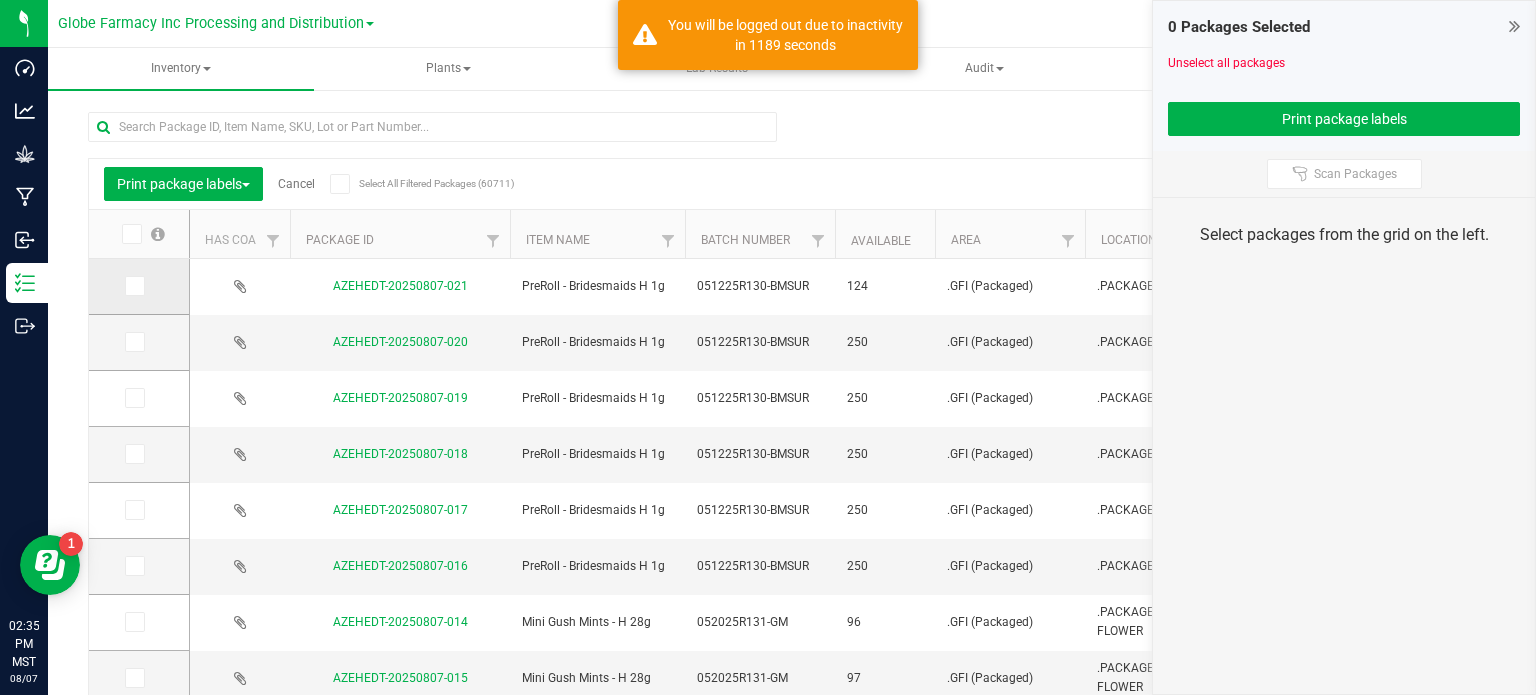 click at bounding box center [135, 286] 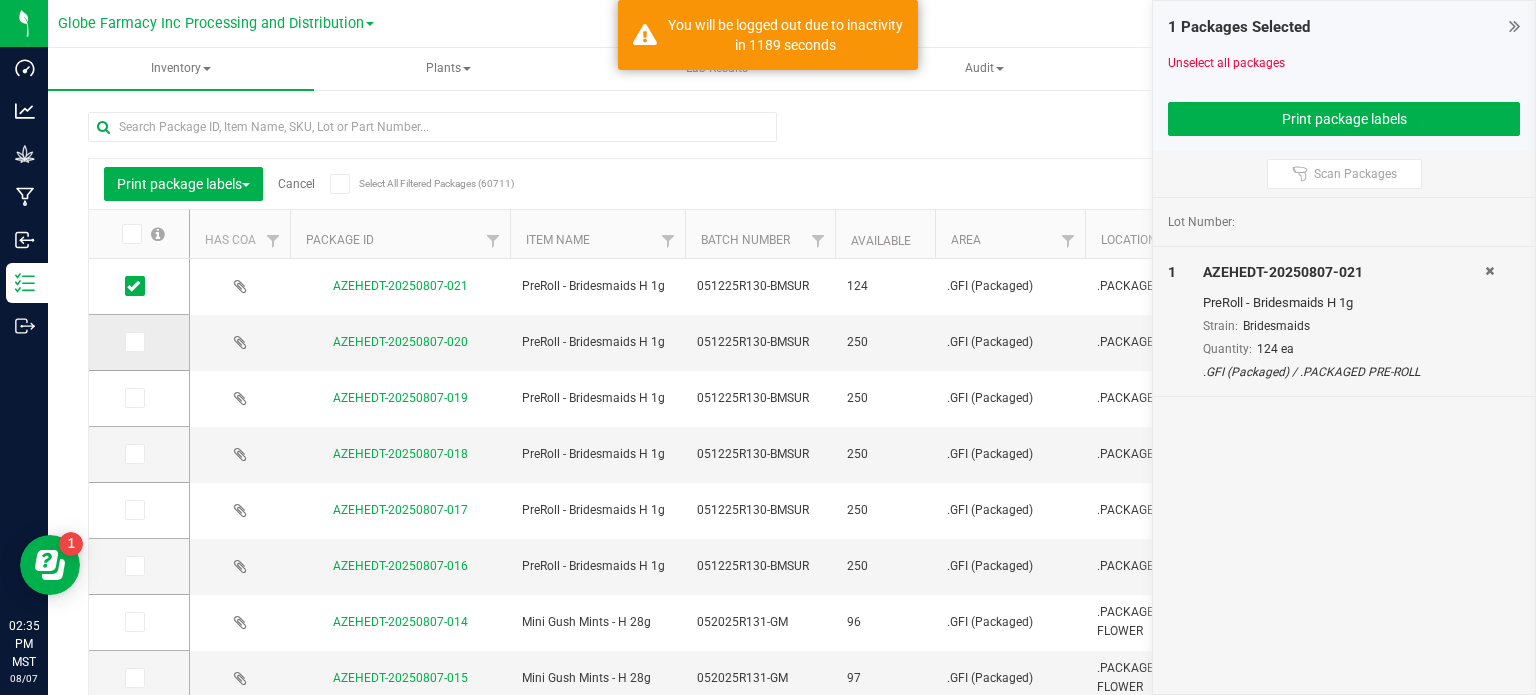 click at bounding box center (133, 342) 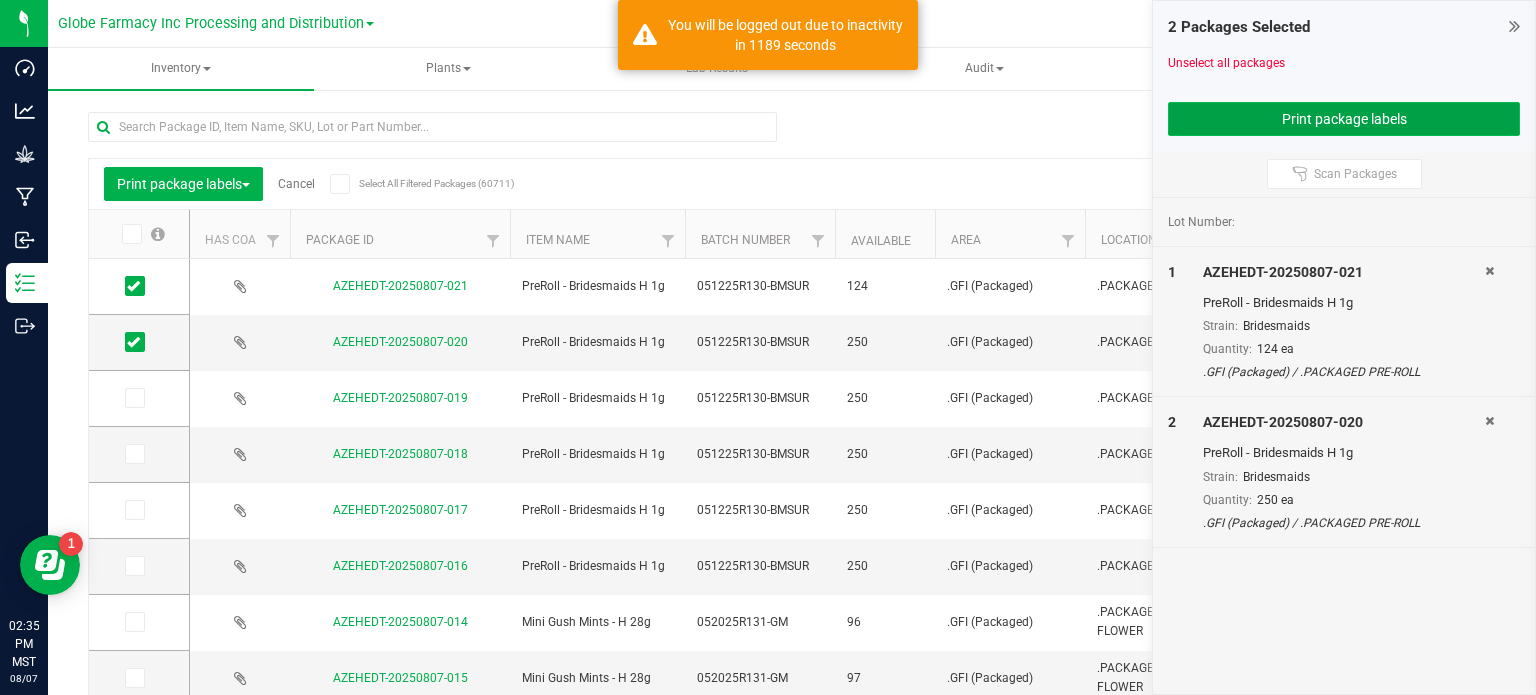 click on "Print package labels" at bounding box center [1344, 119] 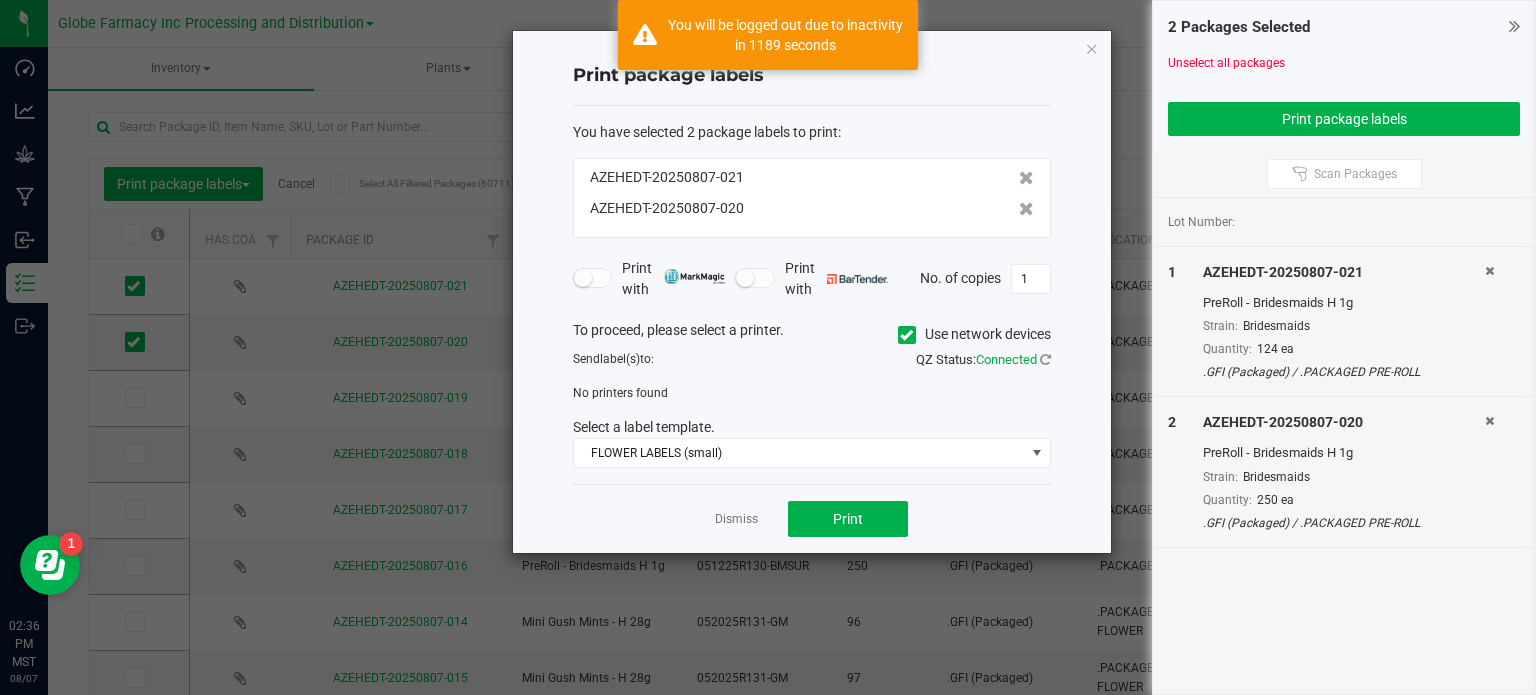 click 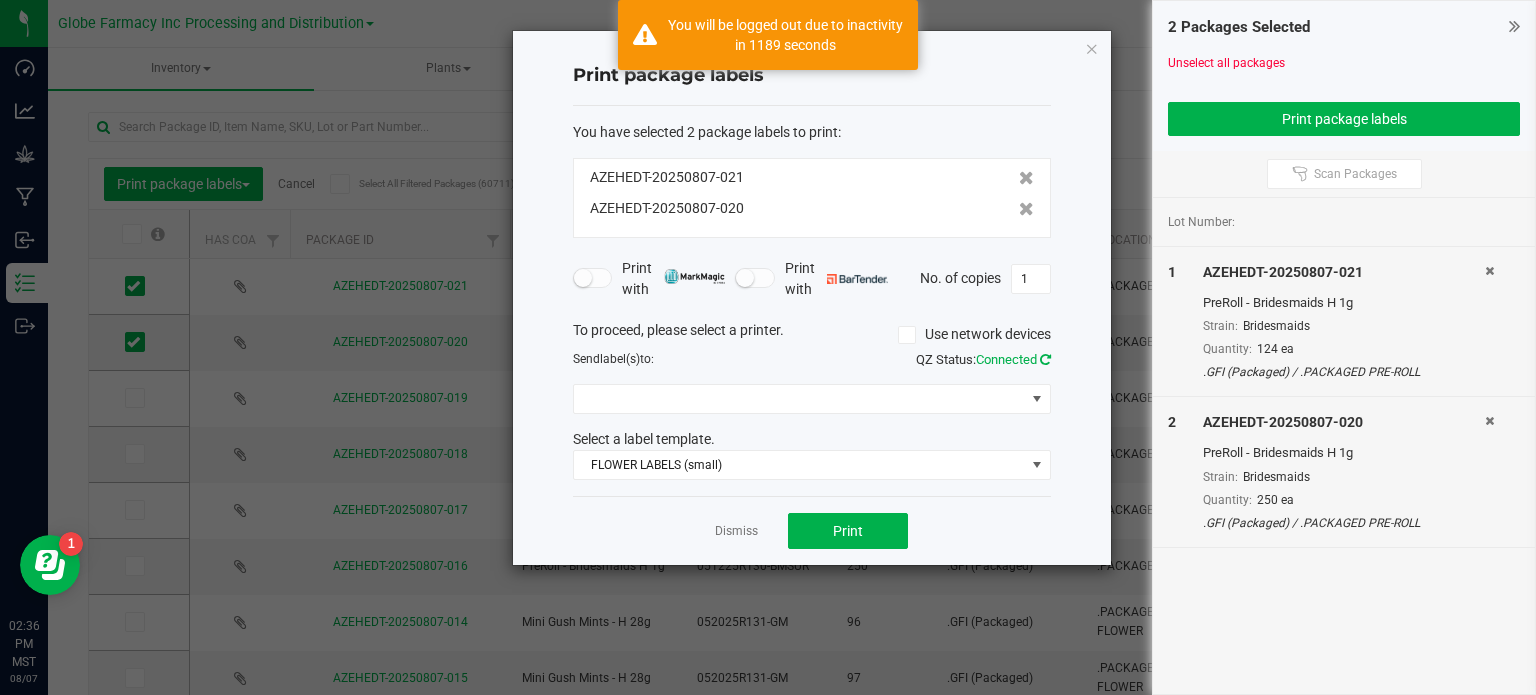 click 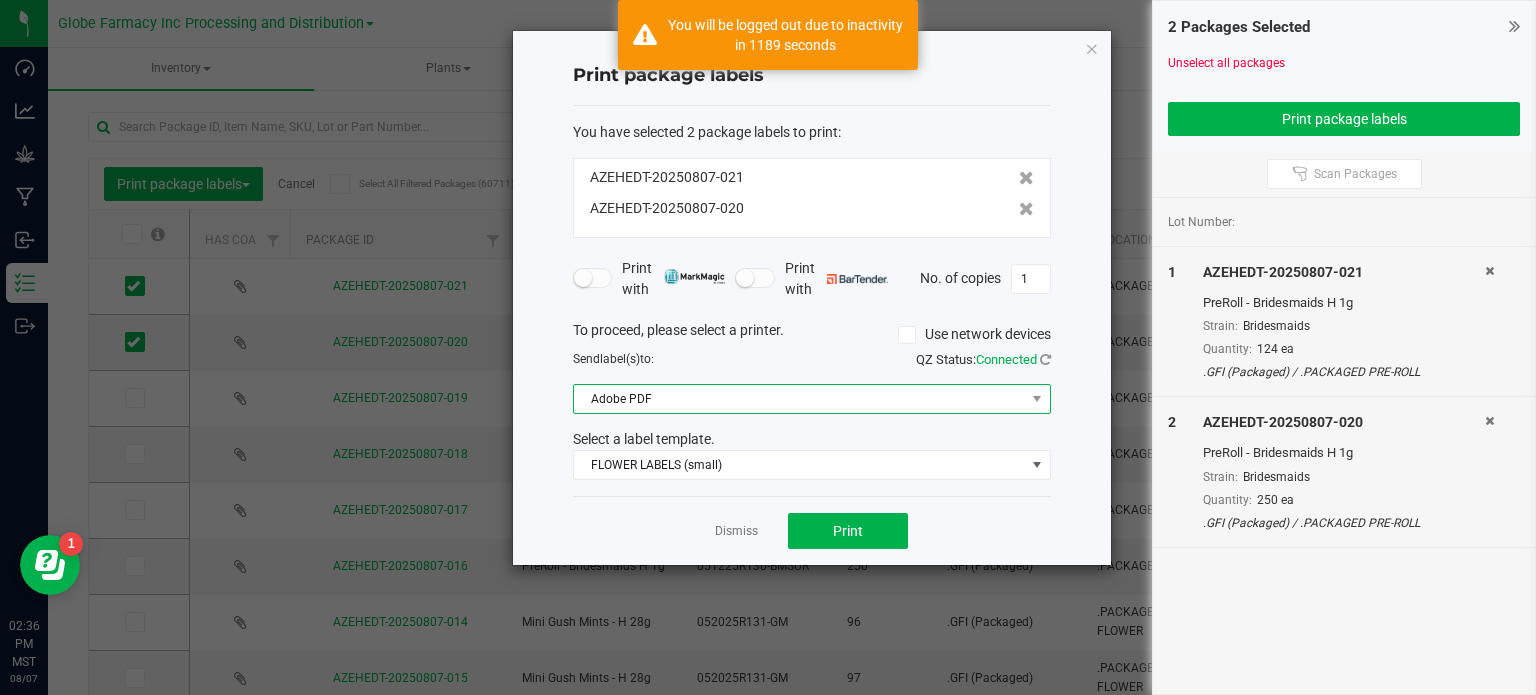 click on "Adobe PDF" at bounding box center [812, 399] 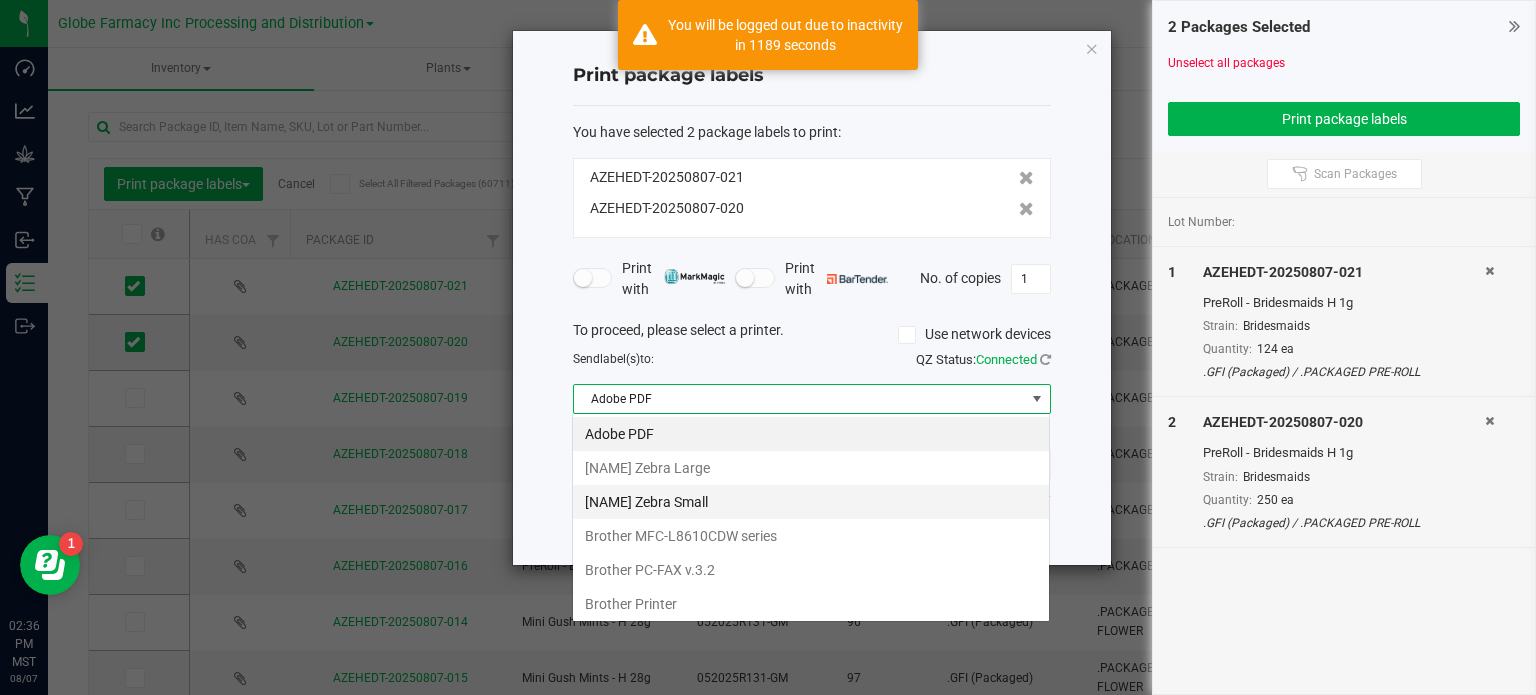 scroll, scrollTop: 99970, scrollLeft: 99521, axis: both 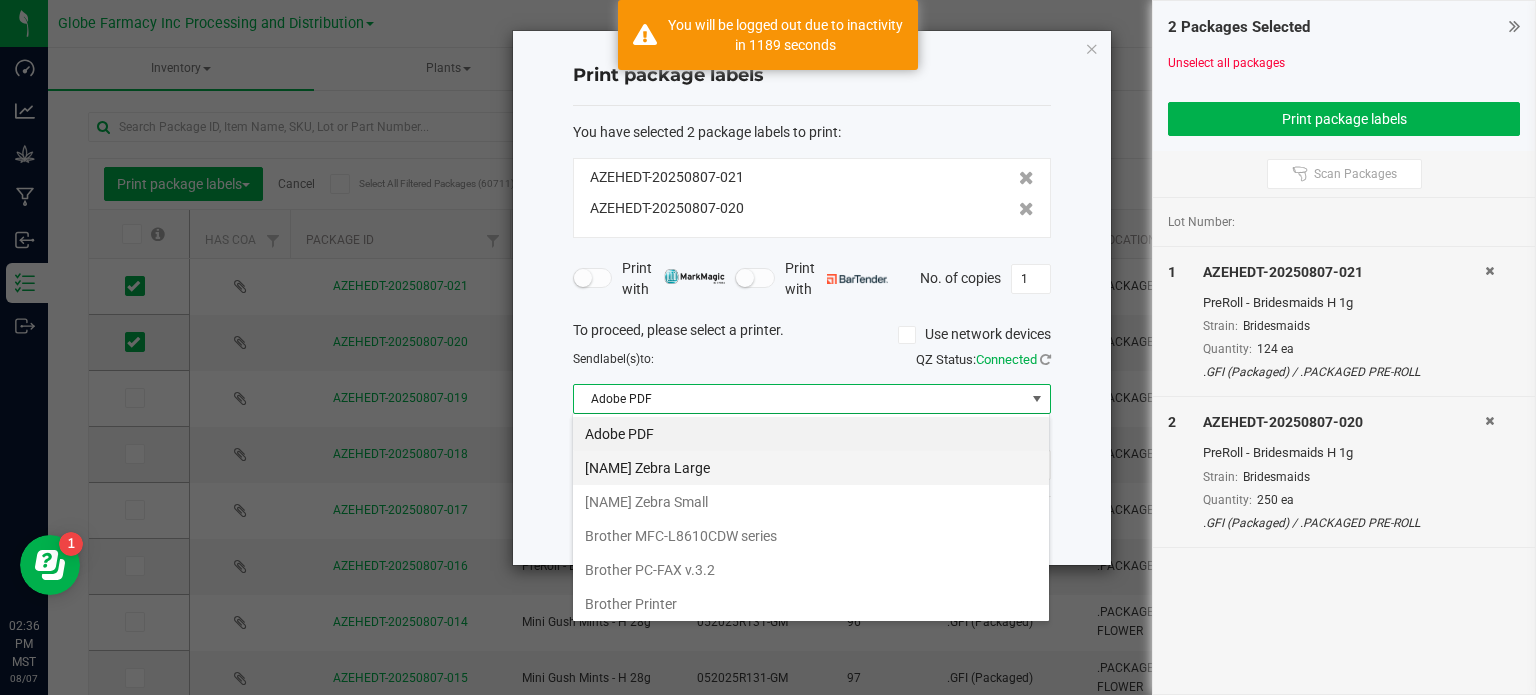 click on "[NAME] Zebra Large" at bounding box center (811, 468) 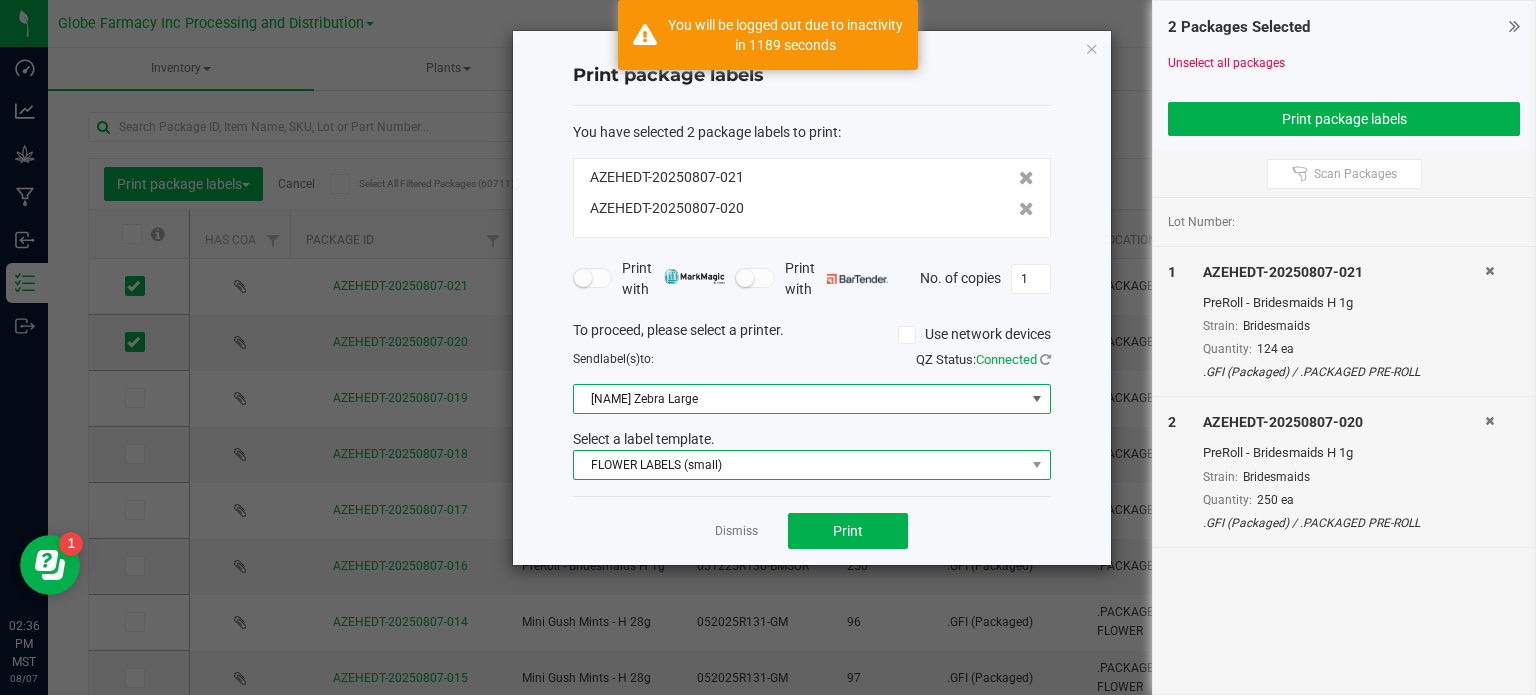 click on "FLOWER LABELS  (small)" at bounding box center [799, 465] 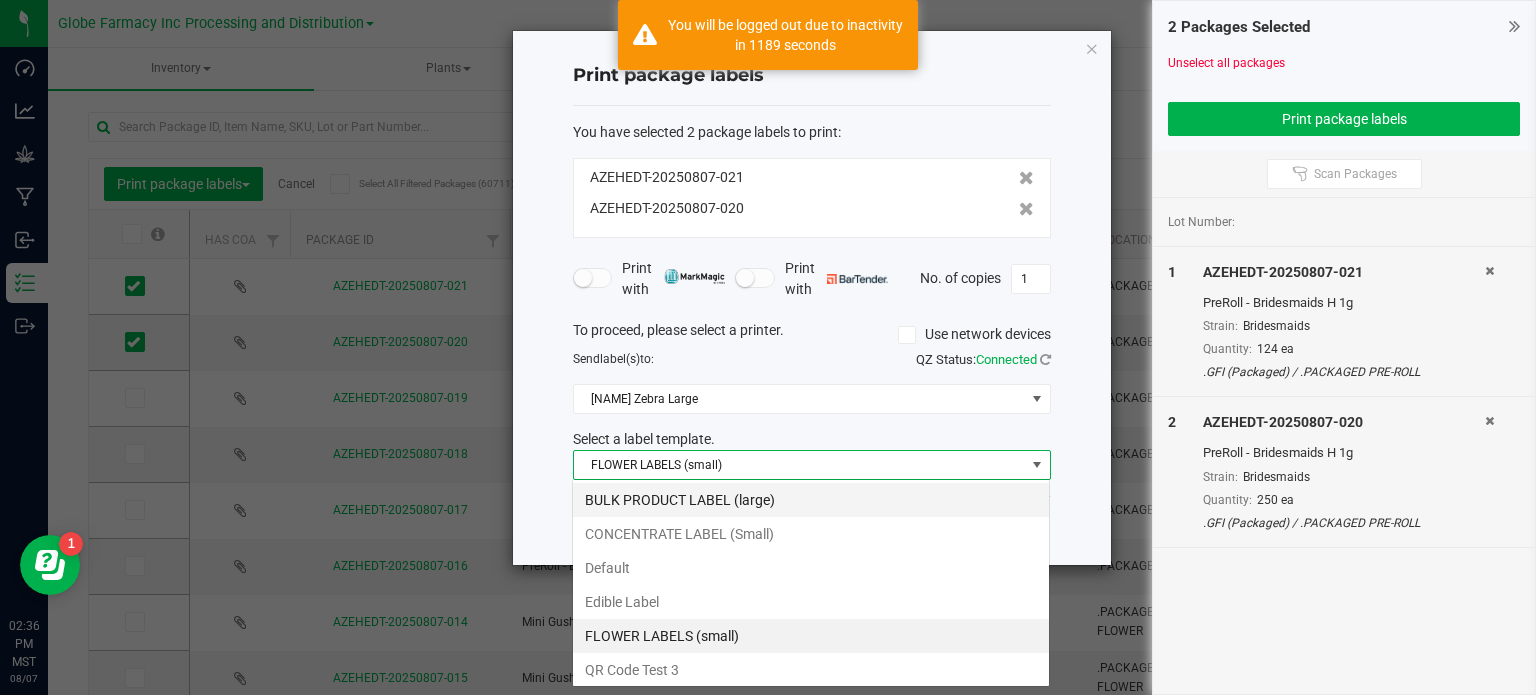 scroll, scrollTop: 99970, scrollLeft: 99521, axis: both 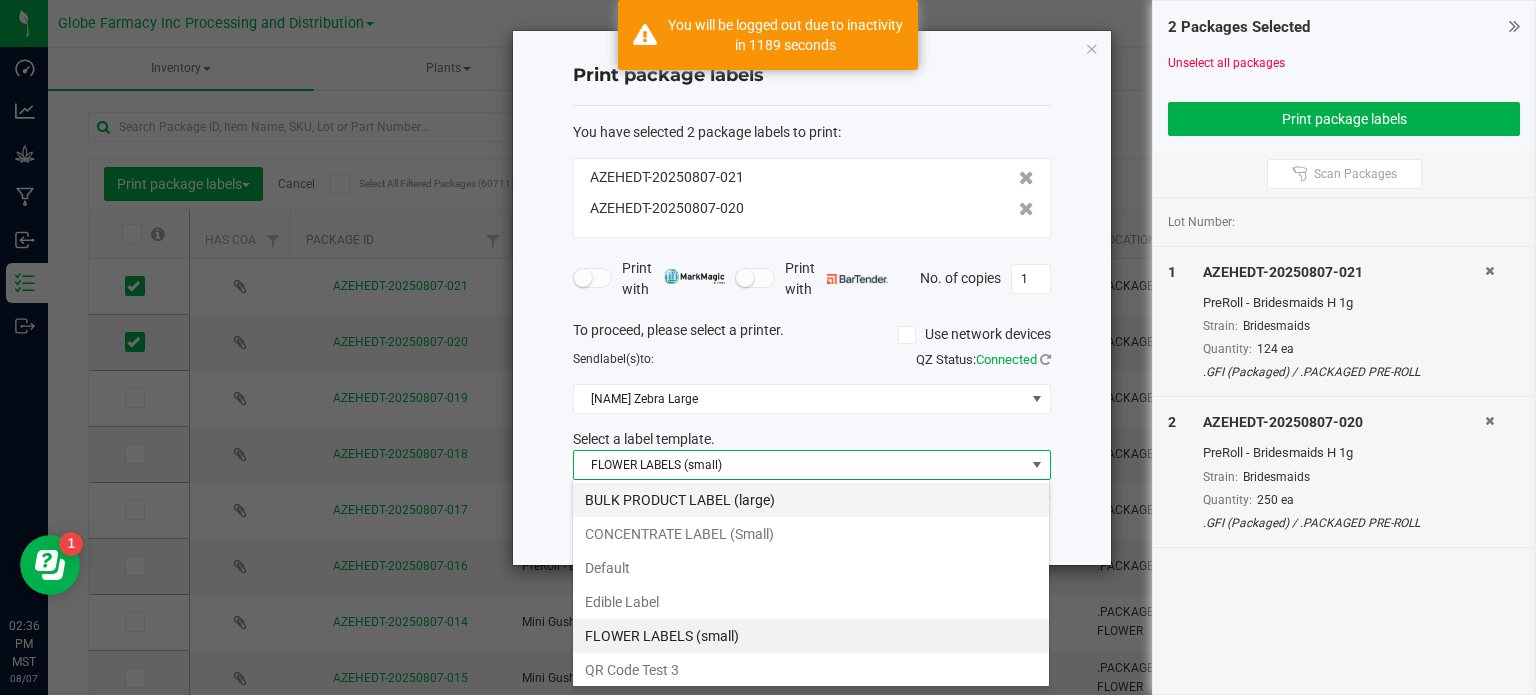 click on "BULK PRODUCT LABEL (large)" at bounding box center [811, 500] 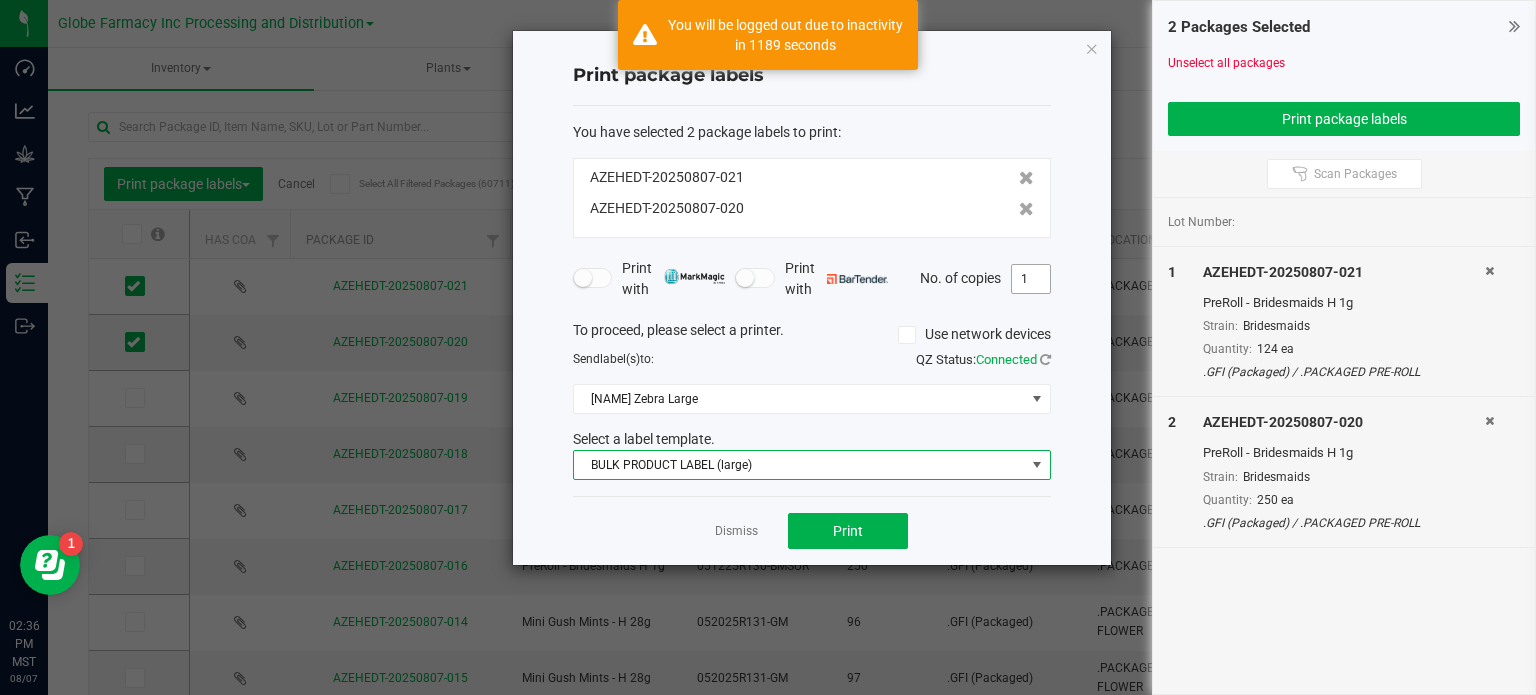 click on "1" at bounding box center [1031, 279] 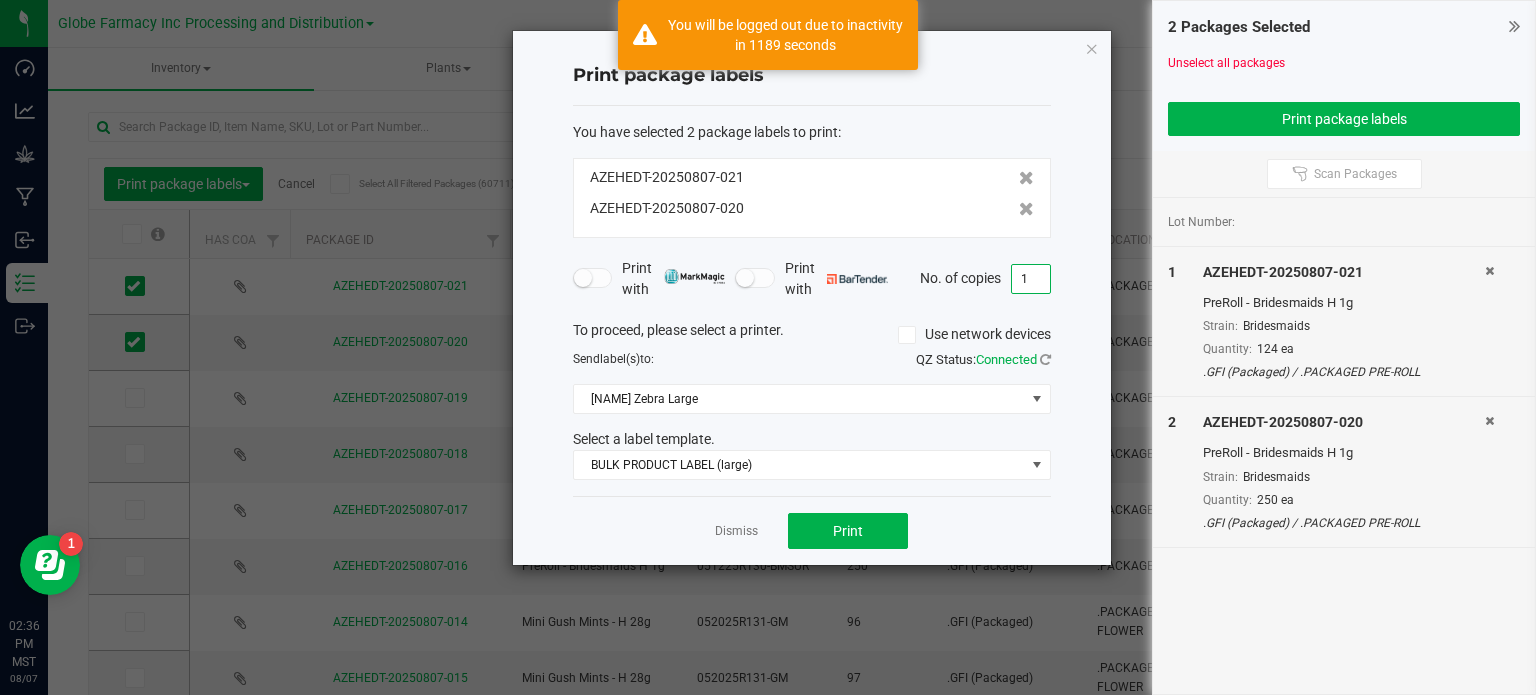 click on "1" at bounding box center (1031, 279) 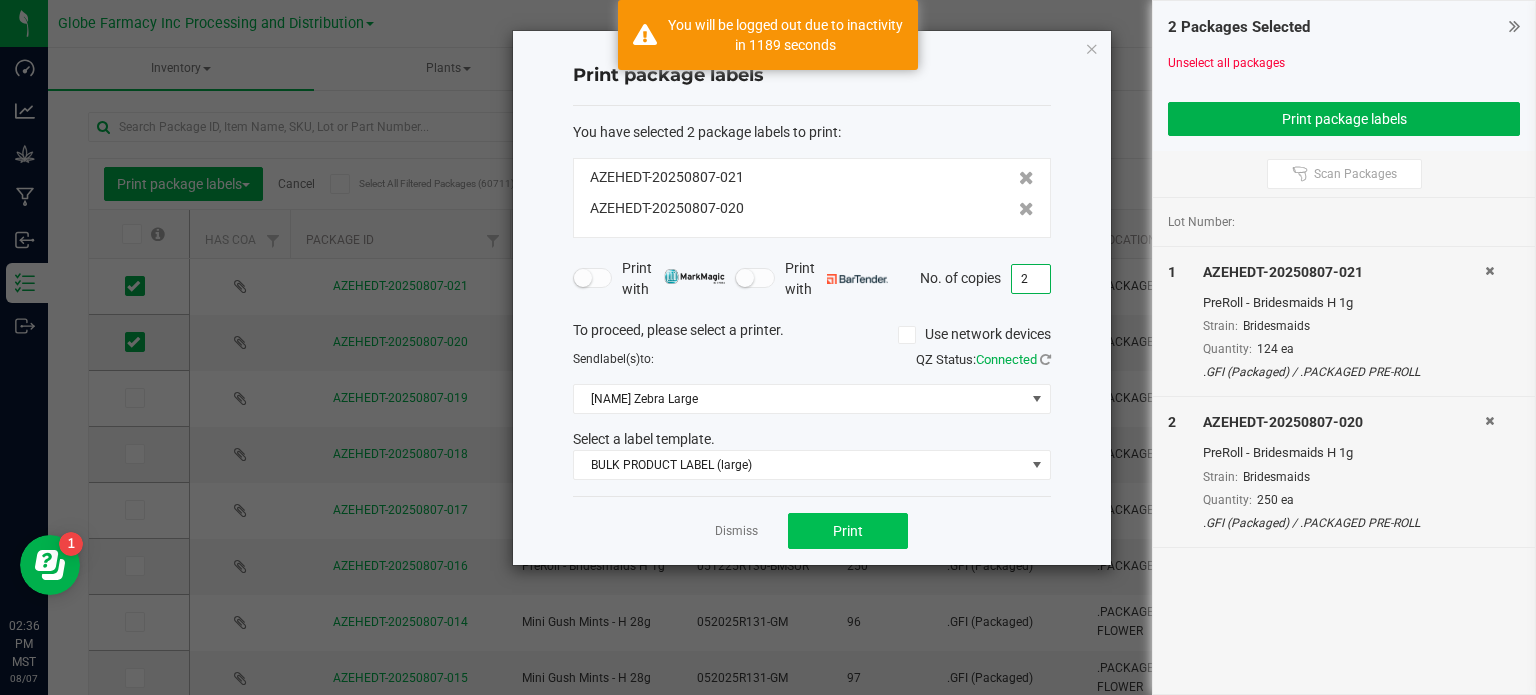 type on "2" 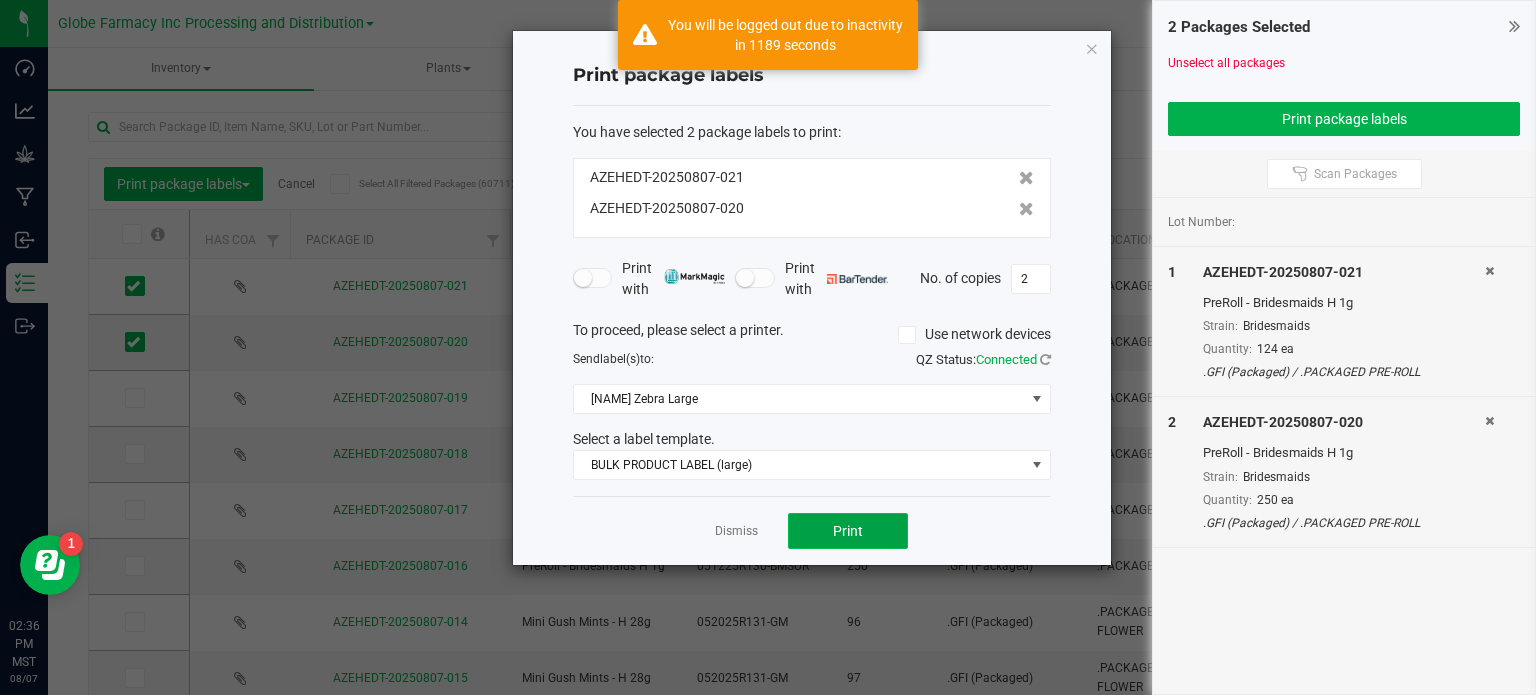 click on "Print" 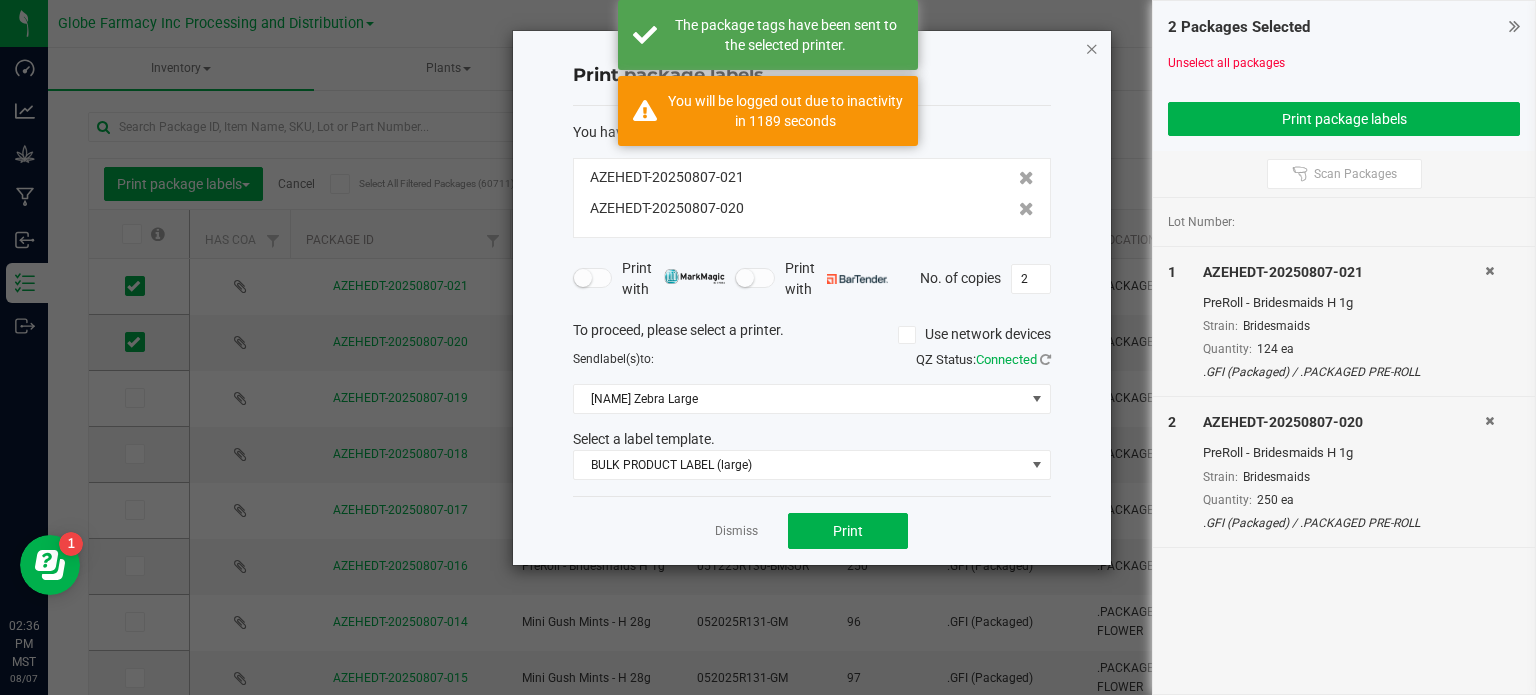 click 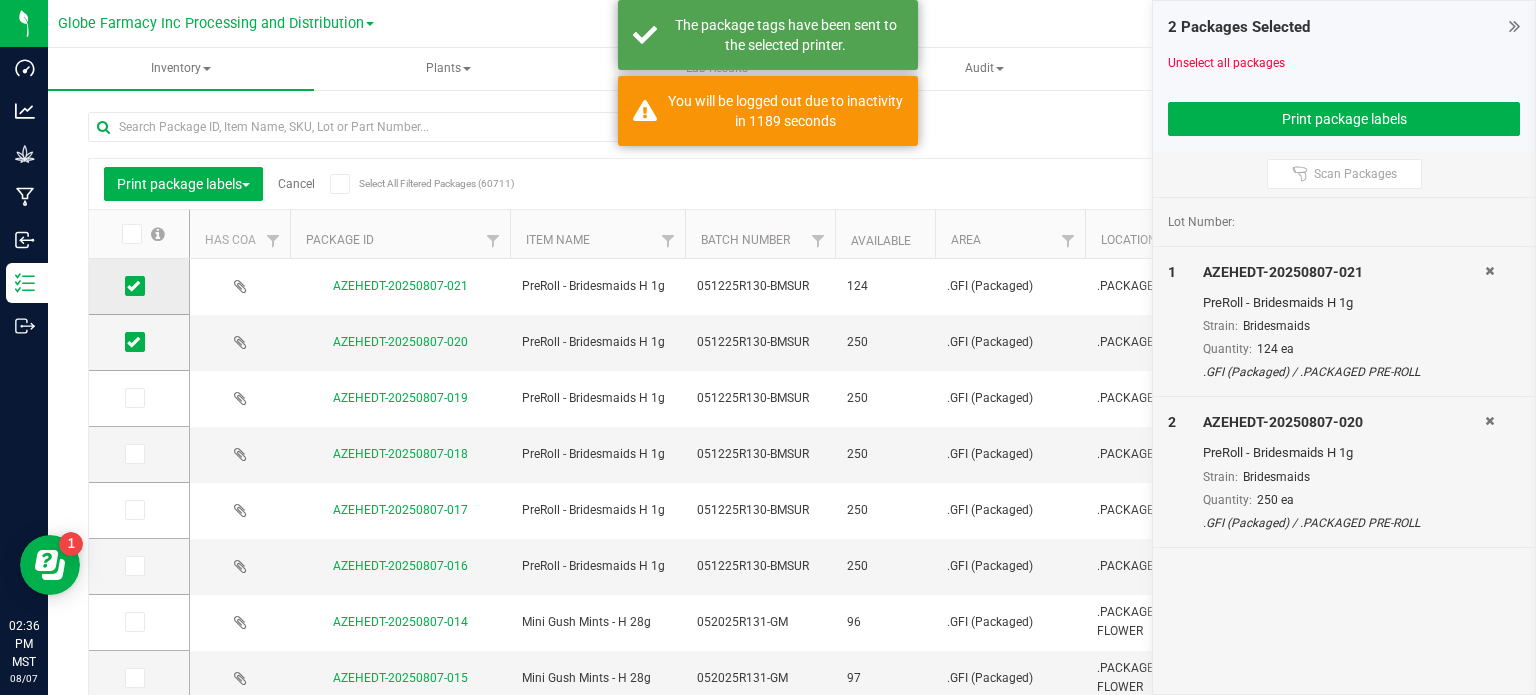 click at bounding box center [133, 286] 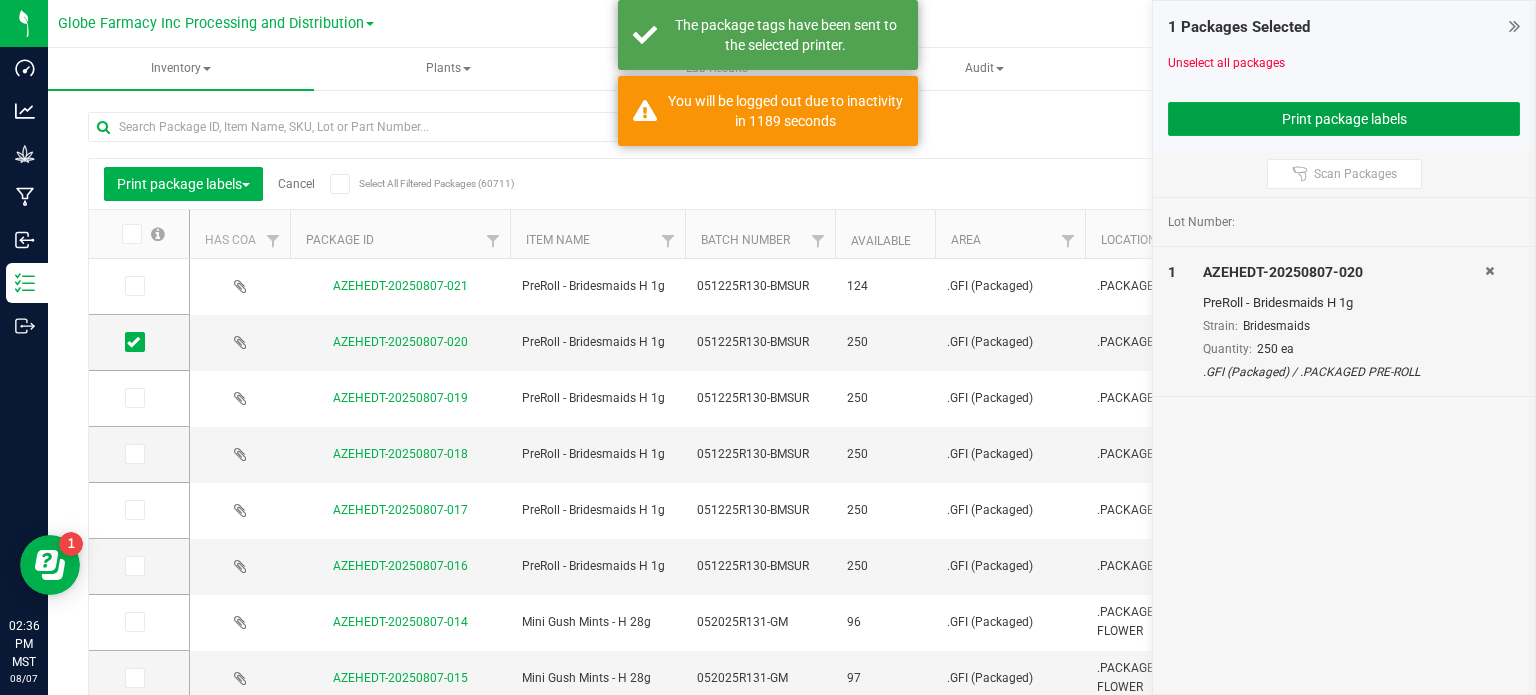 click on "Print package labels" at bounding box center [1344, 119] 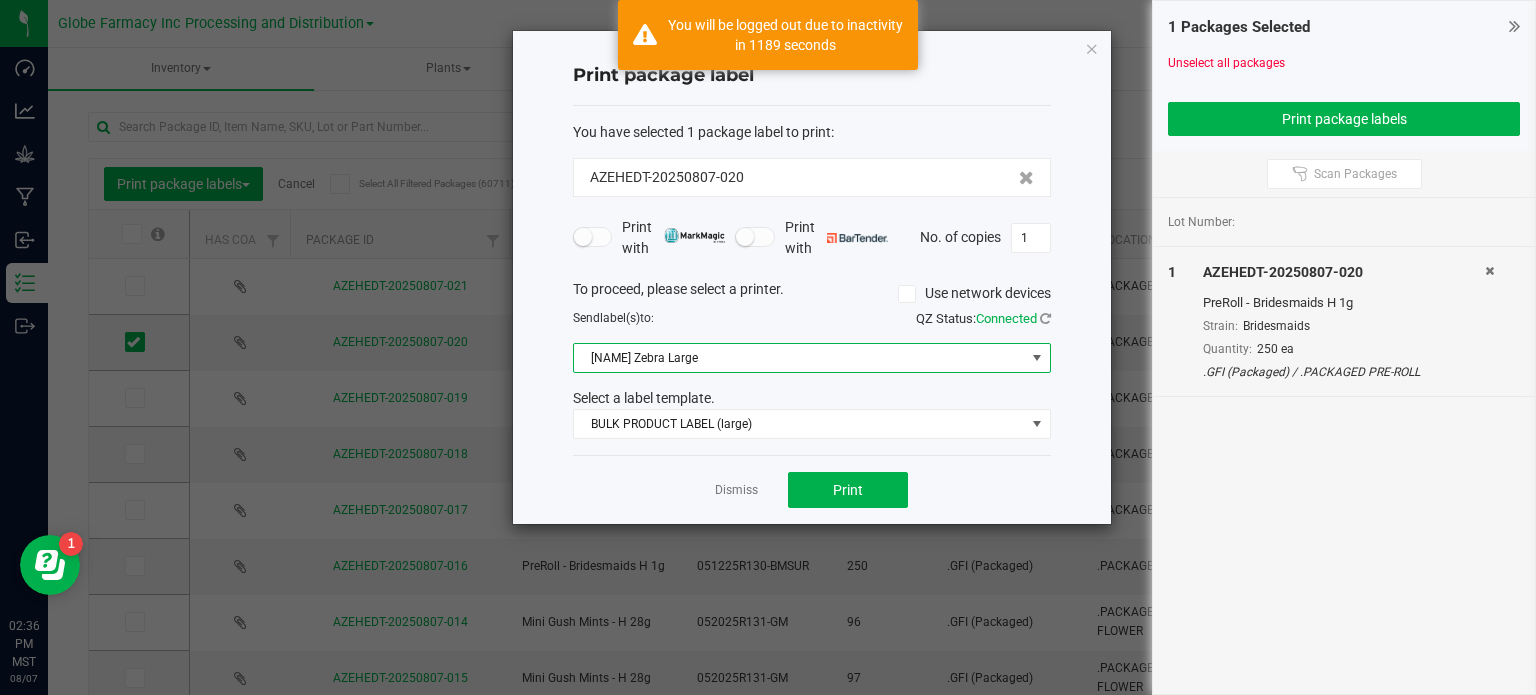 click on "[NAME] Zebra Large" at bounding box center (799, 358) 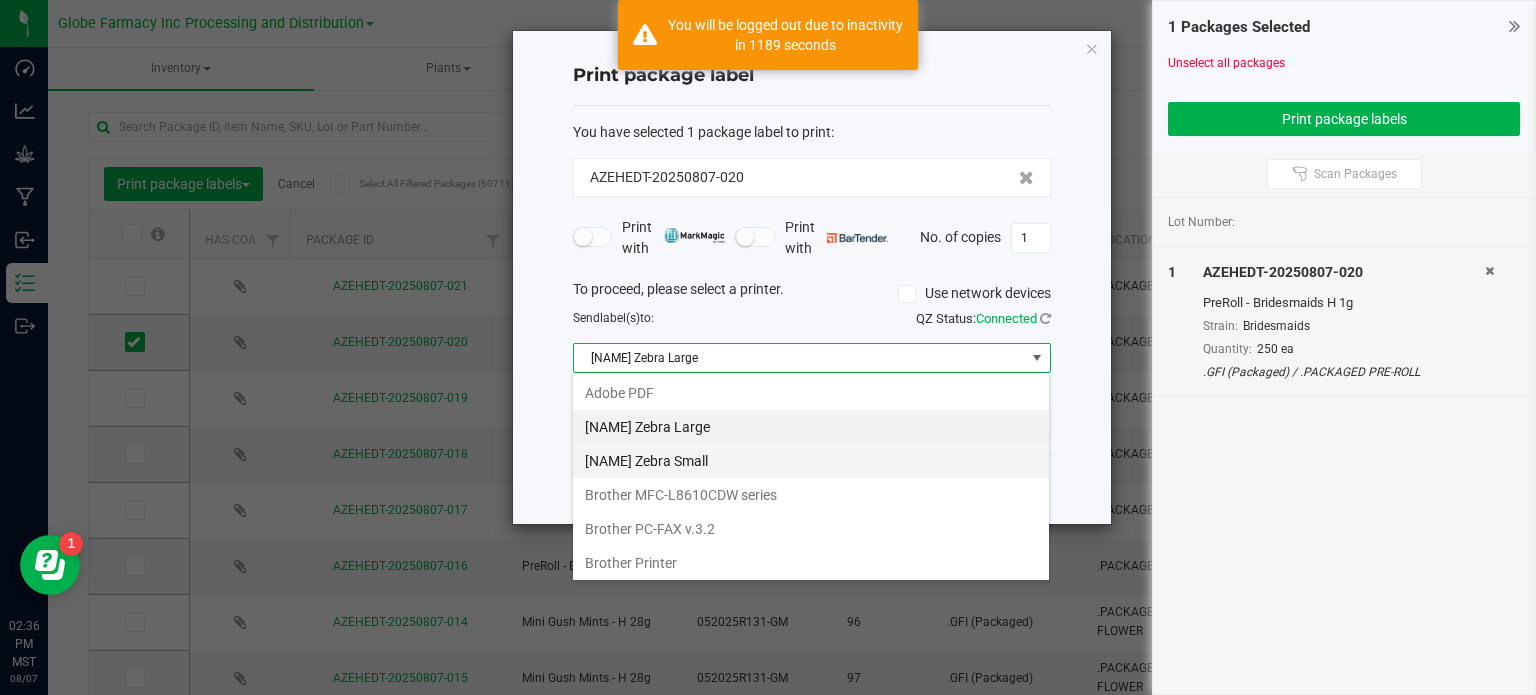 scroll, scrollTop: 99970, scrollLeft: 99521, axis: both 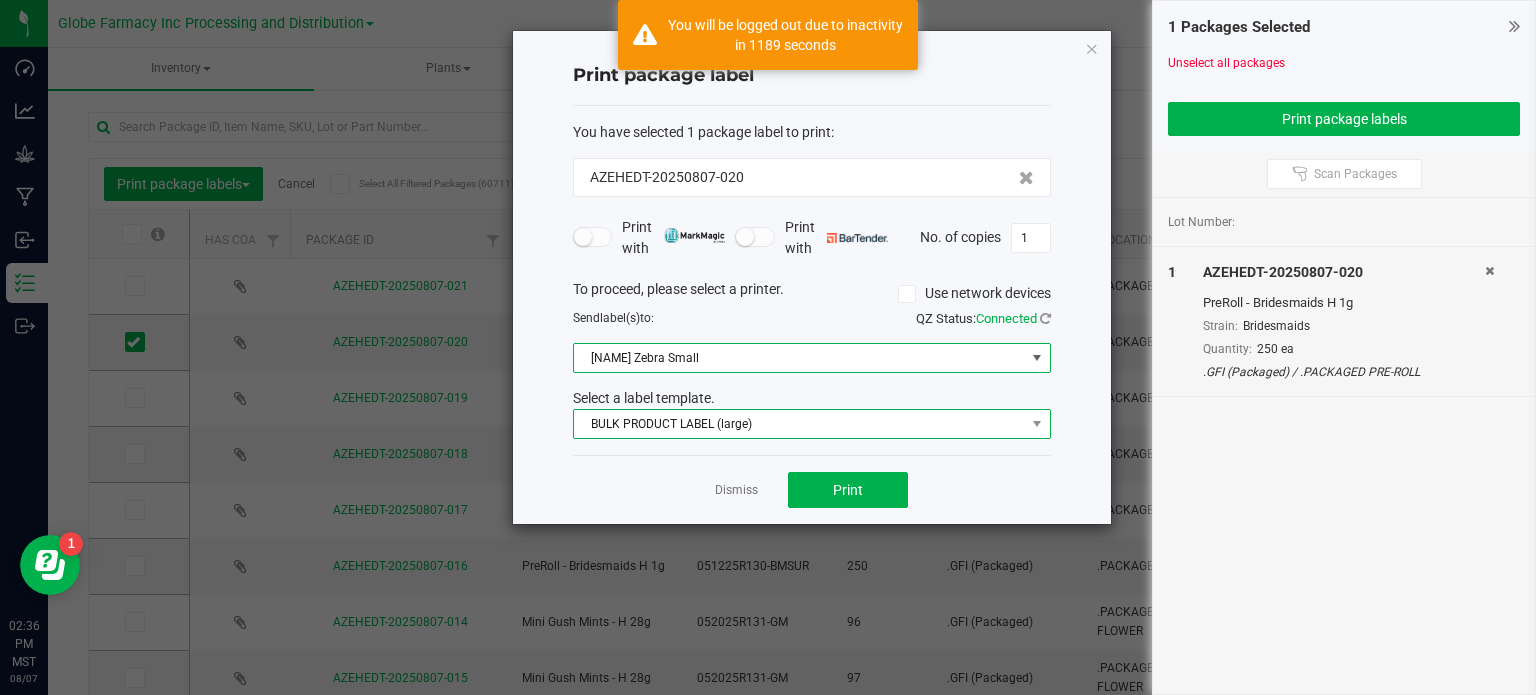 click on "BULK PRODUCT LABEL (large)" at bounding box center [799, 424] 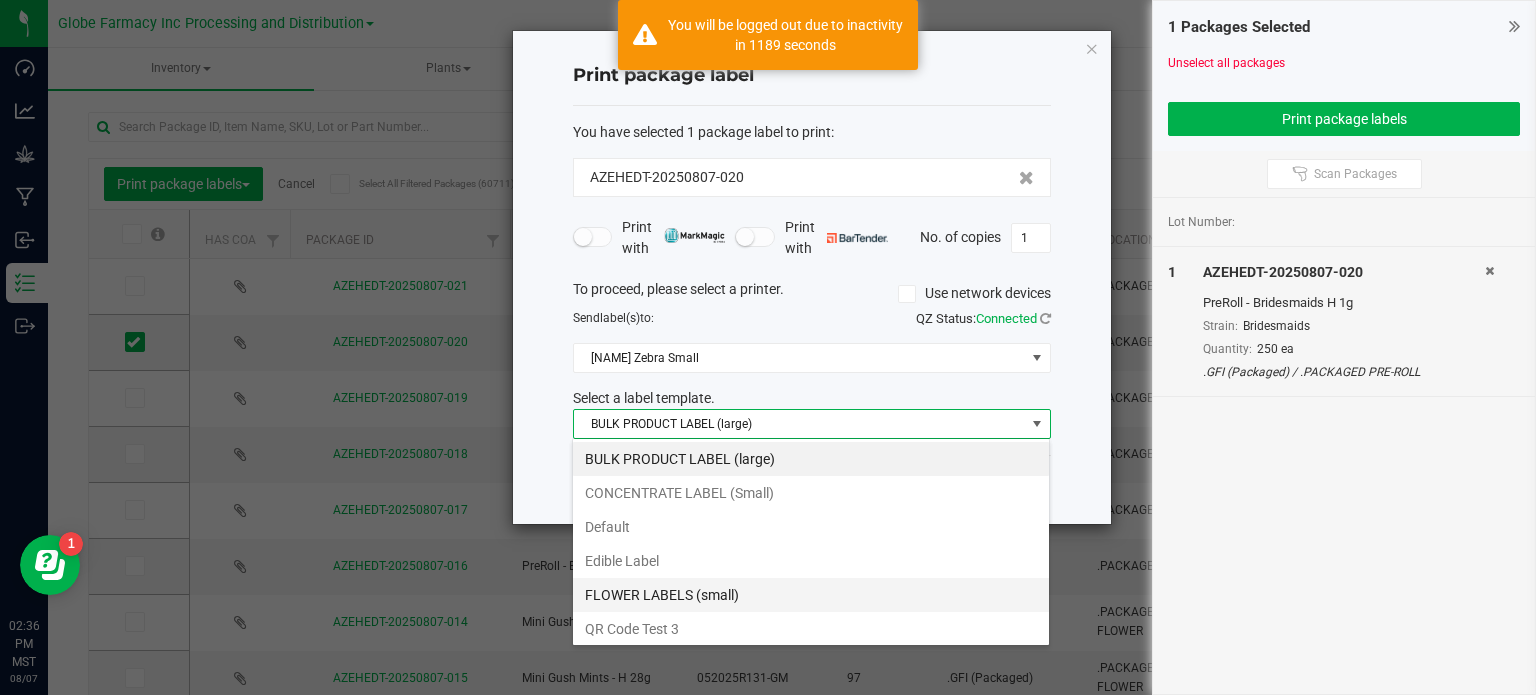 scroll, scrollTop: 99970, scrollLeft: 99521, axis: both 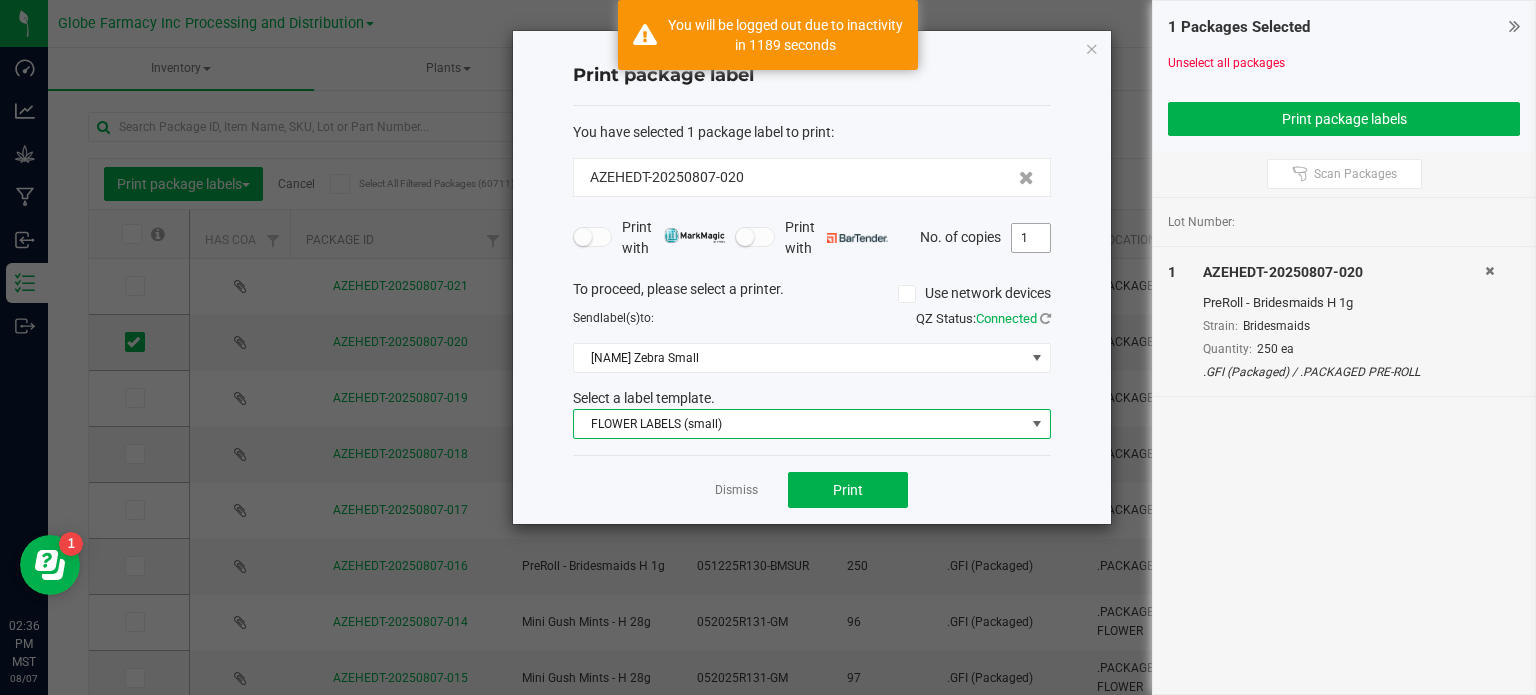 click on "1" at bounding box center (1031, 238) 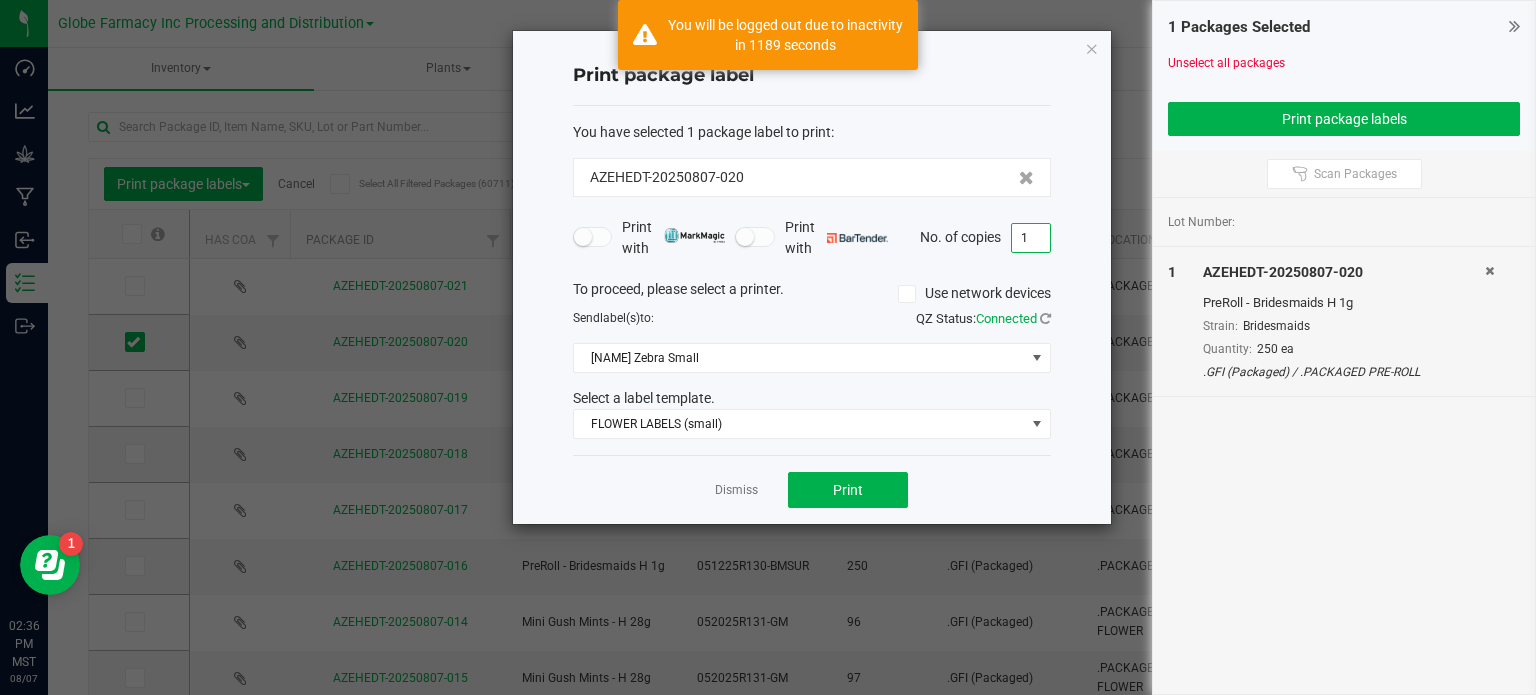 click on "1" at bounding box center (1031, 238) 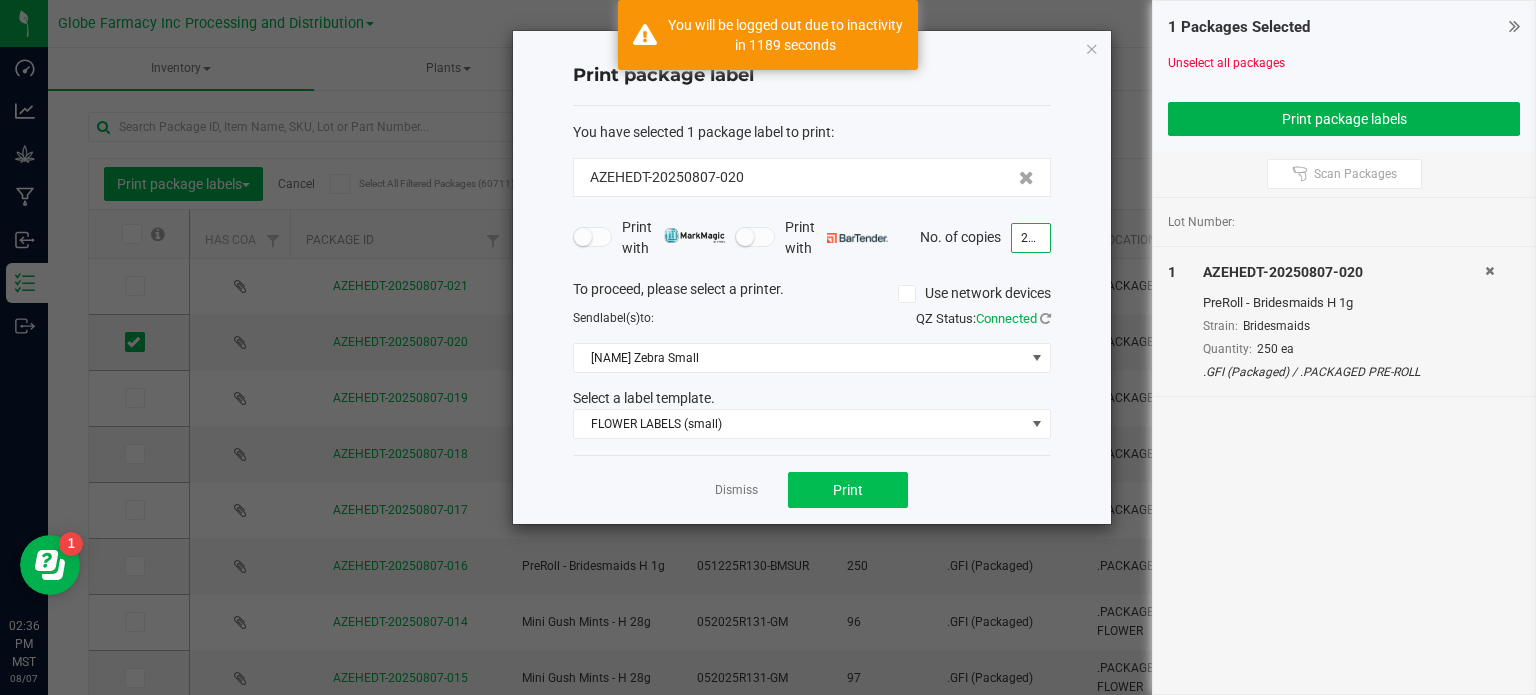 type on "250" 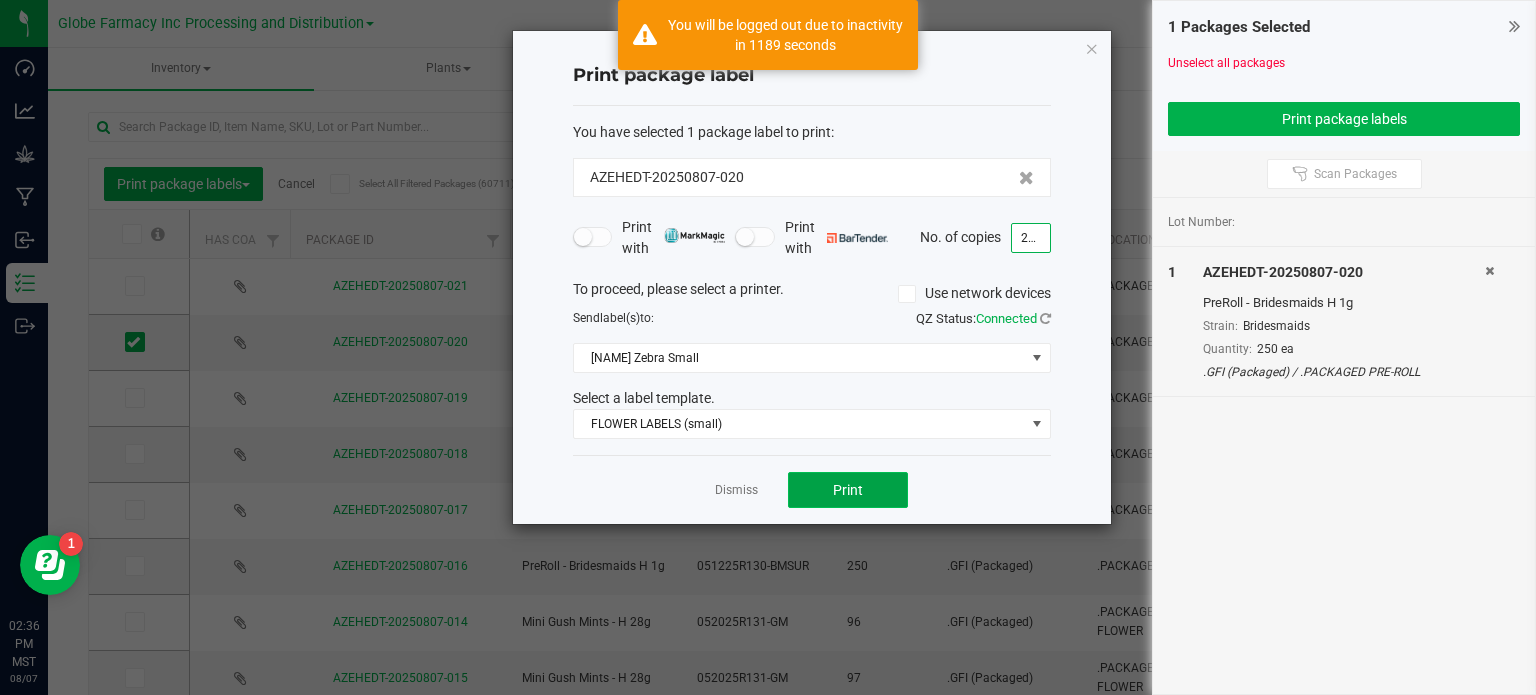 click on "Print" 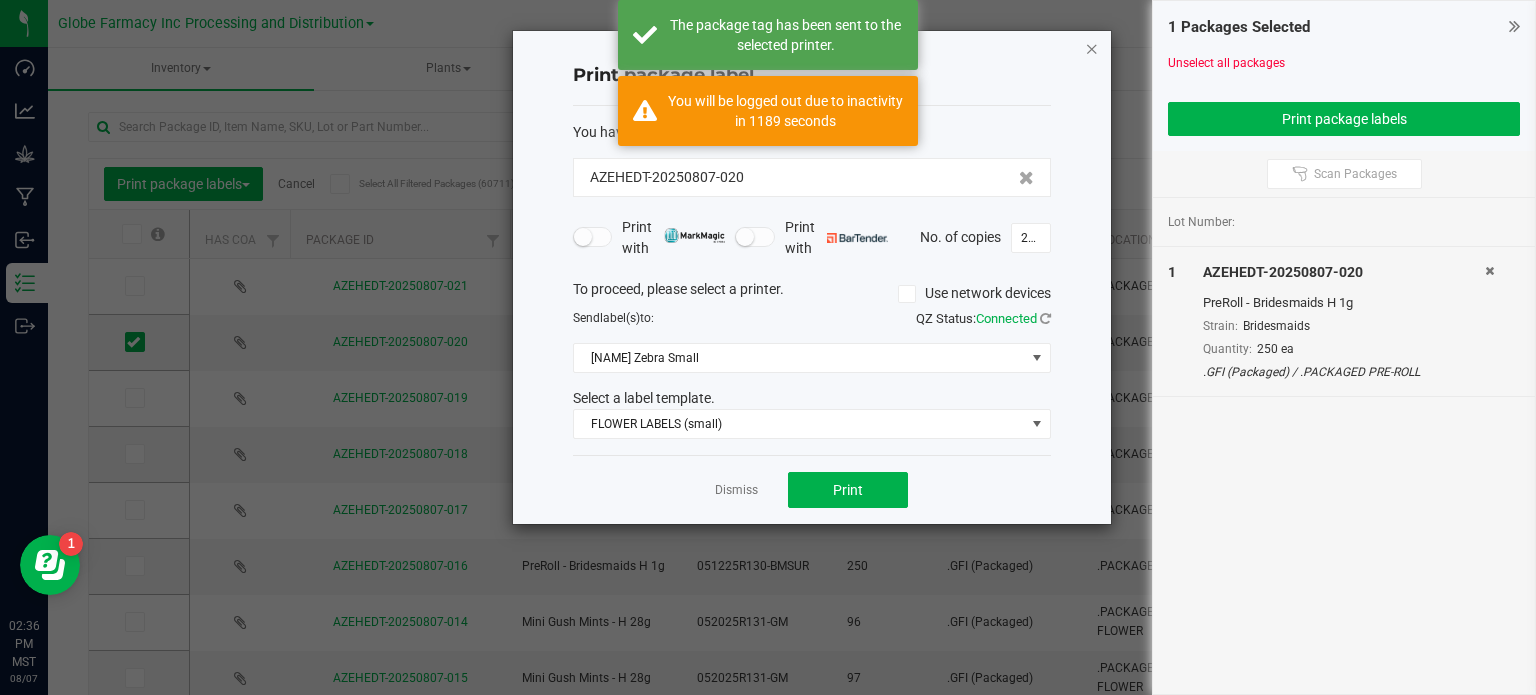 click 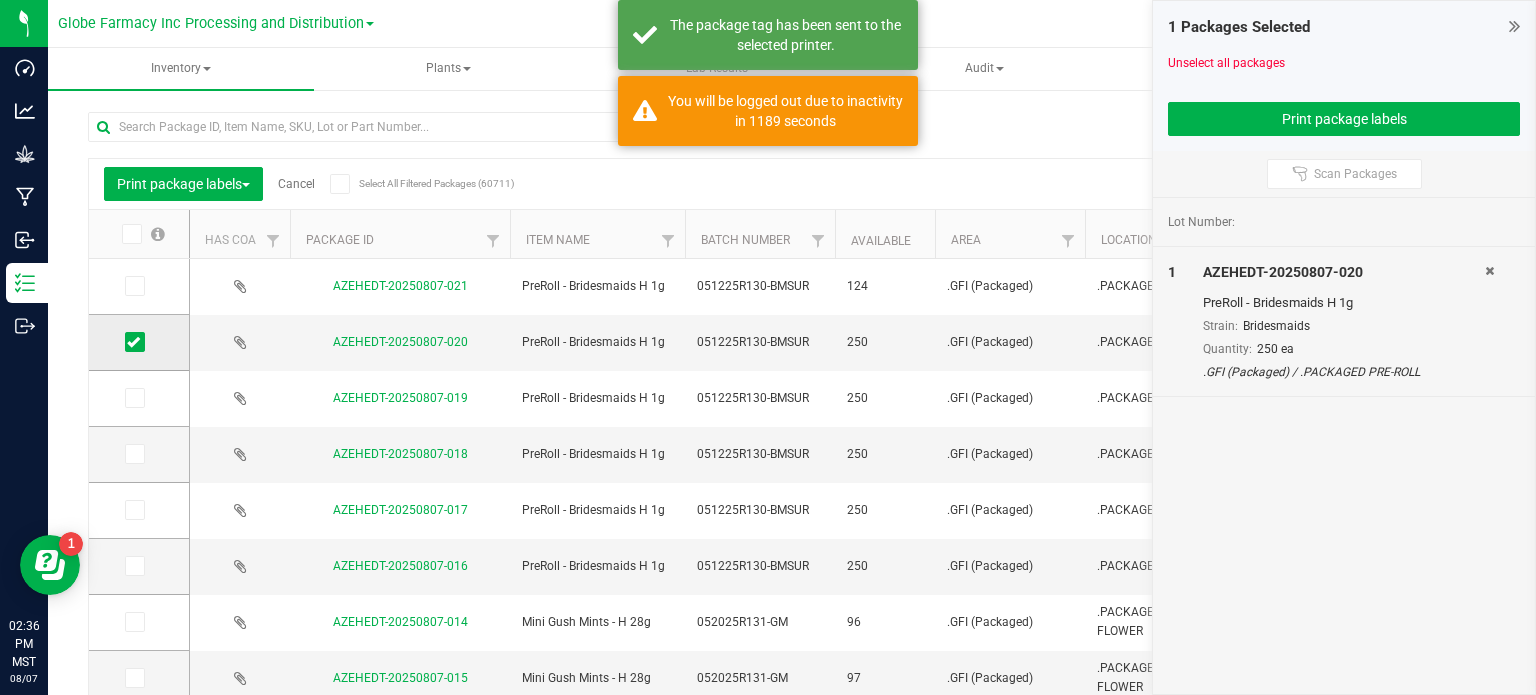 click at bounding box center (135, 342) 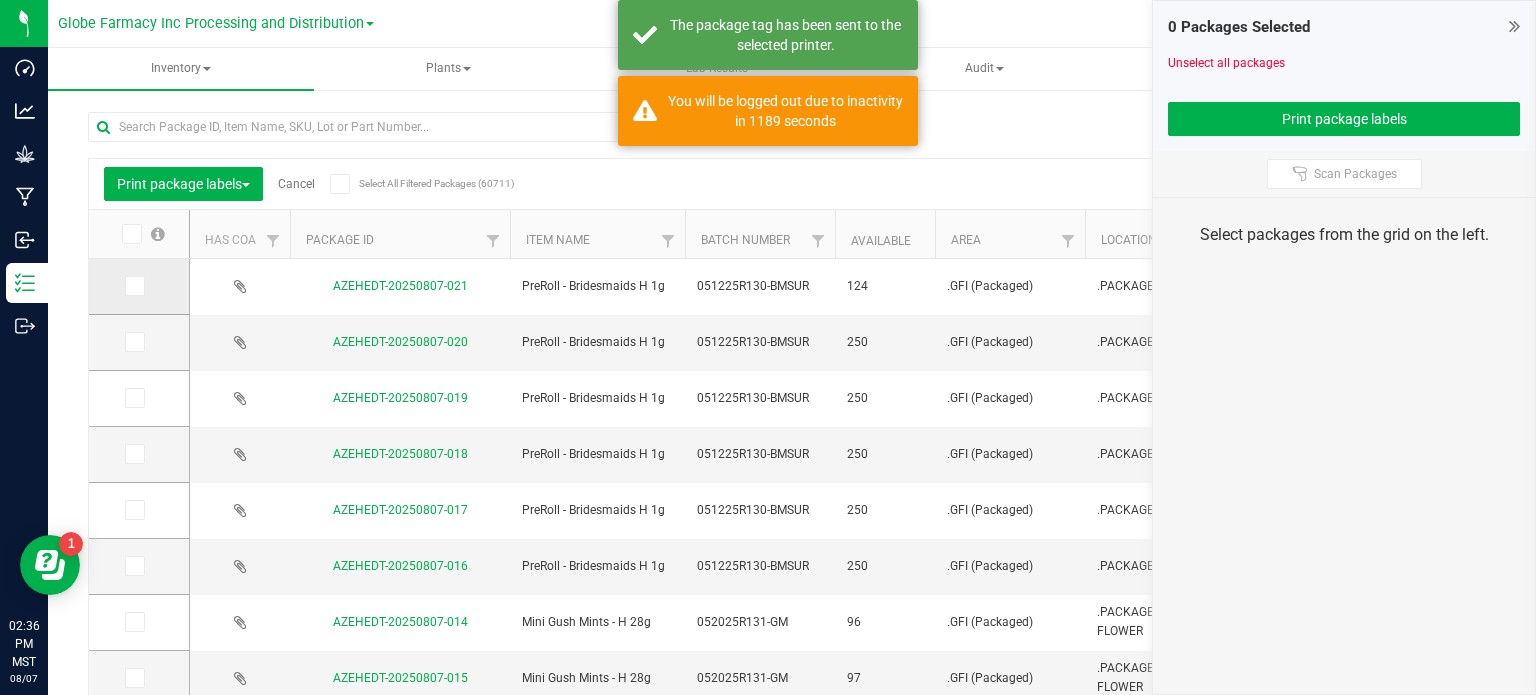 click at bounding box center (135, 286) 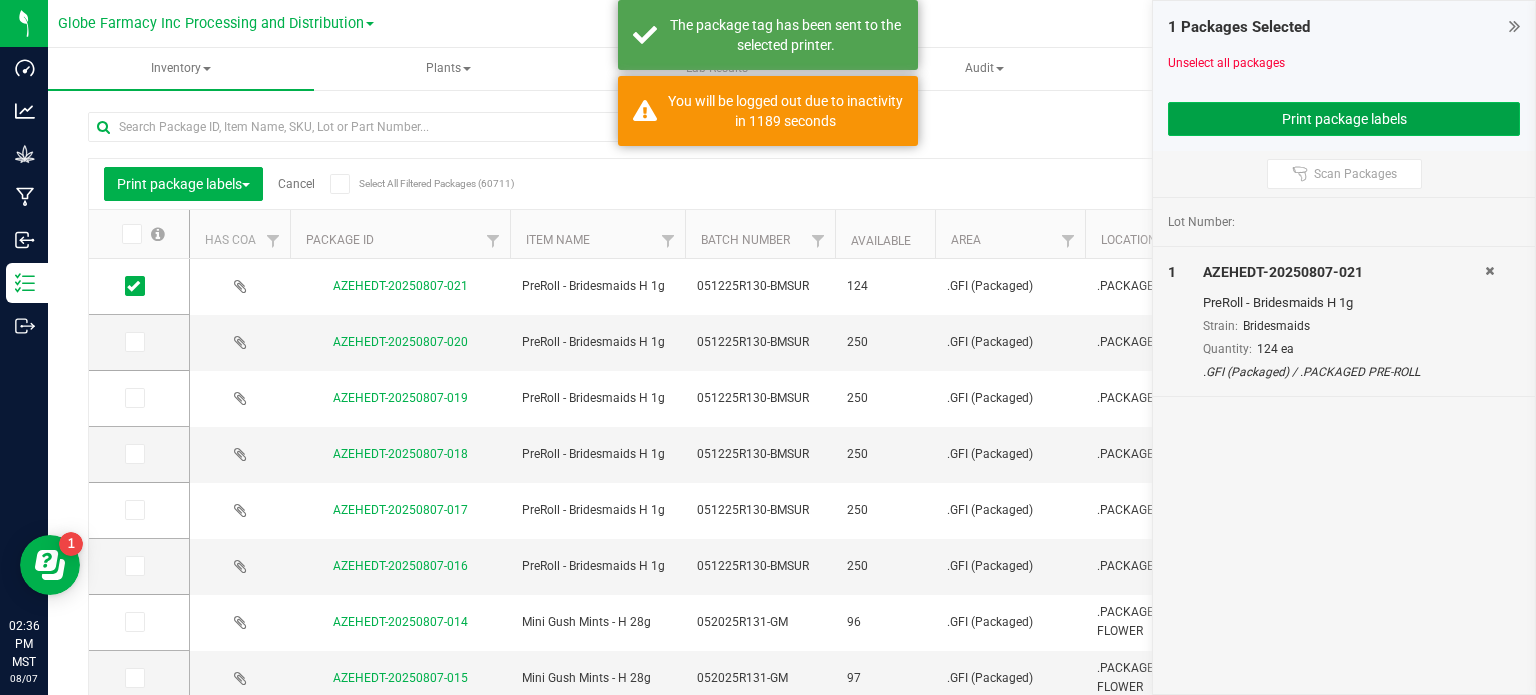 click on "Print package labels" at bounding box center (1344, 119) 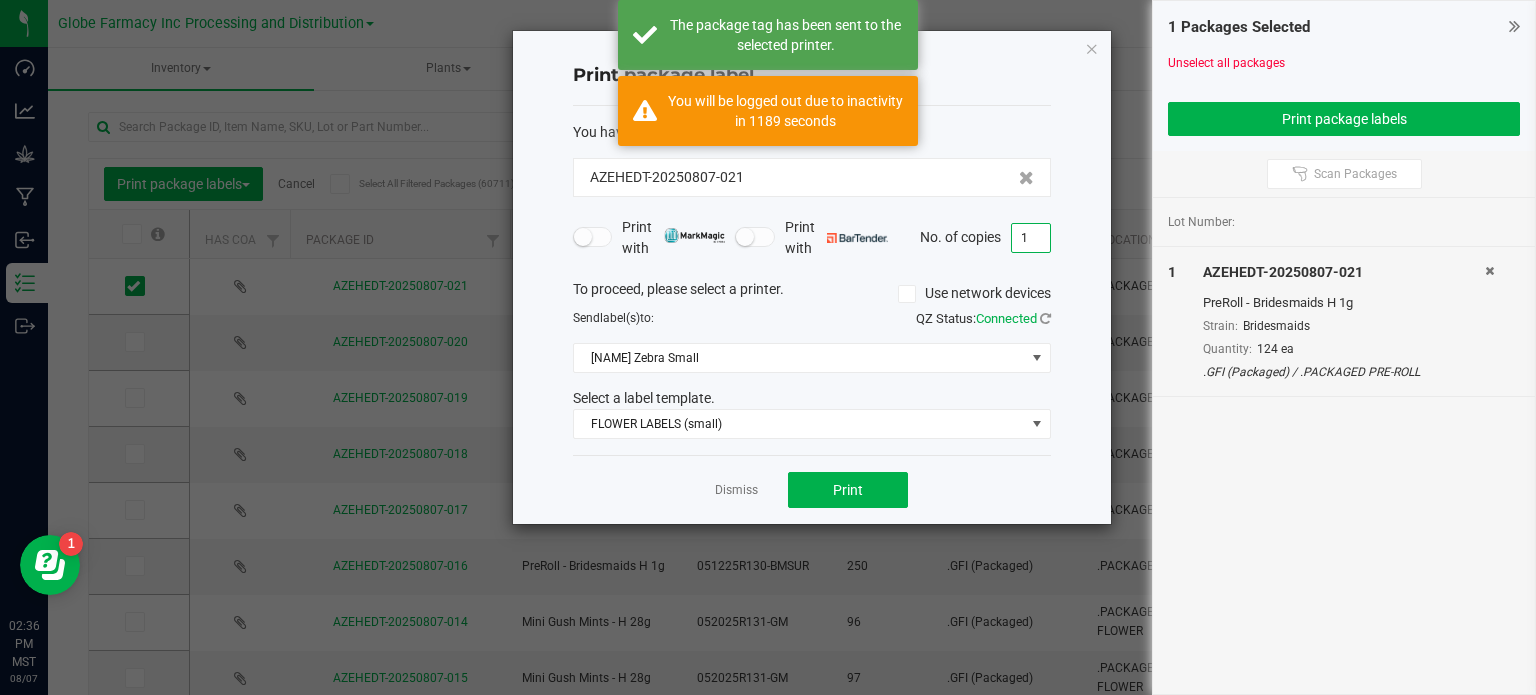 click on "1" at bounding box center (1031, 238) 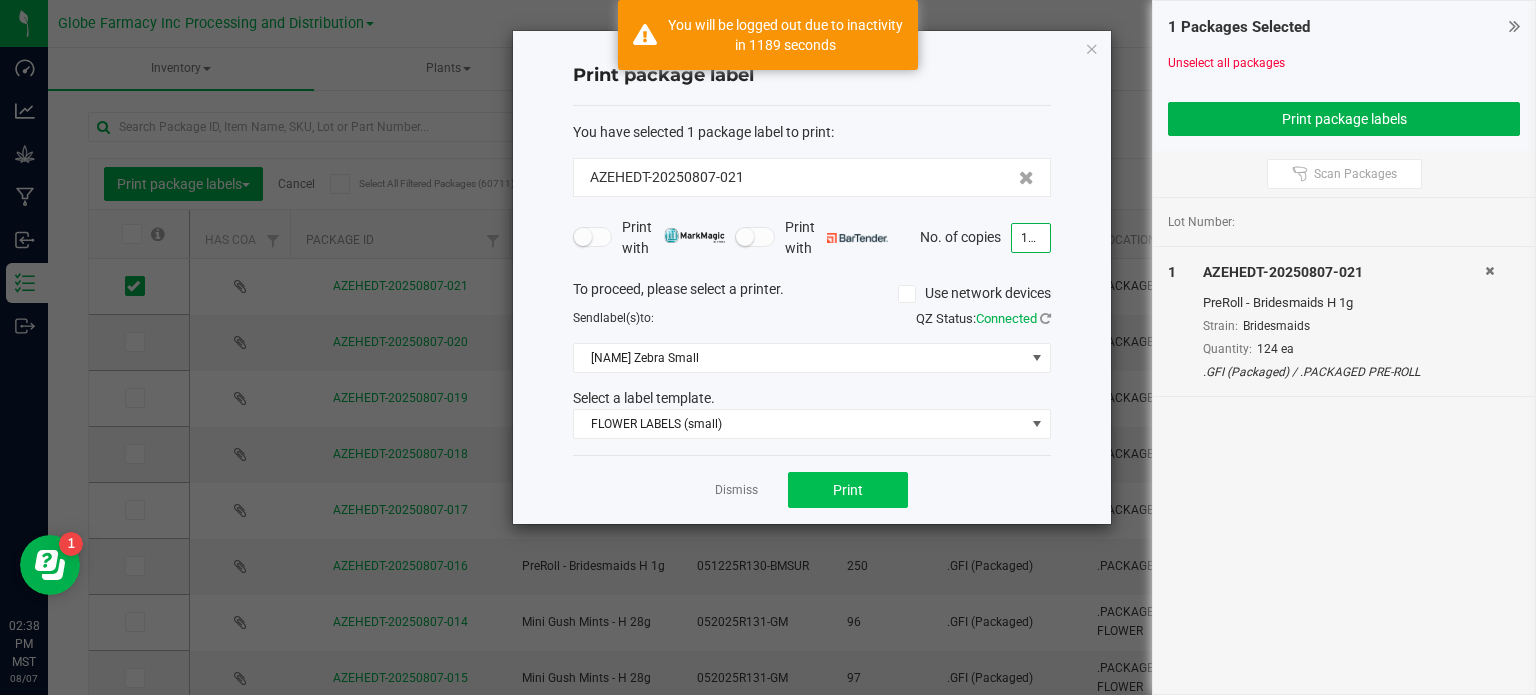 type on "124" 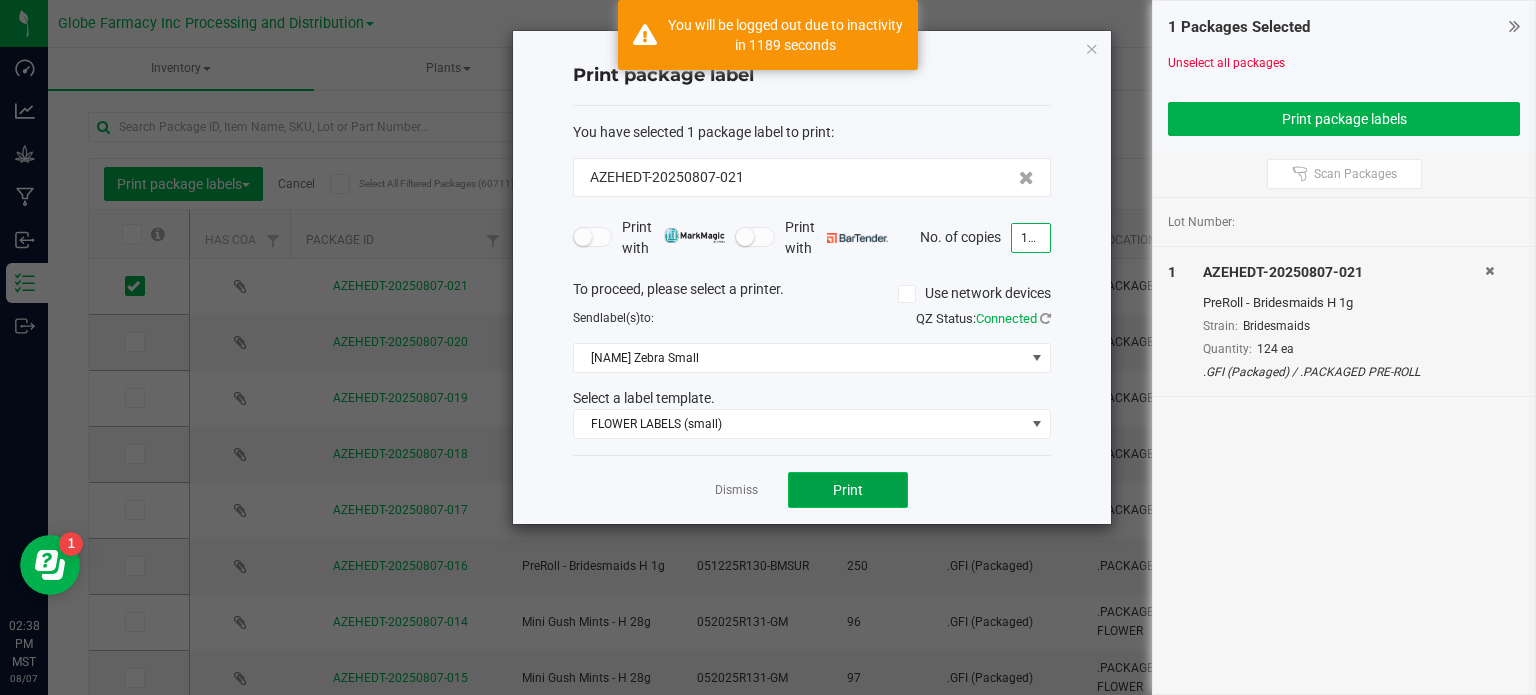 click on "Print" 